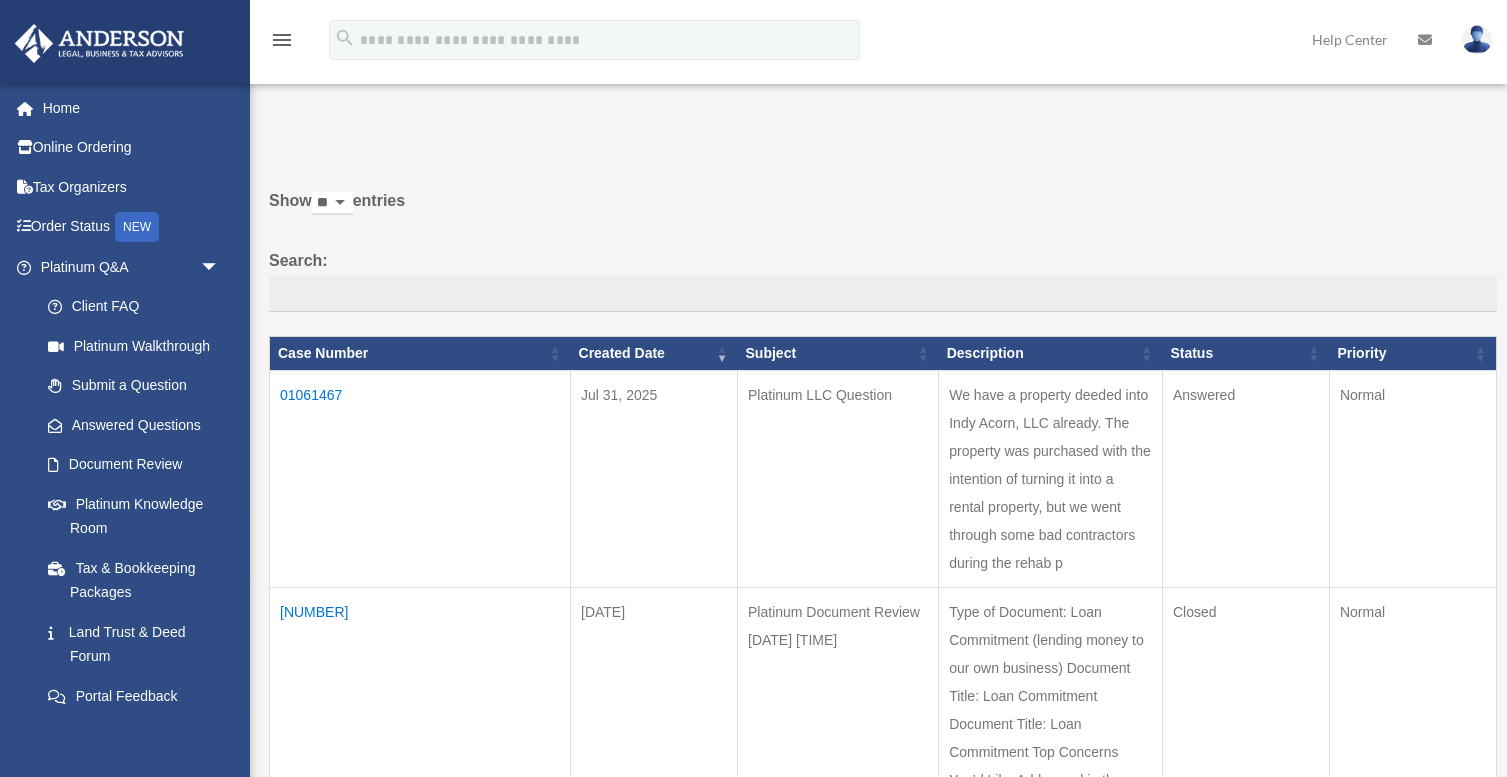 scroll, scrollTop: 0, scrollLeft: 0, axis: both 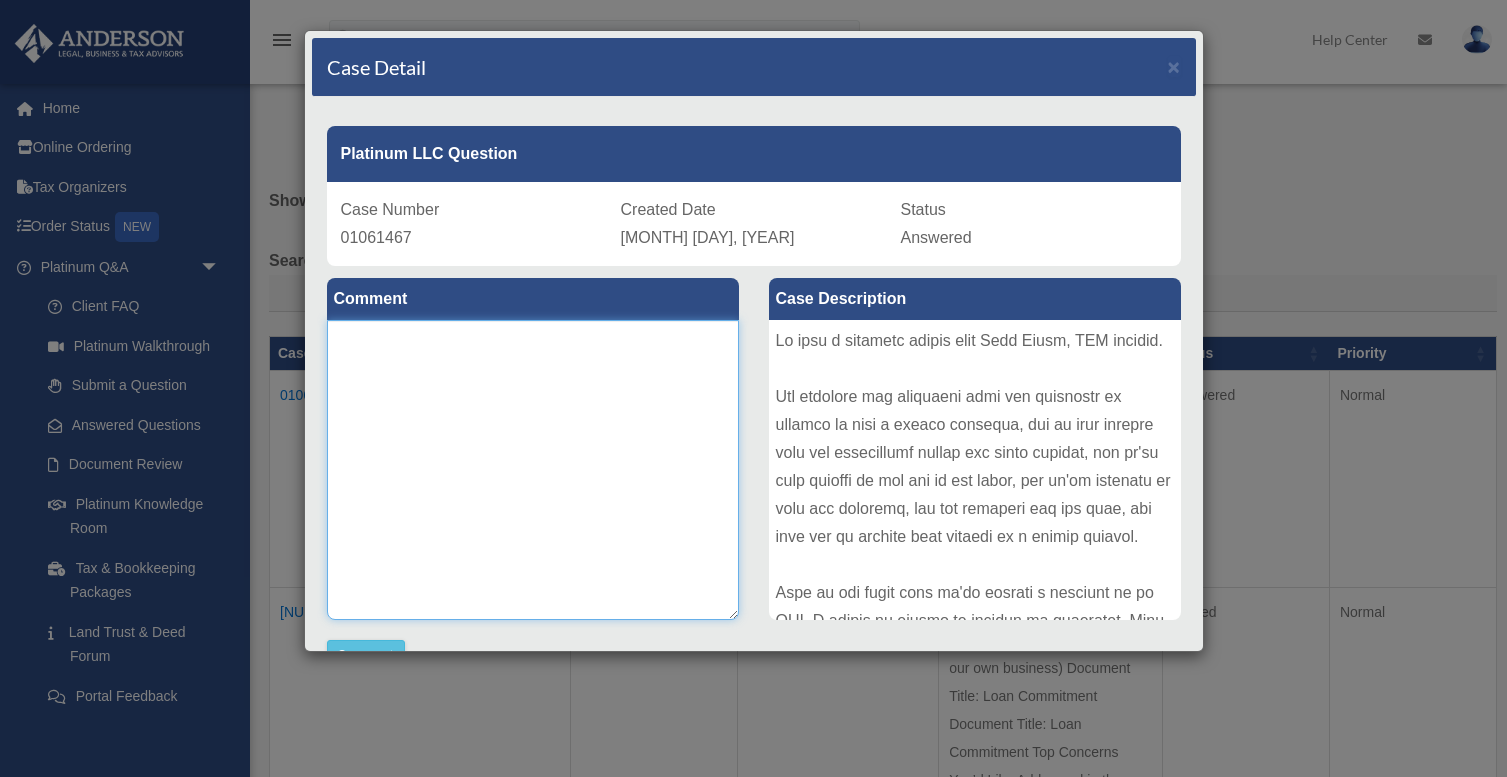 click at bounding box center (533, 470) 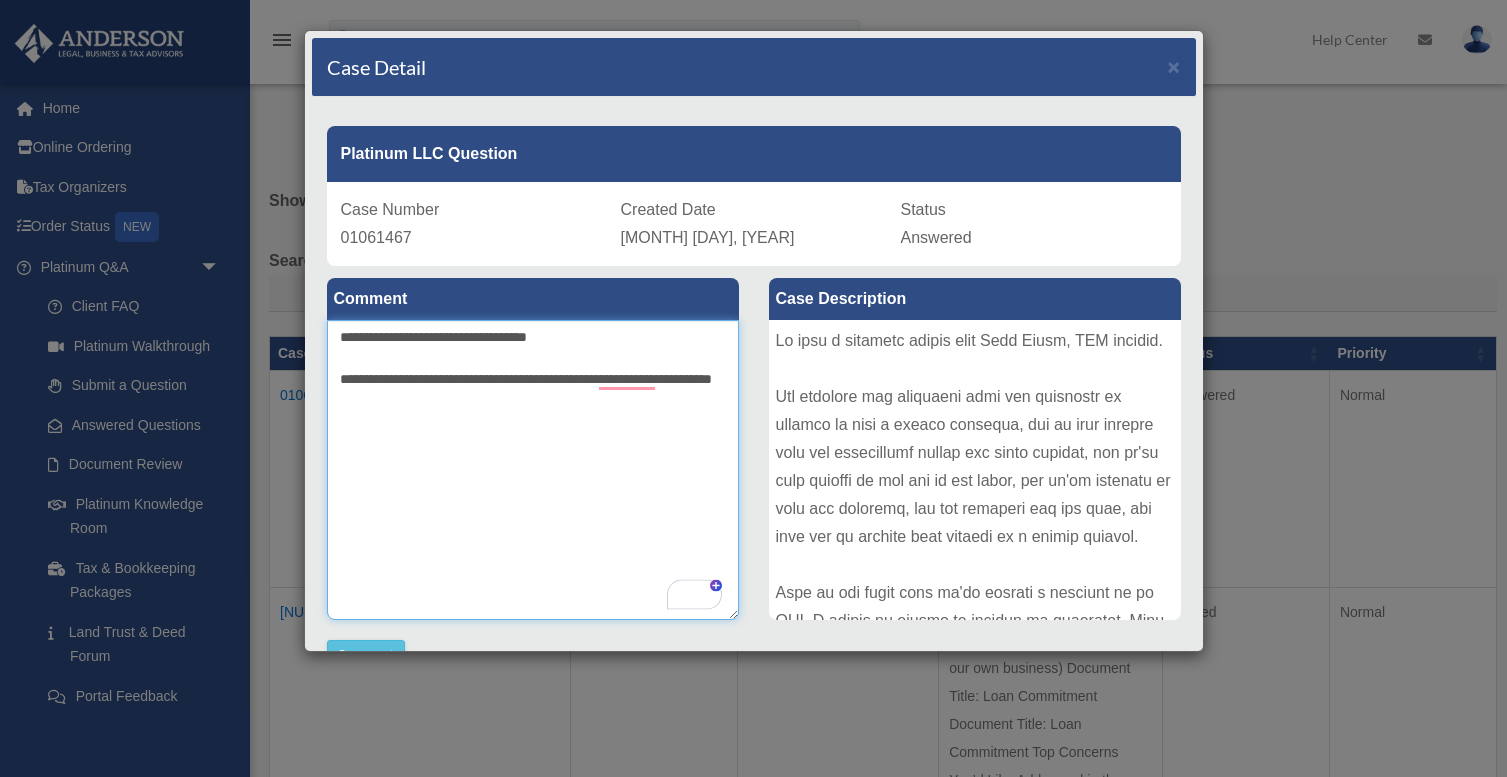 click on "**********" at bounding box center [533, 470] 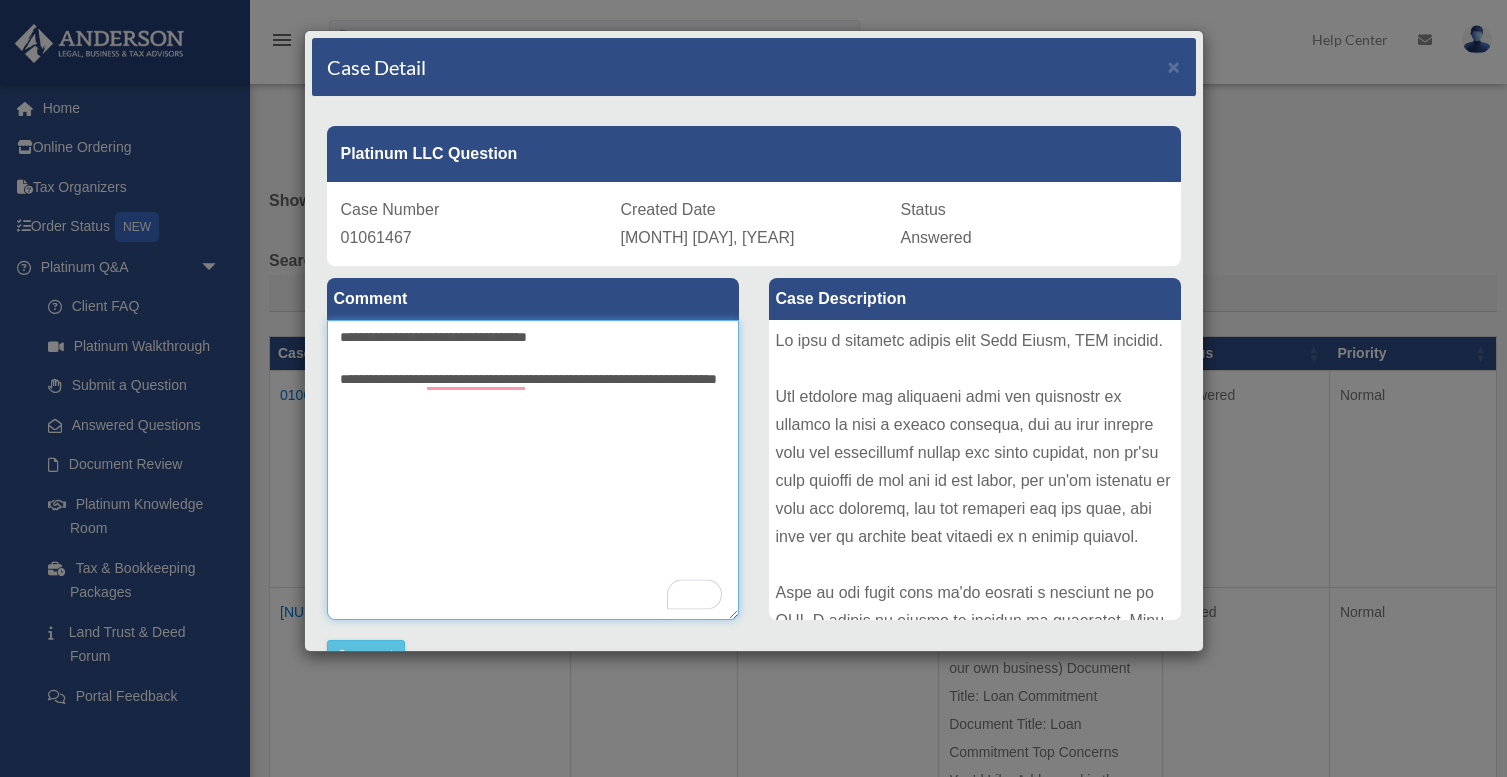 click on "**********" at bounding box center (533, 470) 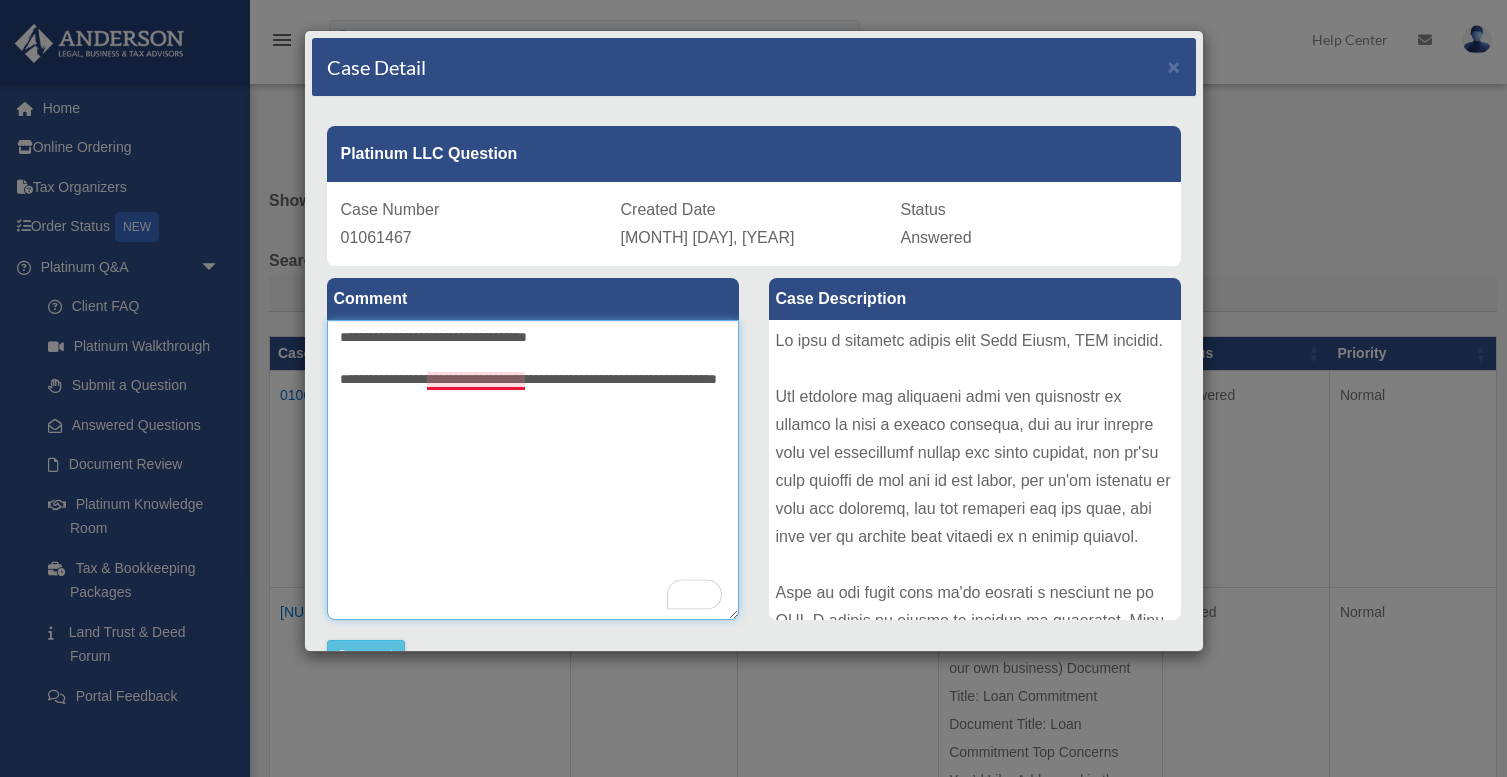 click on "**********" at bounding box center (533, 470) 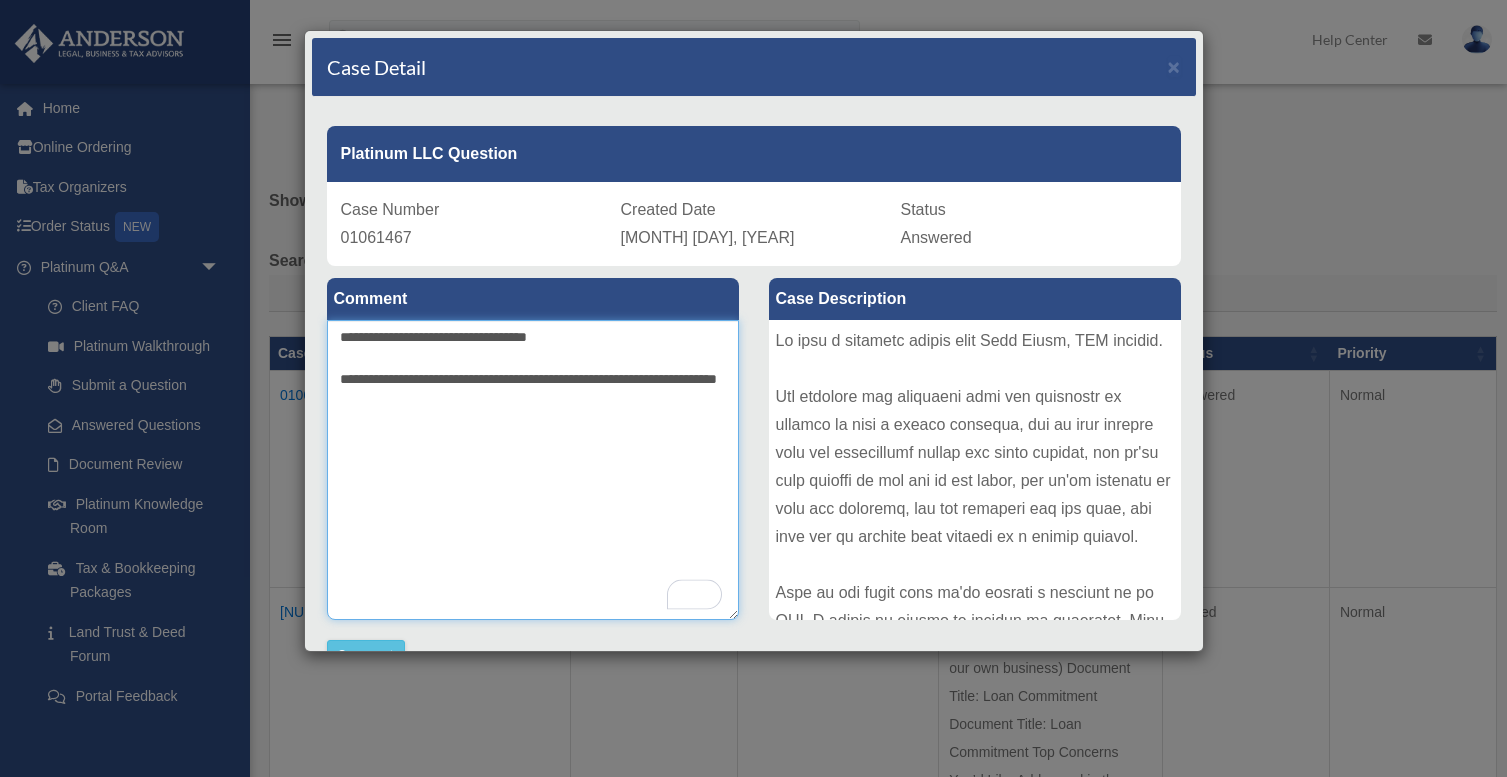 click on "**********" at bounding box center (533, 470) 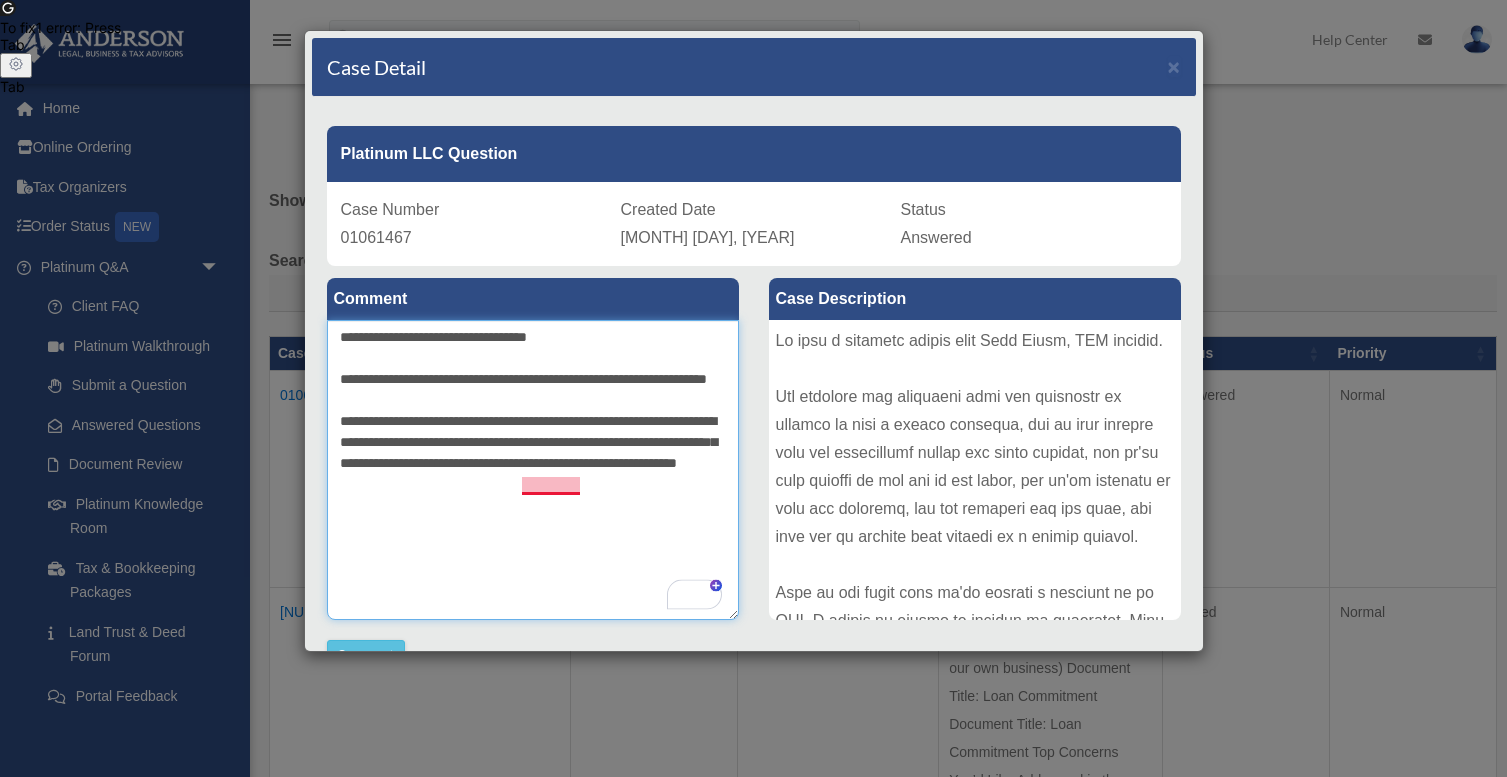 click on "**********" at bounding box center [533, 470] 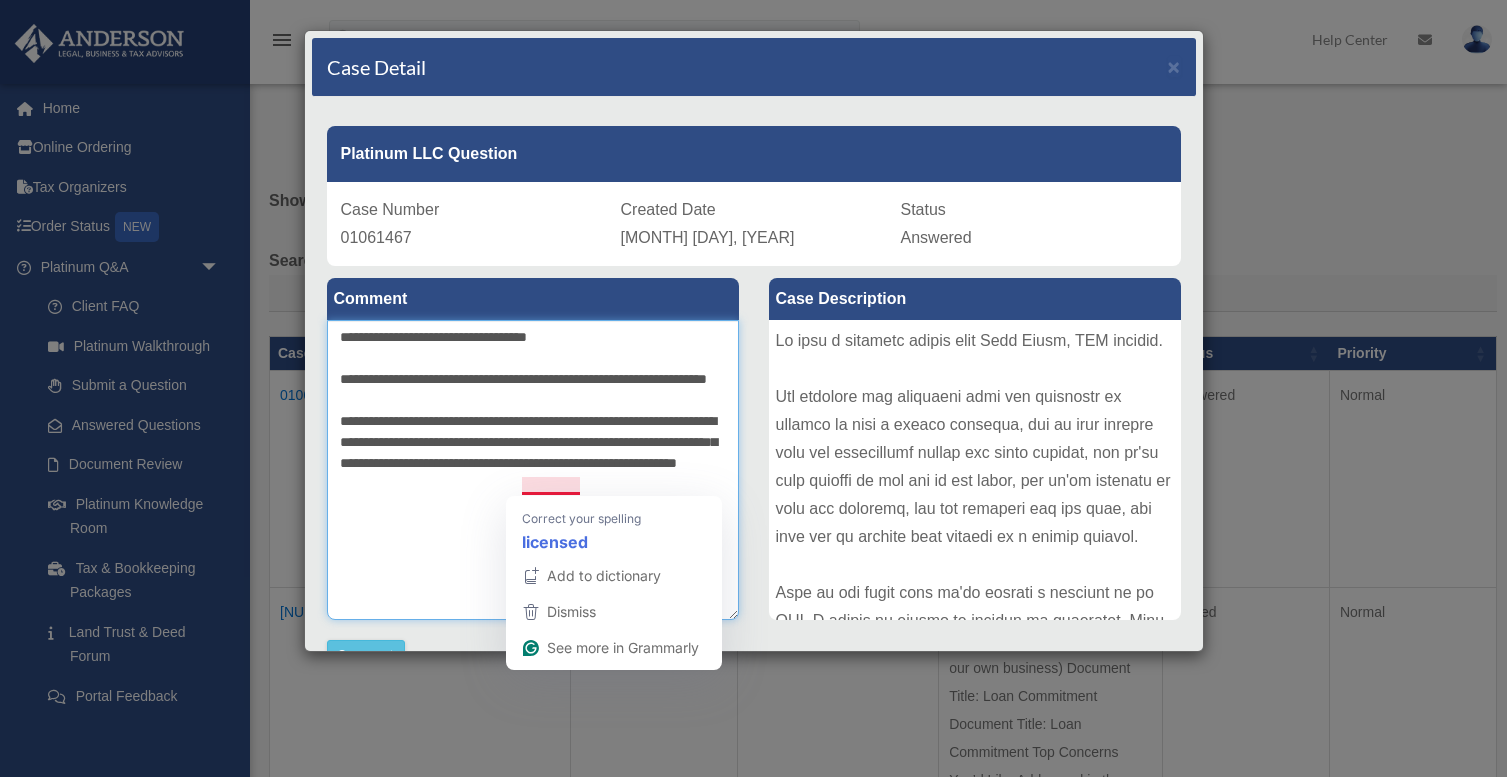 click on "**********" at bounding box center [533, 470] 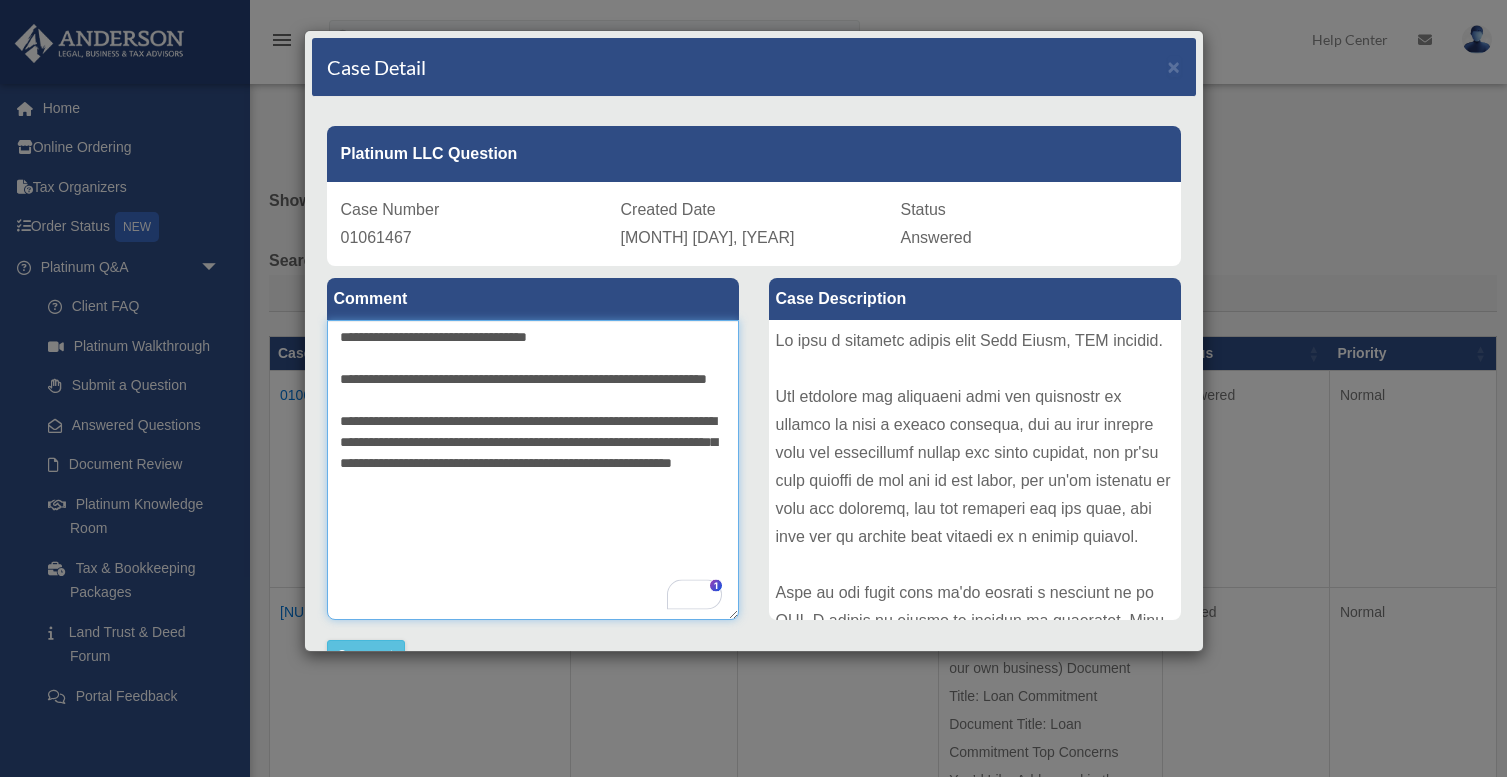 click on "**********" at bounding box center [533, 470] 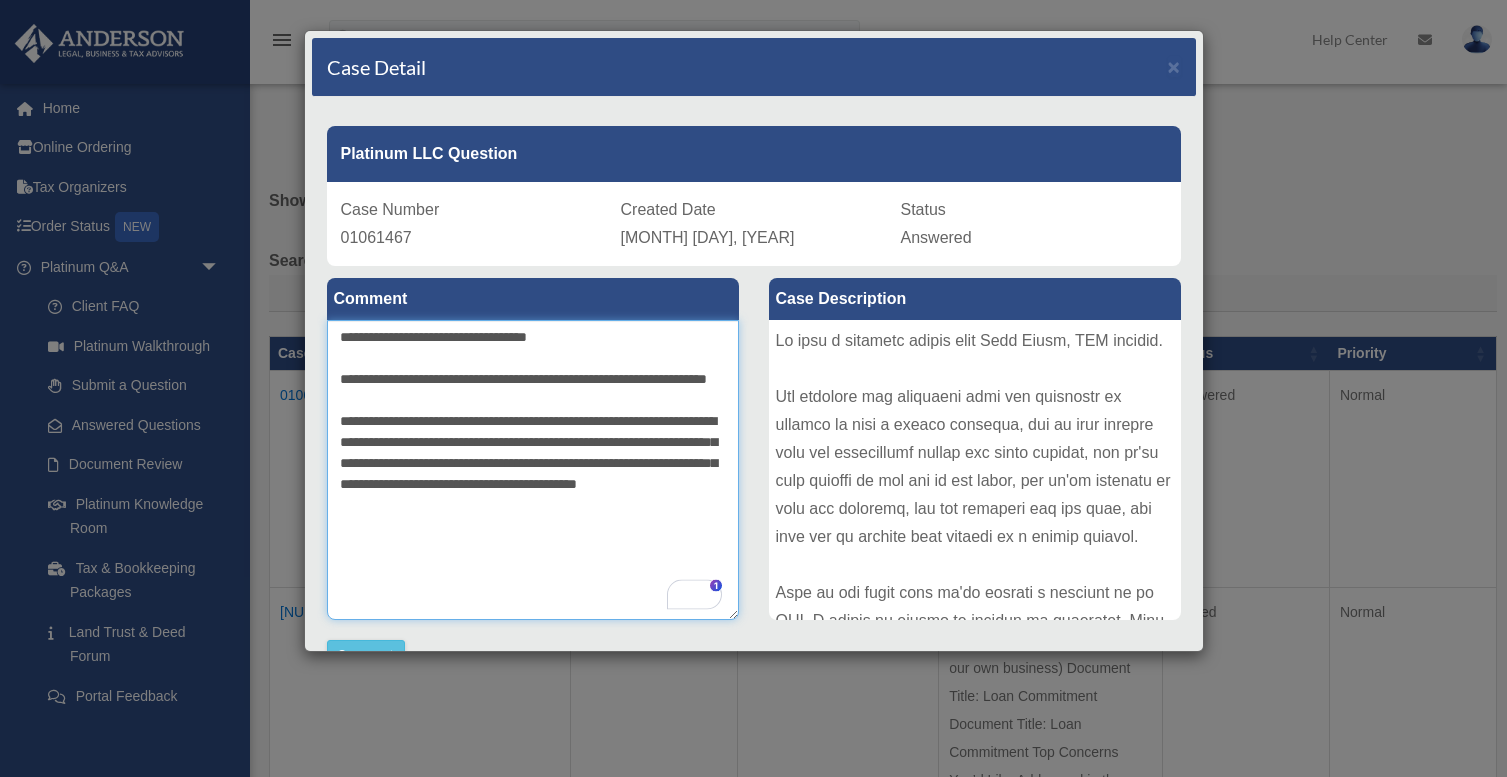 click on "**********" at bounding box center [533, 470] 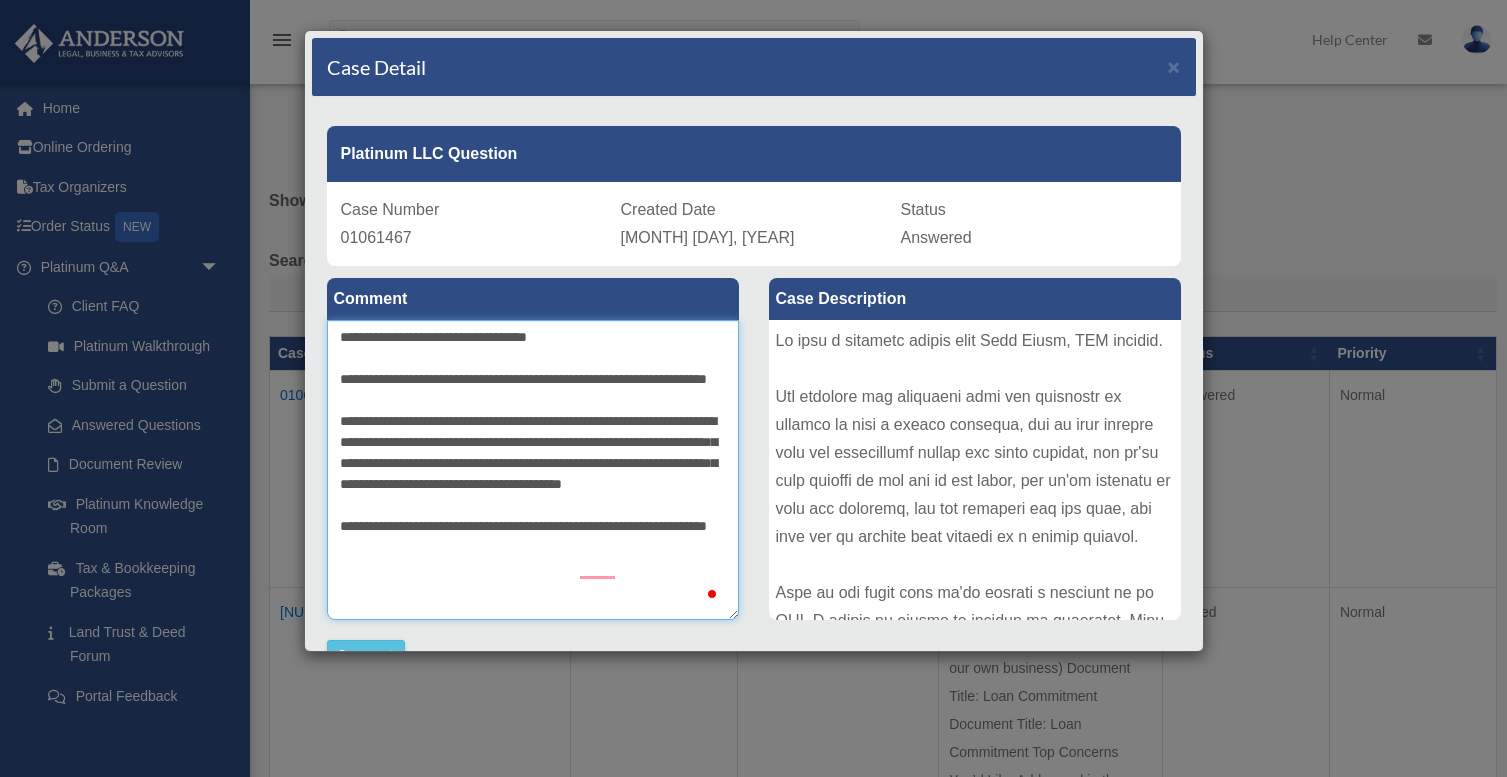 scroll, scrollTop: 20, scrollLeft: 0, axis: vertical 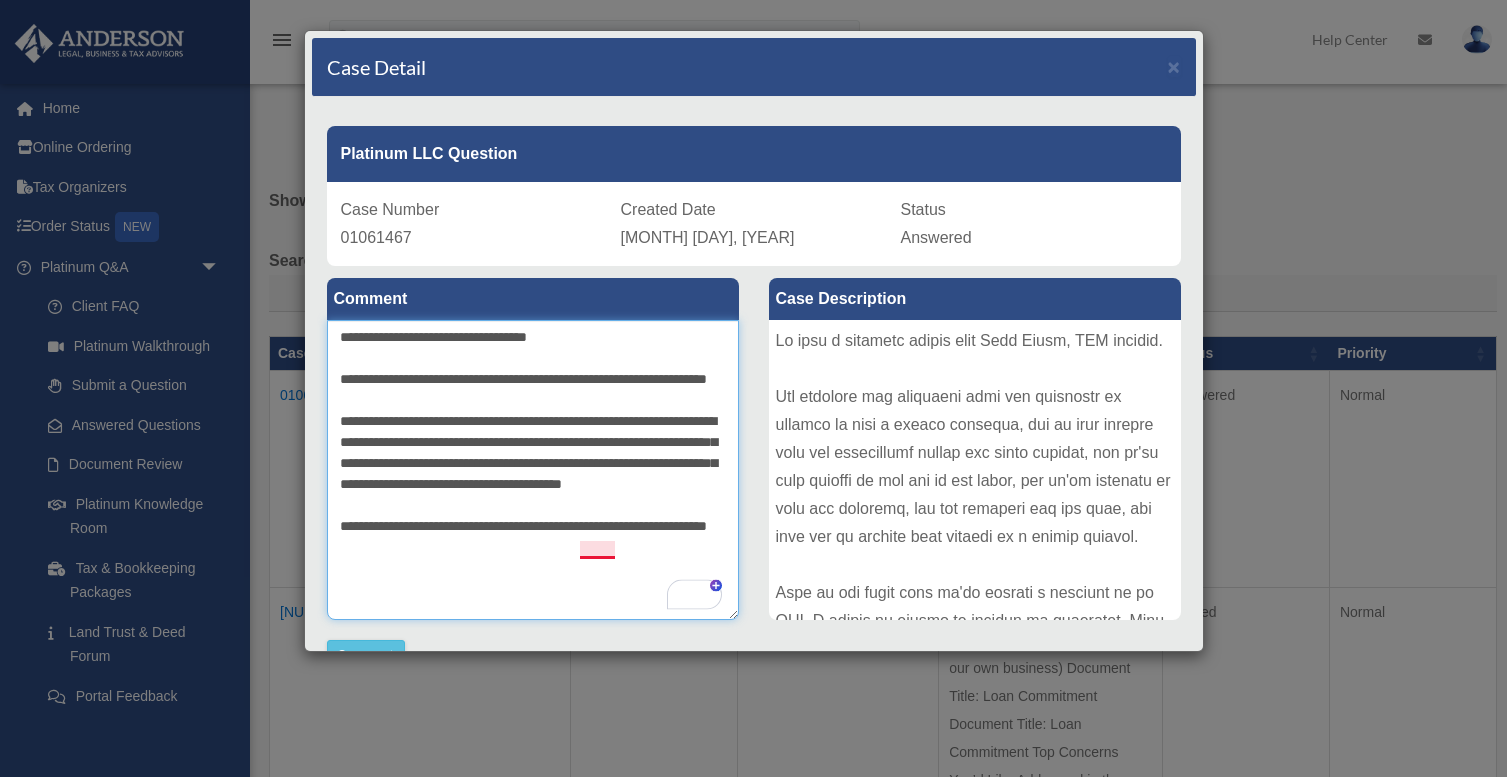 click on "**********" at bounding box center (533, 470) 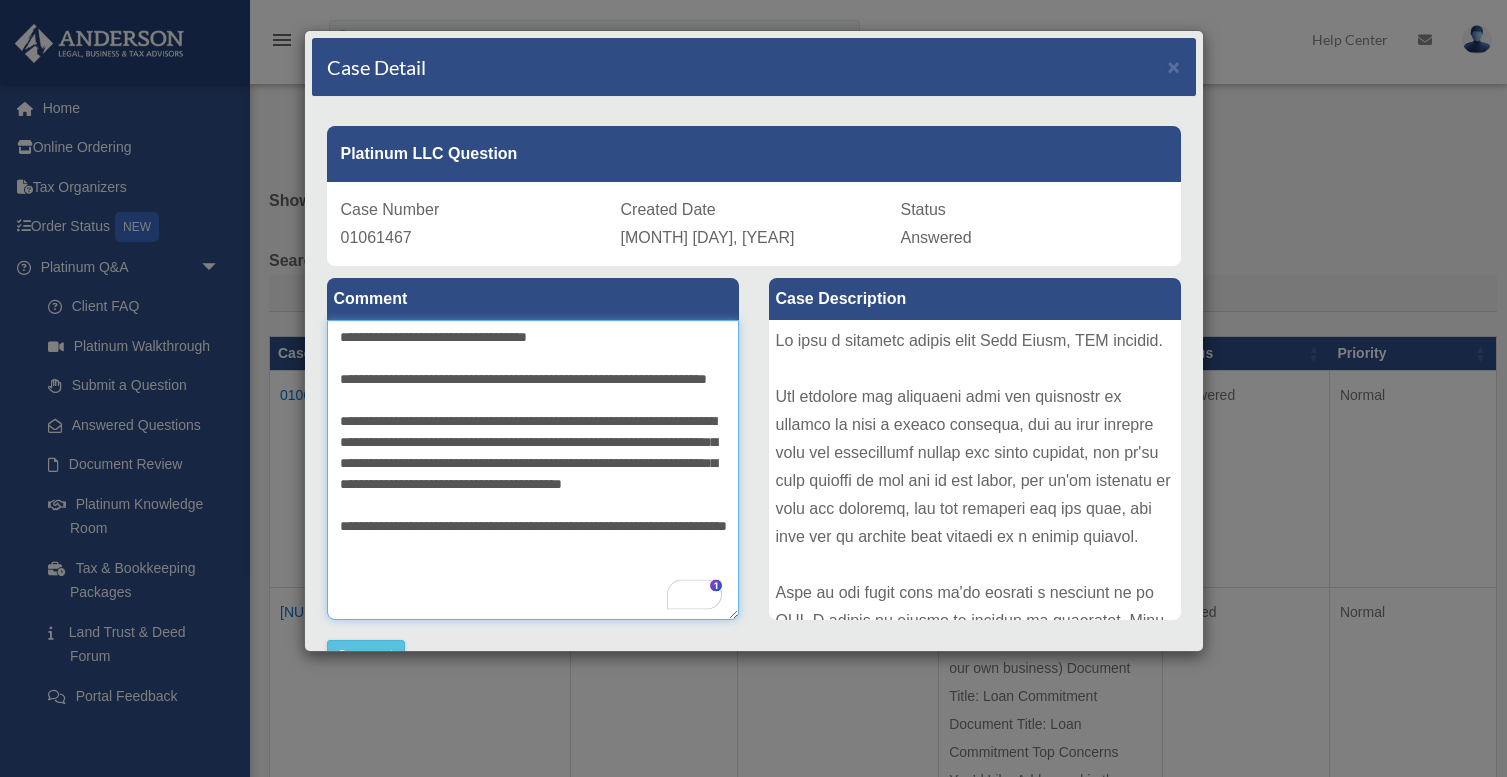 click on "**********" at bounding box center [533, 470] 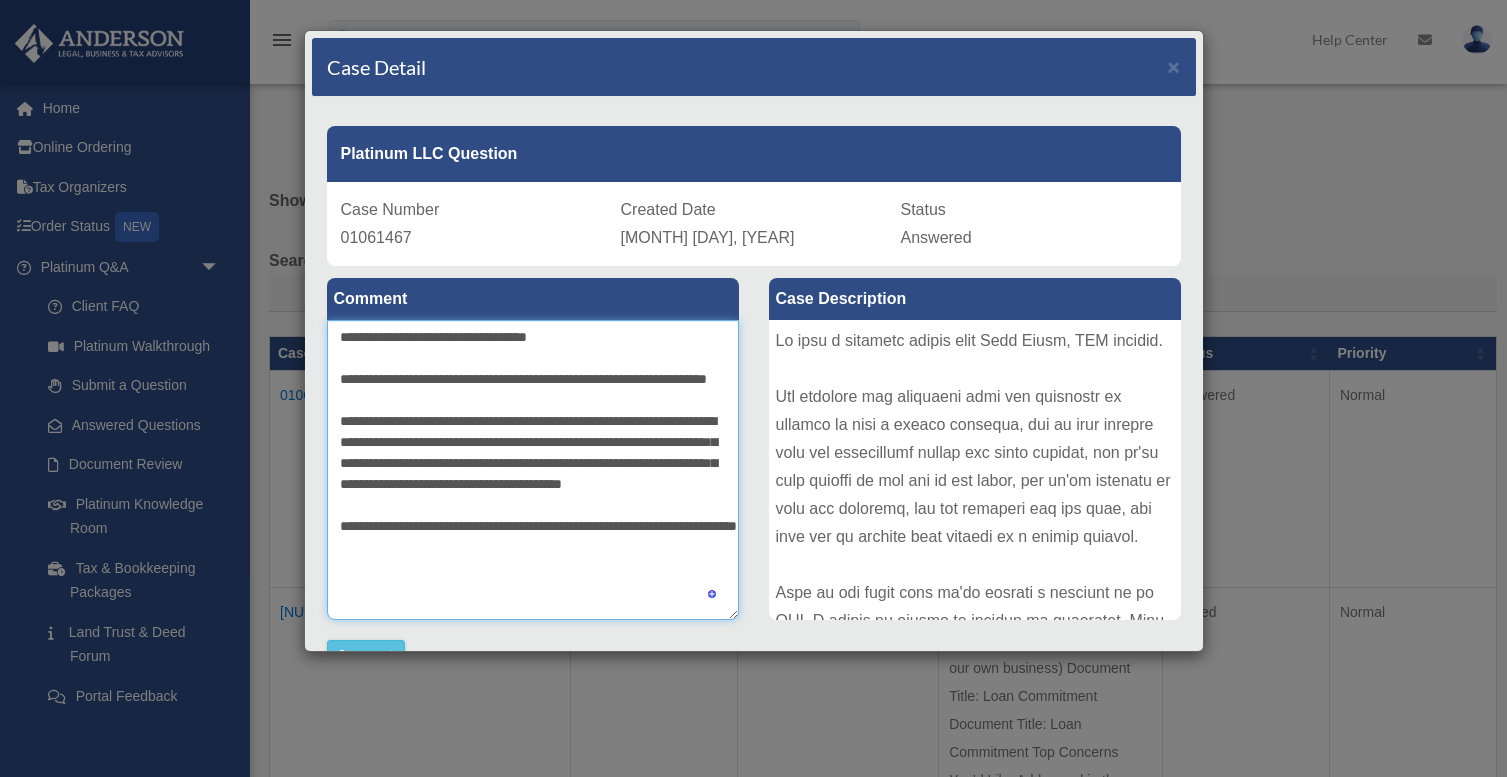 scroll, scrollTop: 0, scrollLeft: 0, axis: both 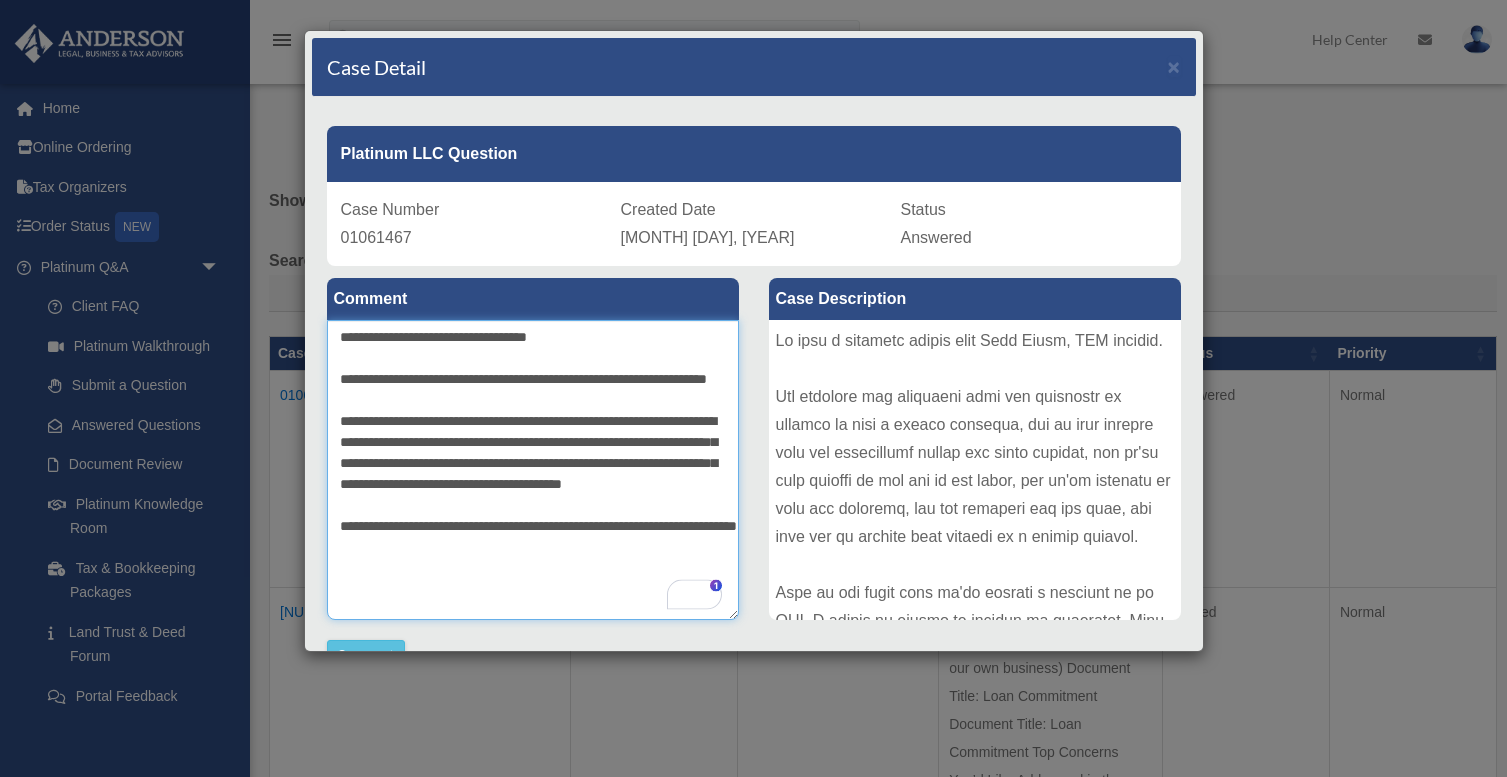 click on "**********" at bounding box center [533, 470] 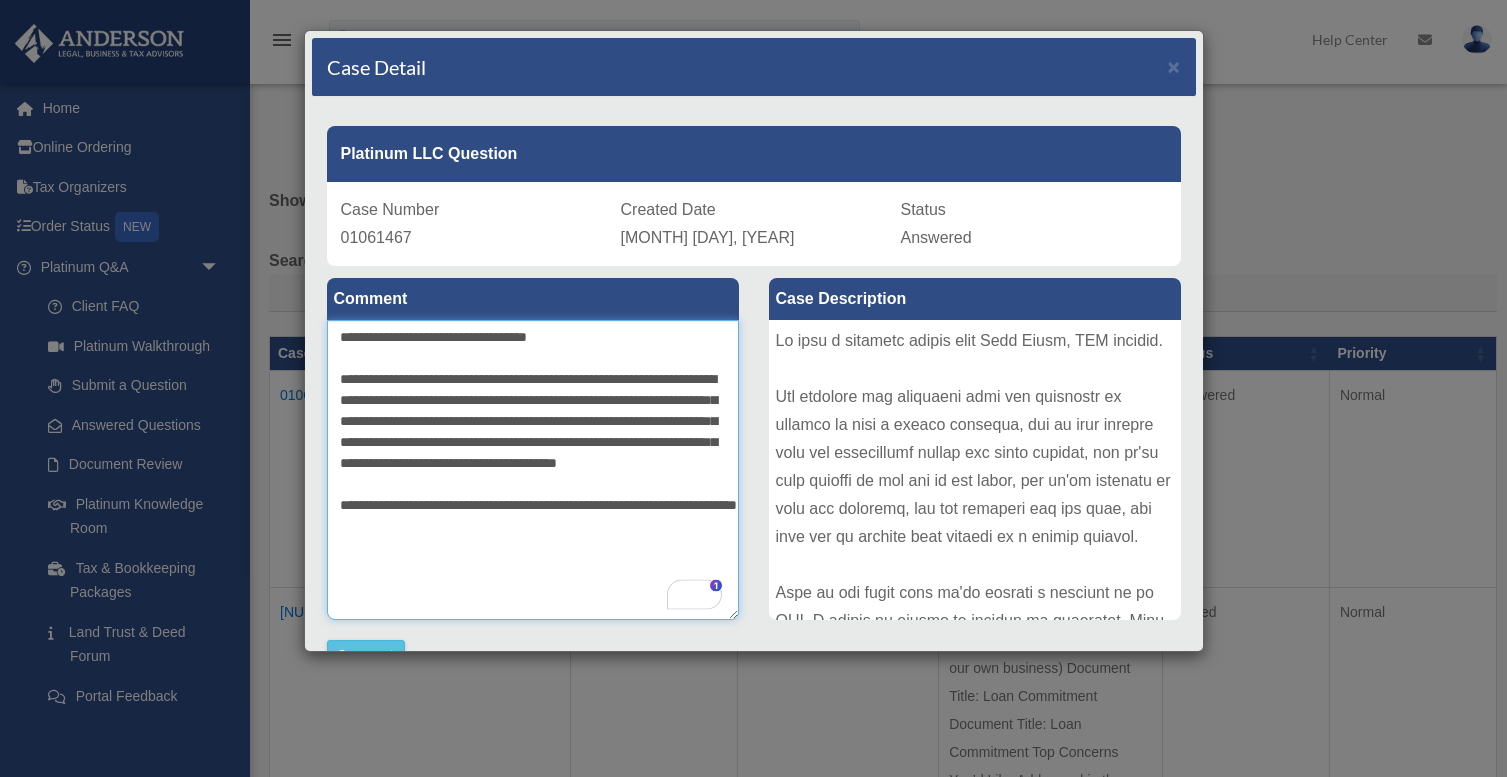 click on "**********" at bounding box center (533, 470) 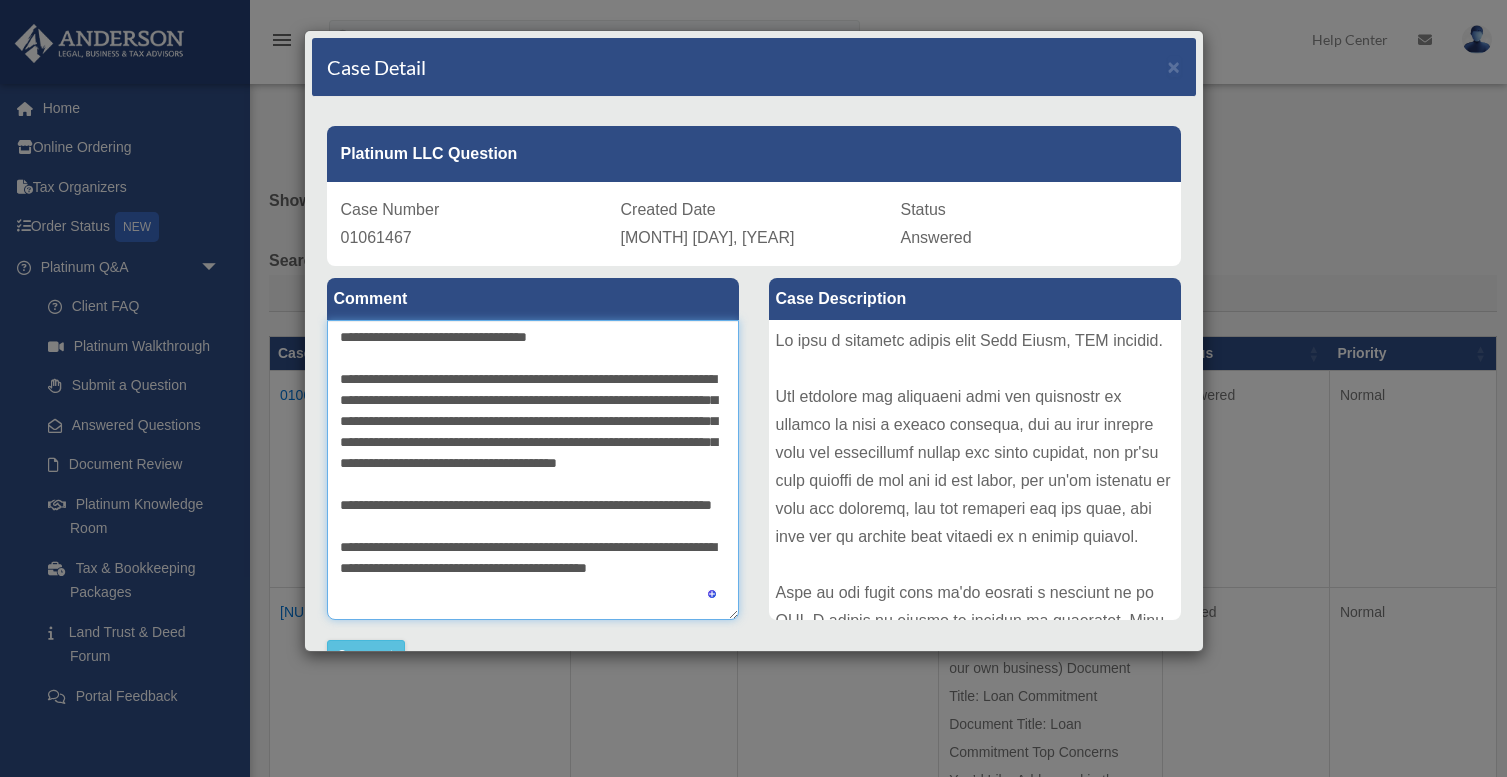 scroll, scrollTop: 20, scrollLeft: 0, axis: vertical 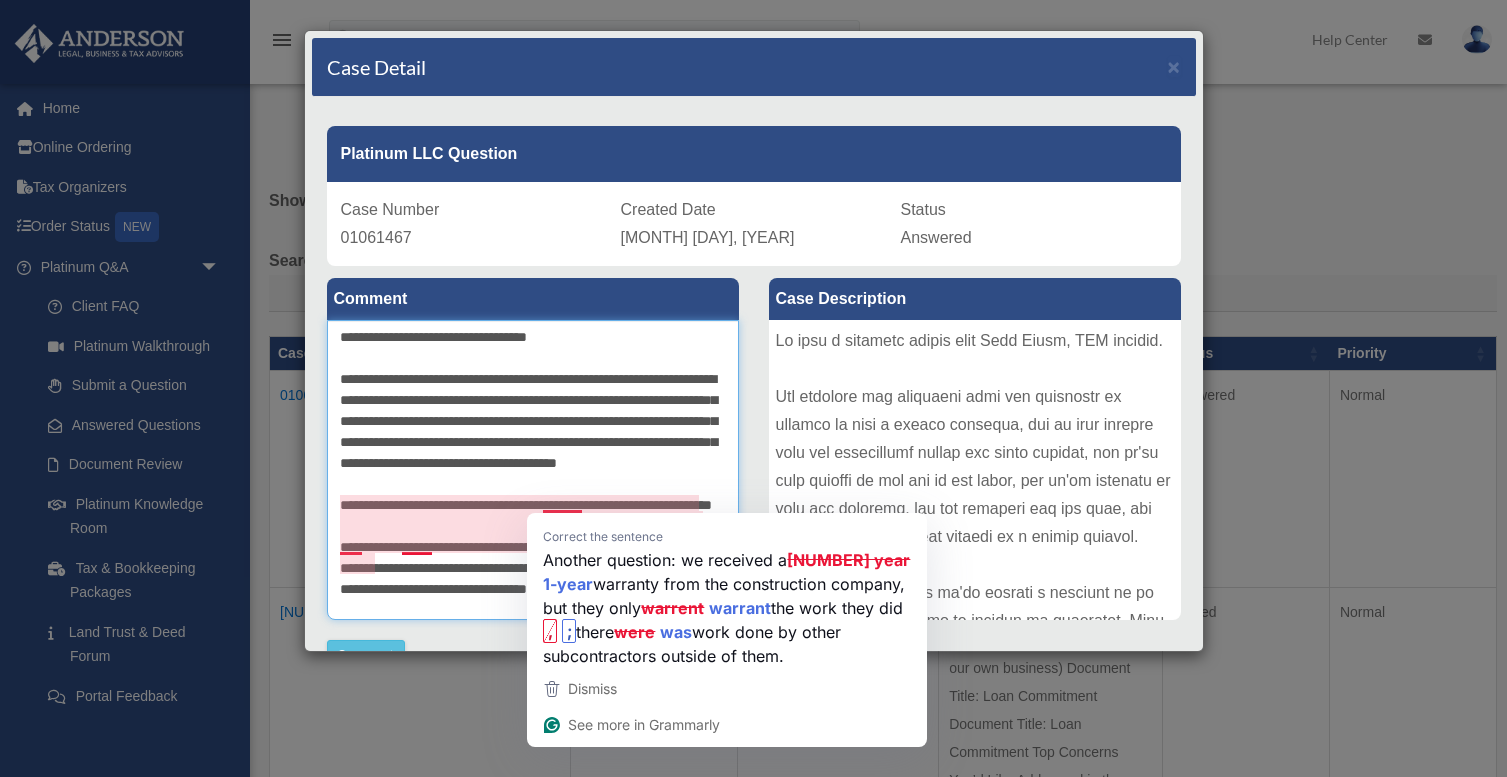 click on "**********" at bounding box center (533, 470) 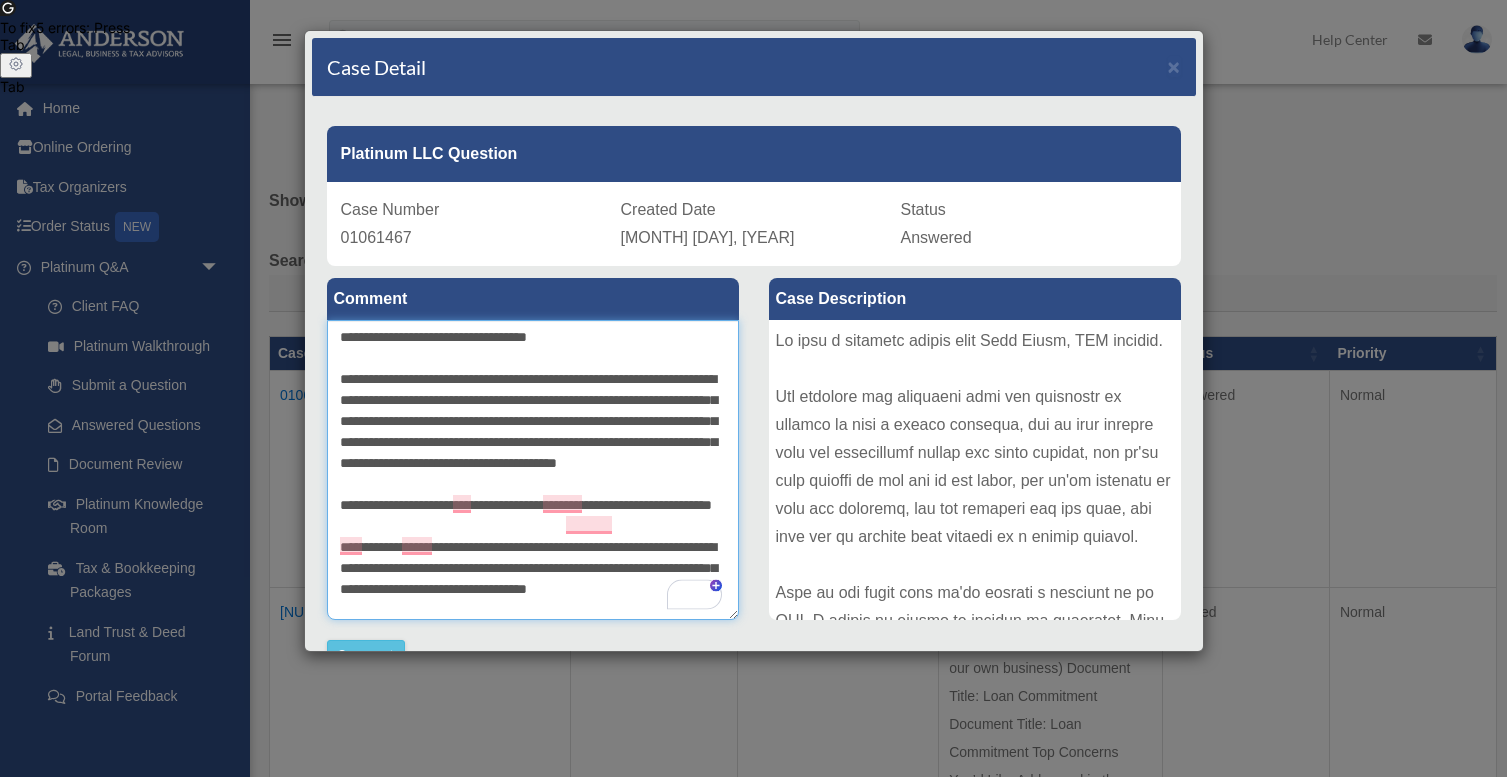 click on "**********" at bounding box center [533, 470] 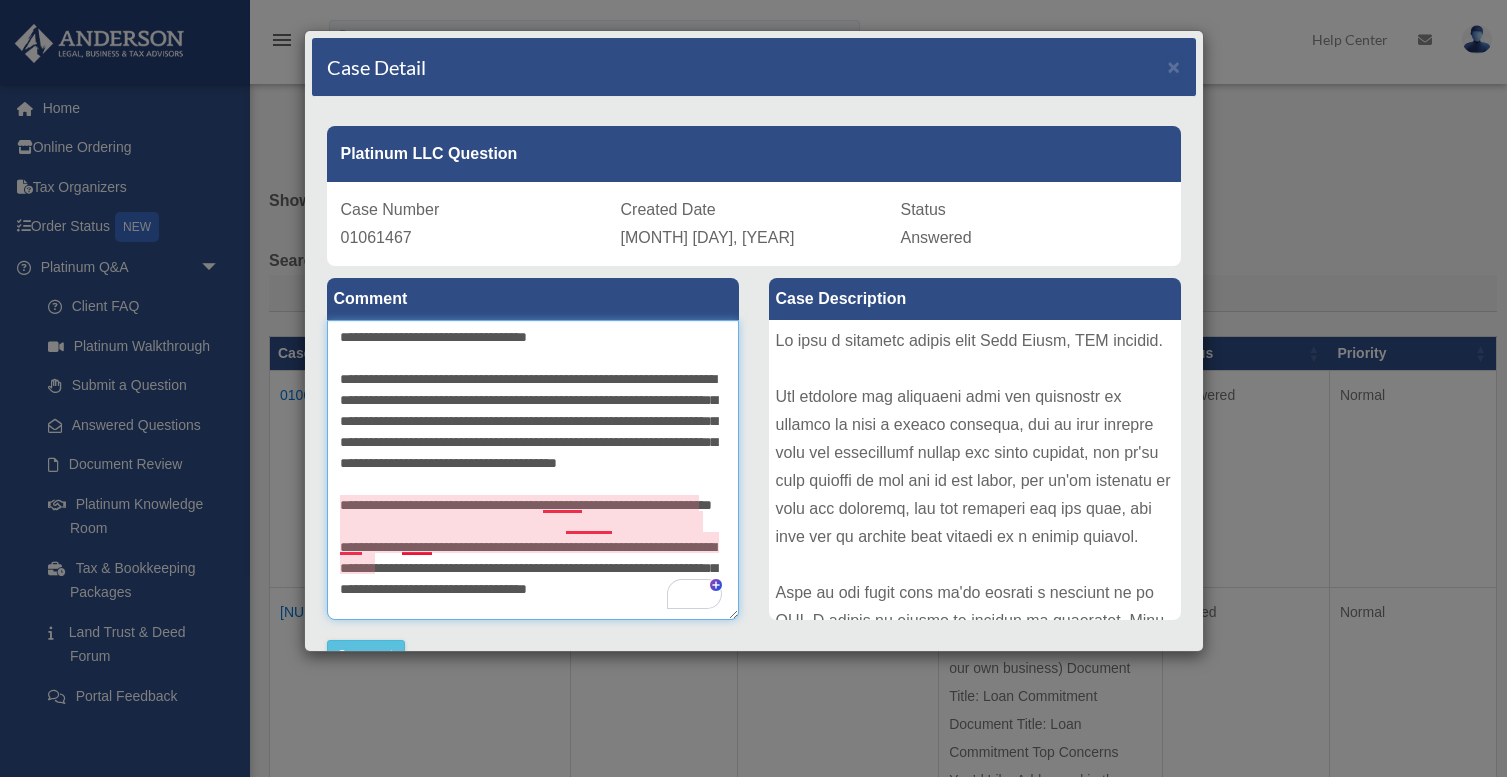 click on "**********" at bounding box center [533, 470] 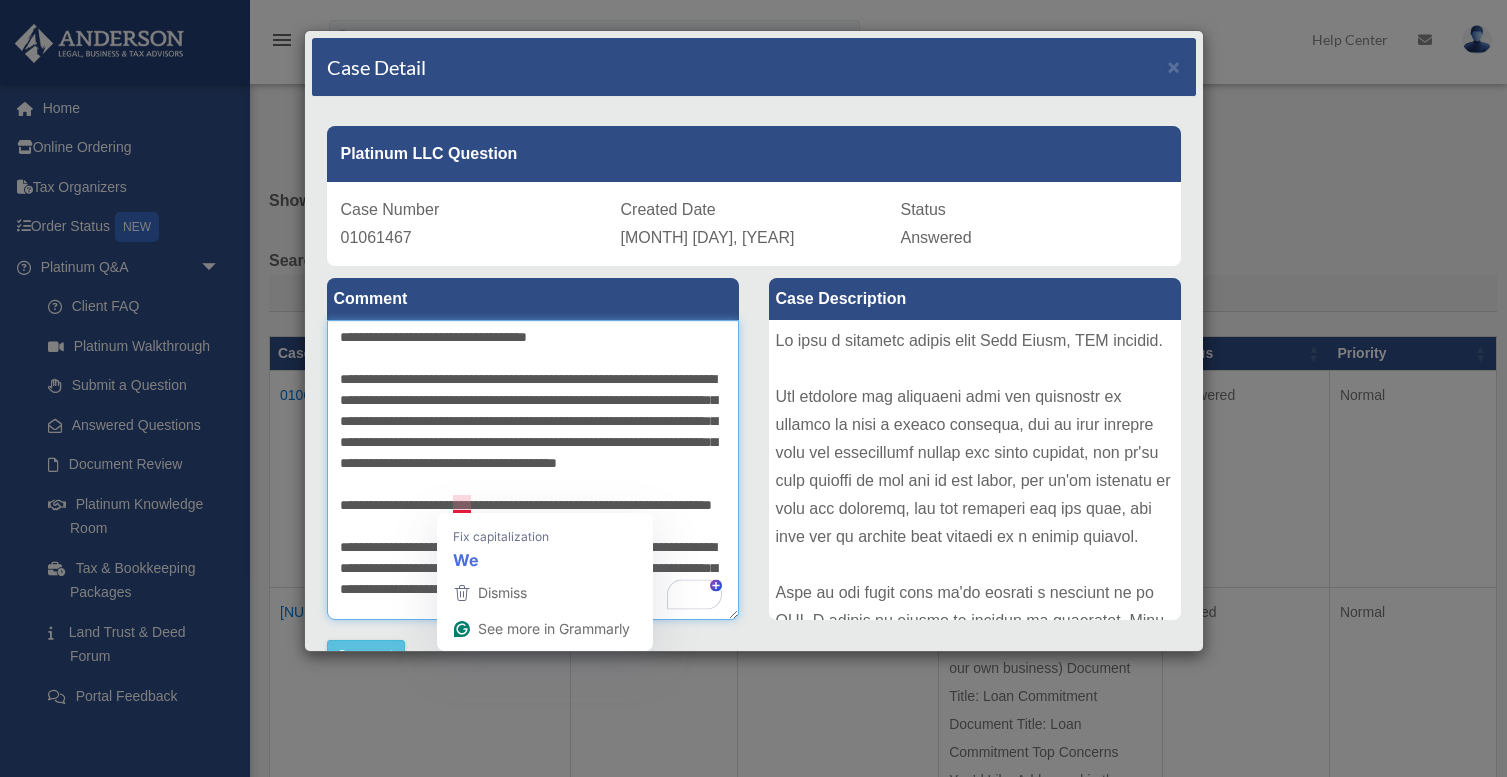 click on "**********" at bounding box center (533, 470) 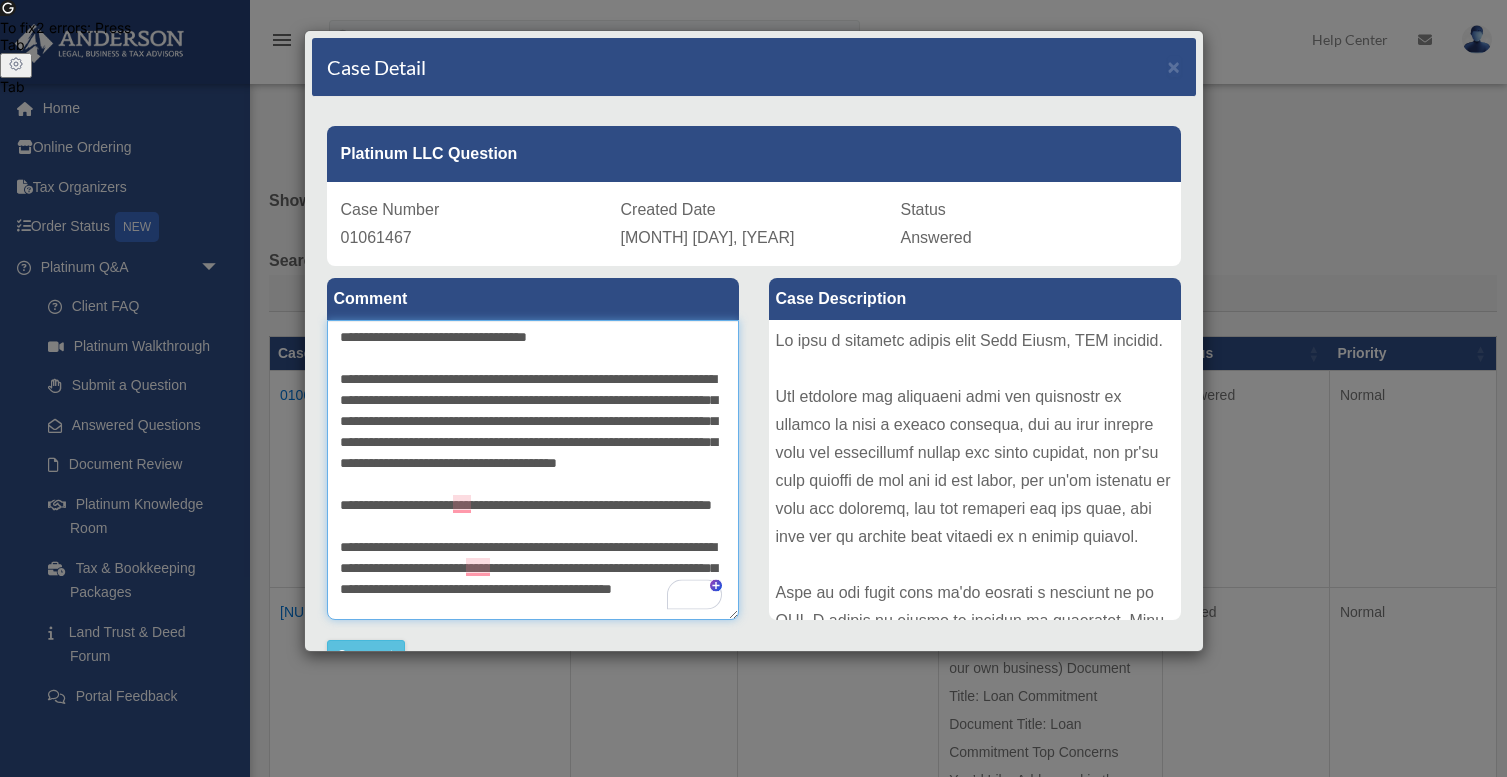 click on "**********" at bounding box center [533, 470] 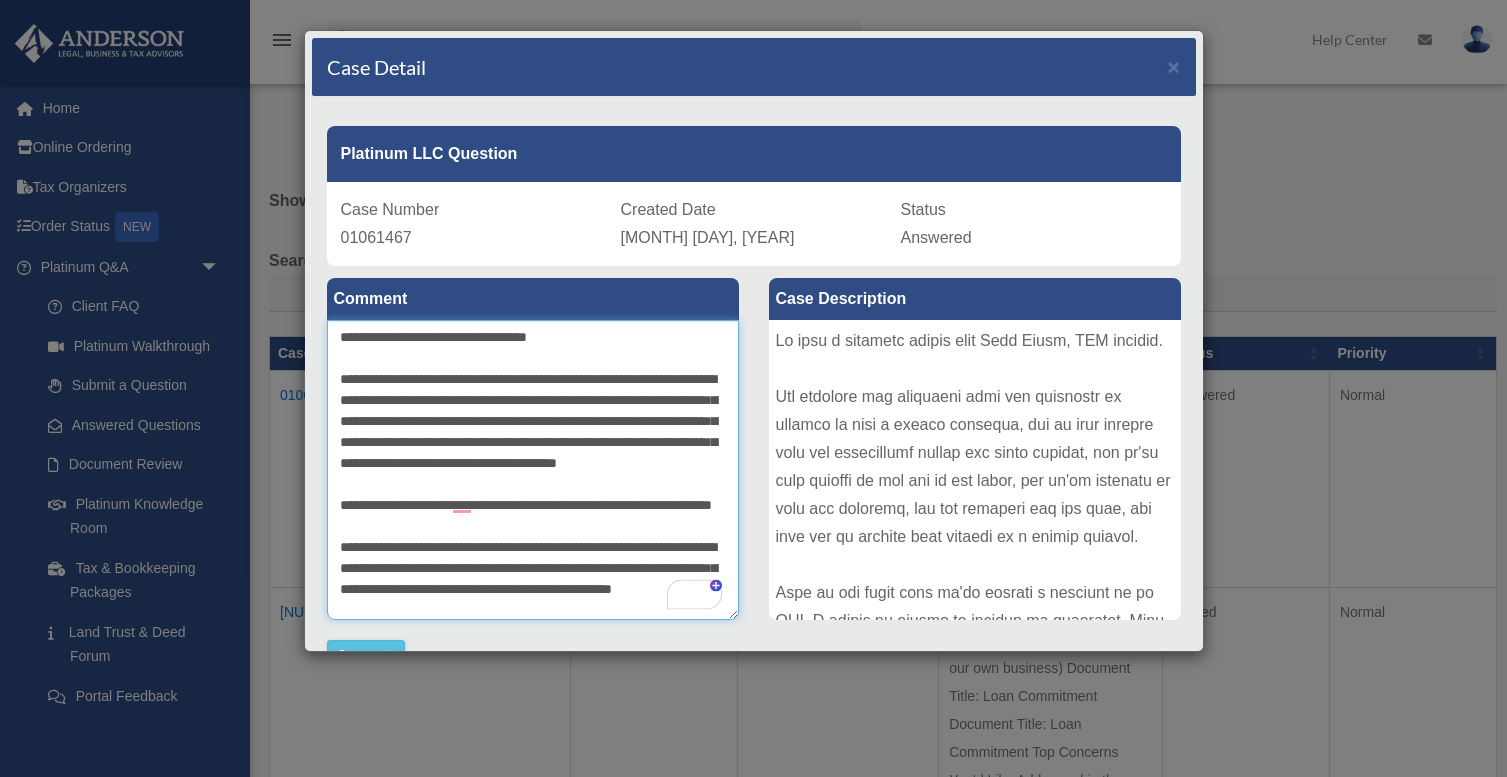 click on "**********" at bounding box center [533, 470] 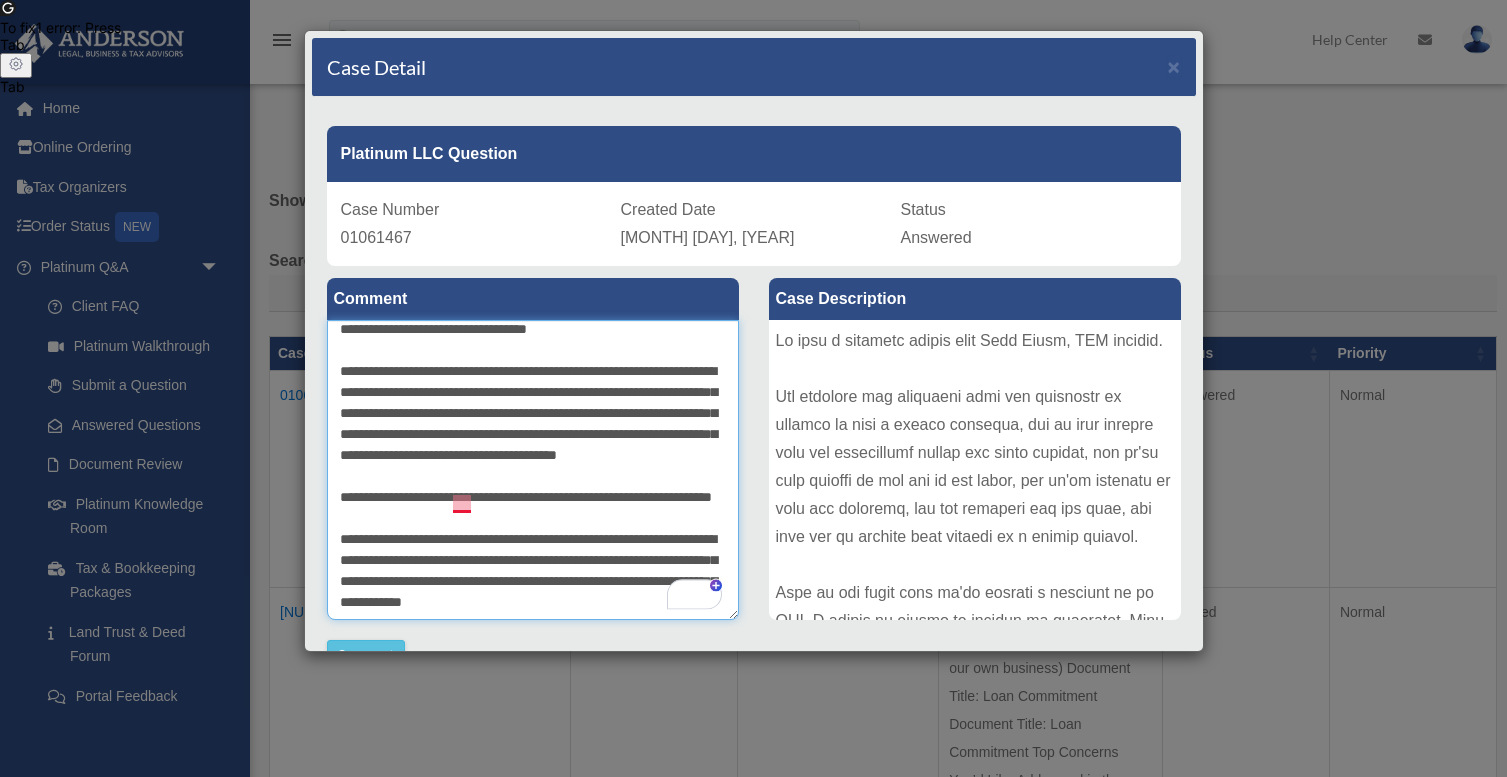 click on "**********" at bounding box center (533, 470) 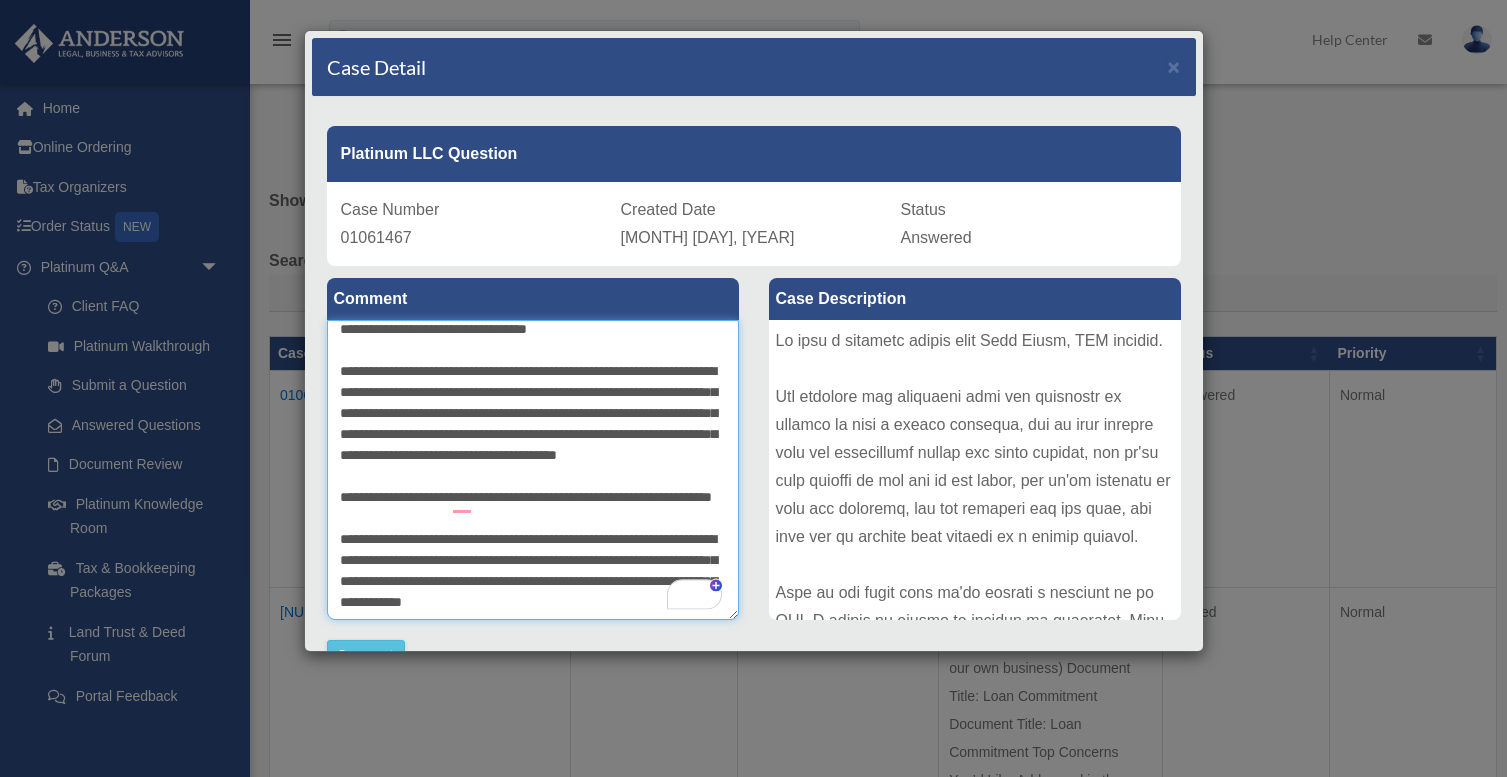 click on "**********" at bounding box center (533, 470) 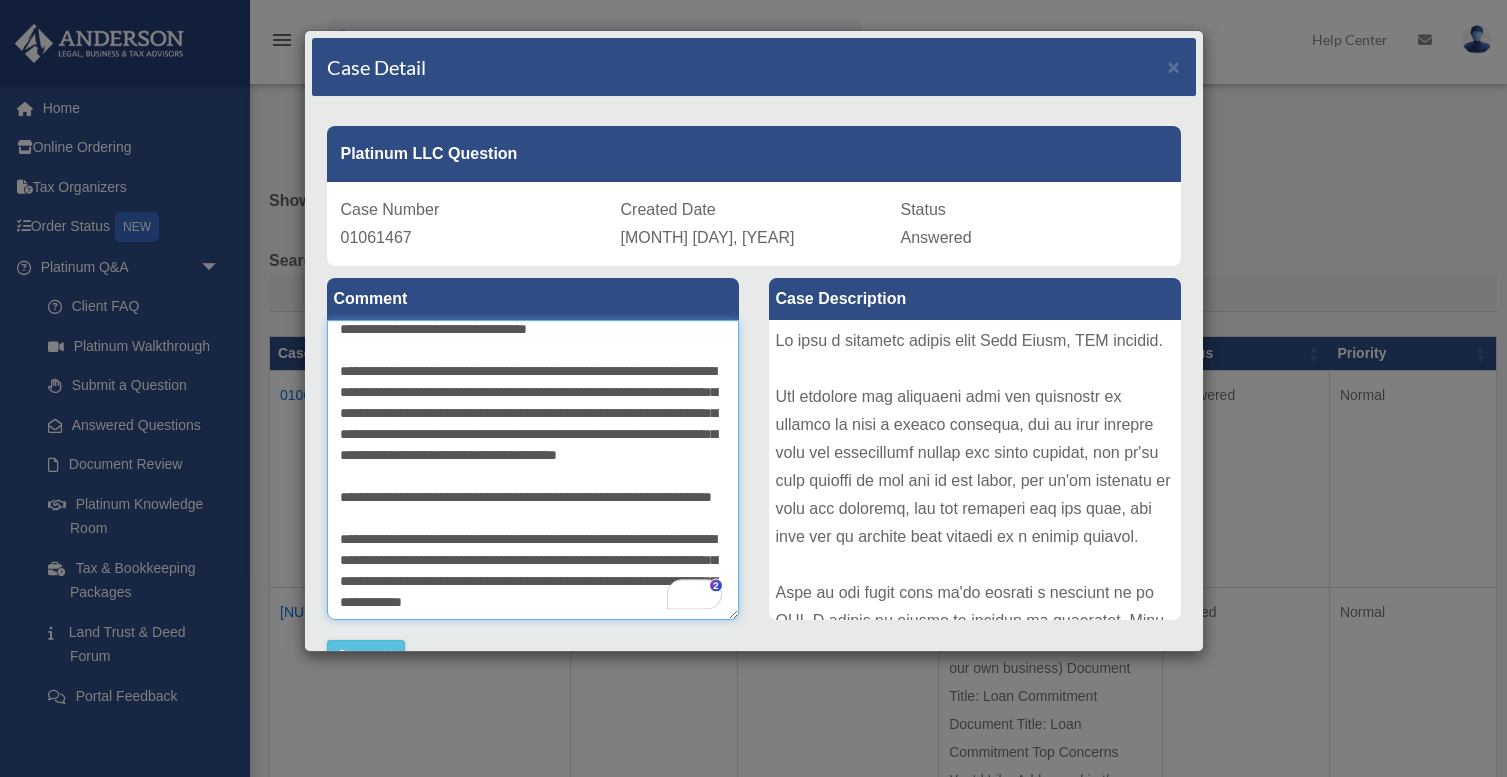 click on "**********" at bounding box center [533, 470] 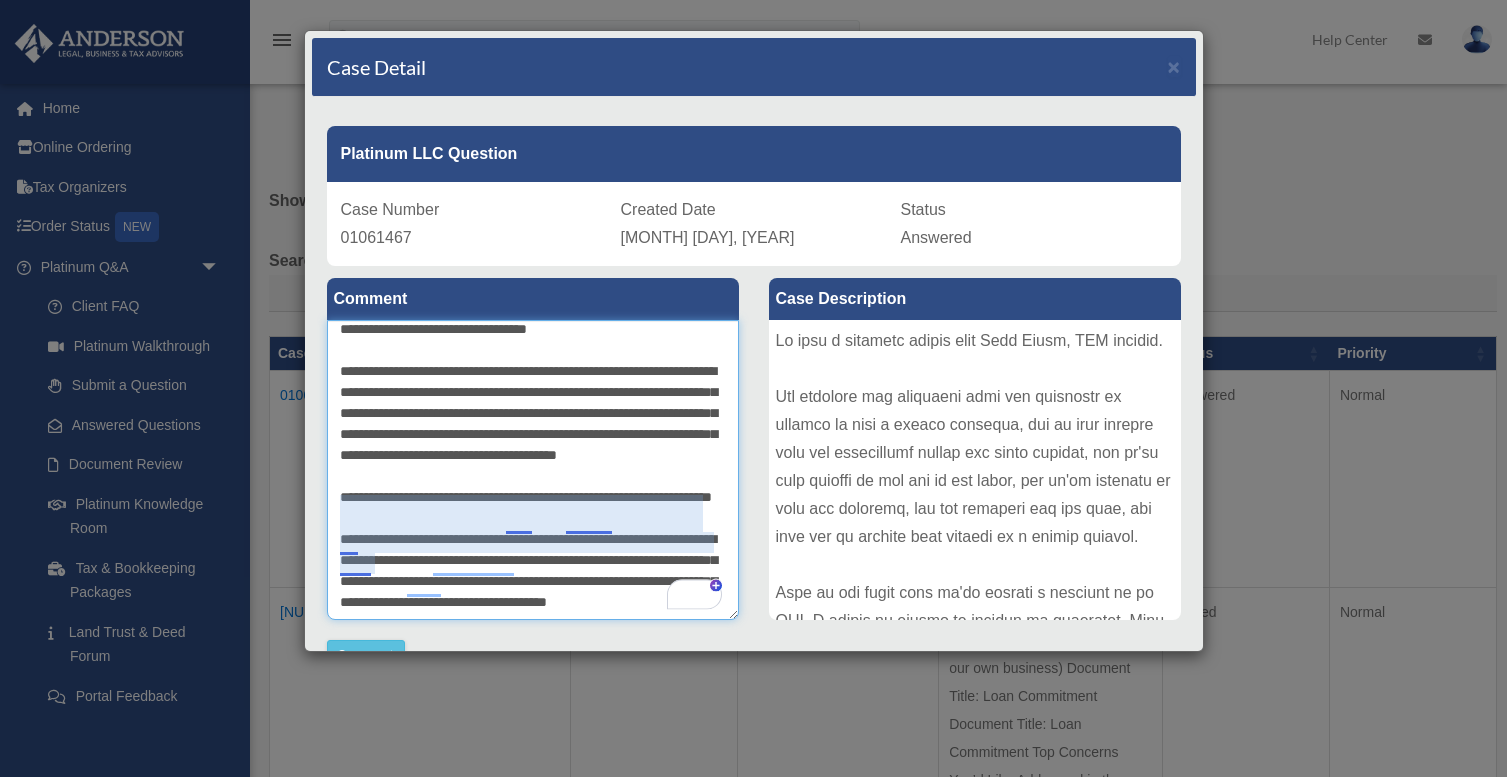click on "**********" at bounding box center [533, 470] 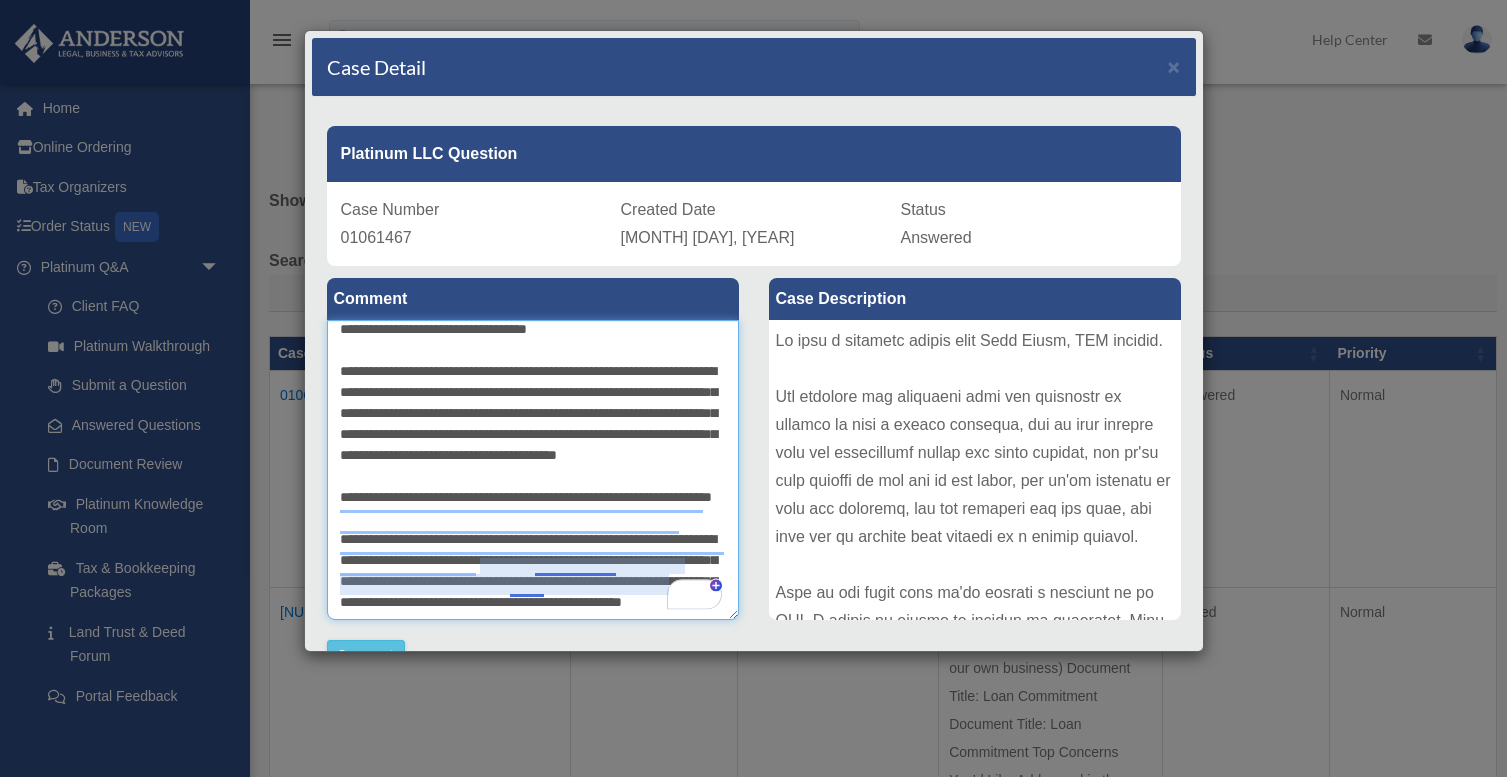 click on "**********" at bounding box center [533, 470] 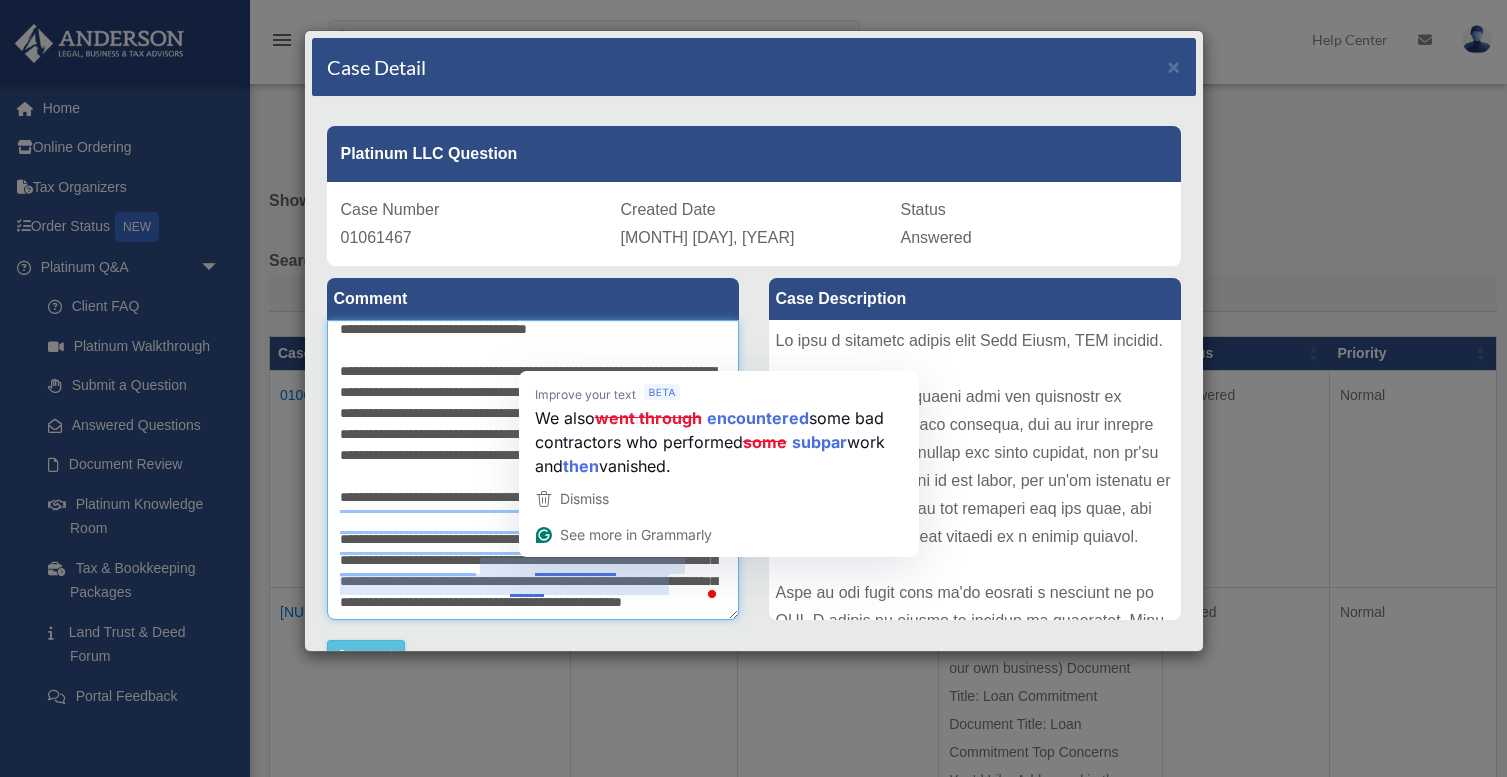 click on "**********" at bounding box center [533, 470] 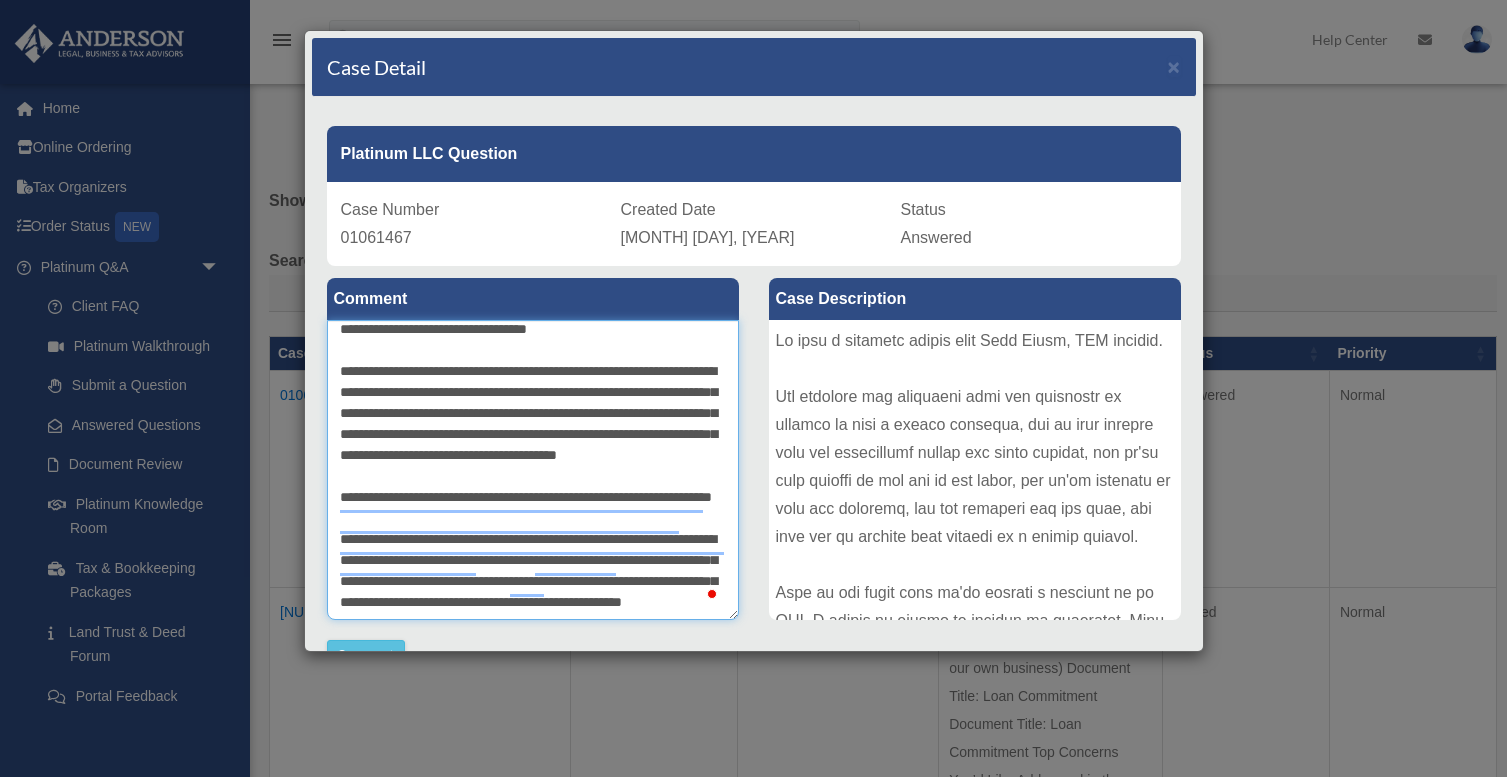 click on "X
Get a chance to win 6 months of Platinum for free just by filling out this
survey" at bounding box center (753, 1381) 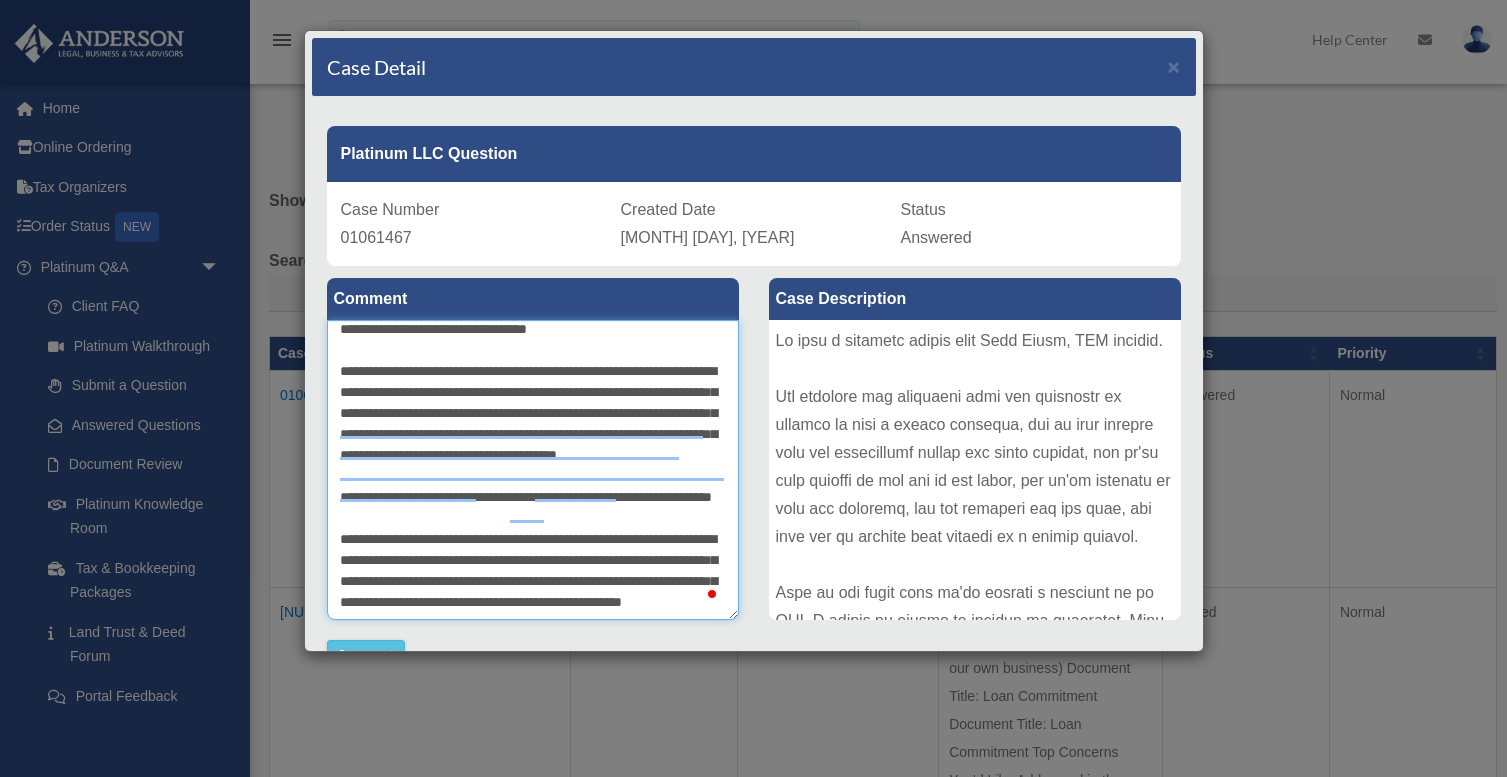 scroll, scrollTop: 164, scrollLeft: 0, axis: vertical 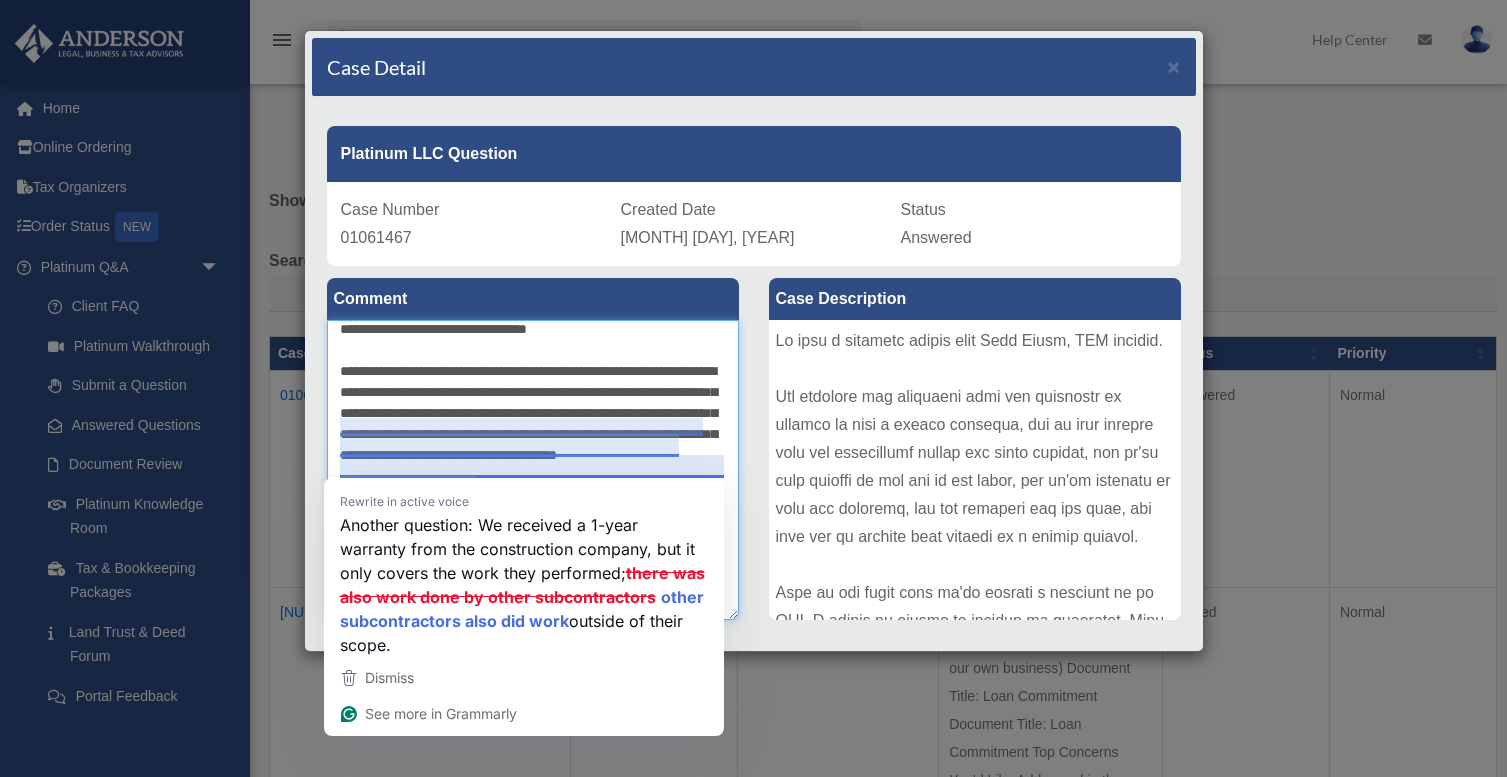 click on "**********" at bounding box center (533, 470) 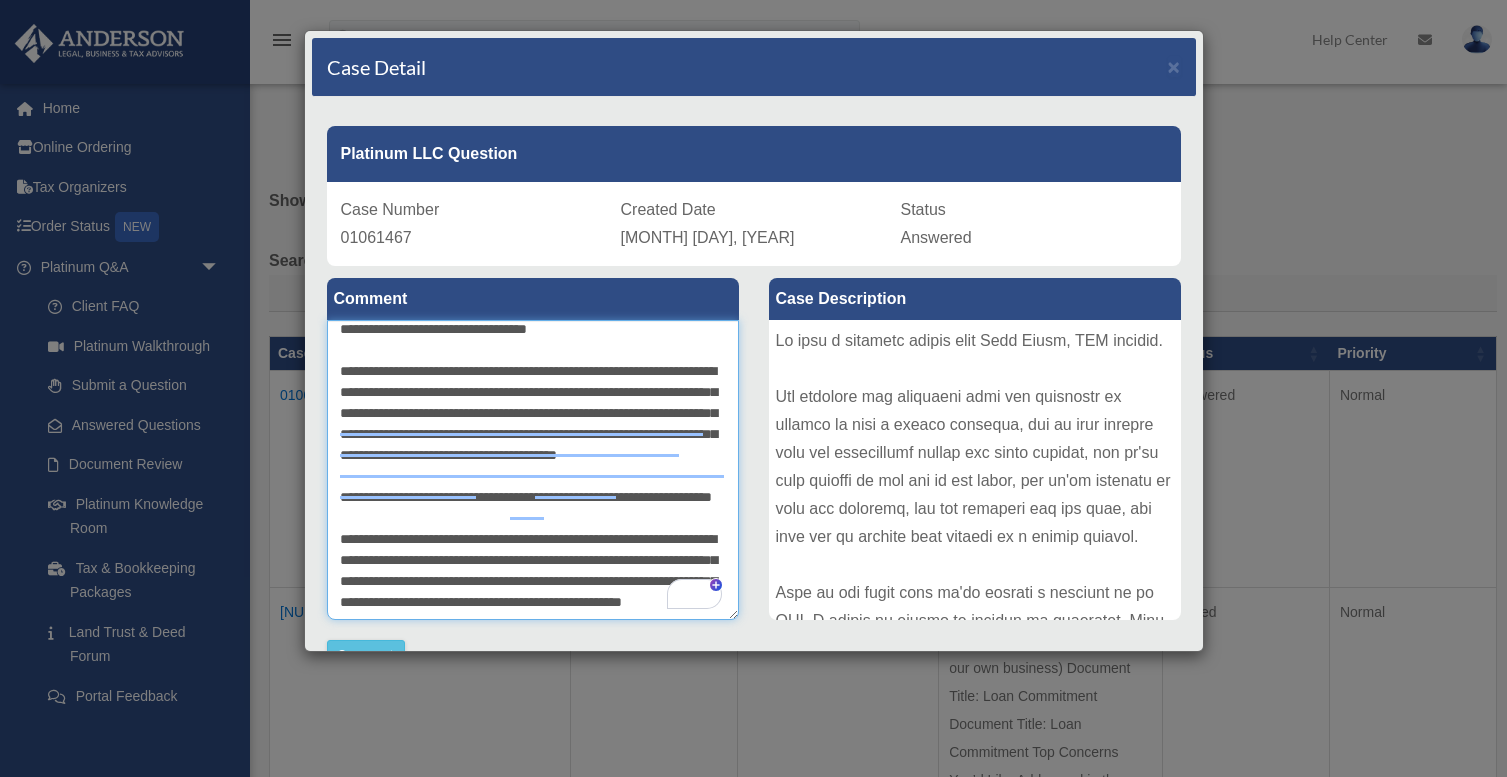 click on "**********" at bounding box center [533, 470] 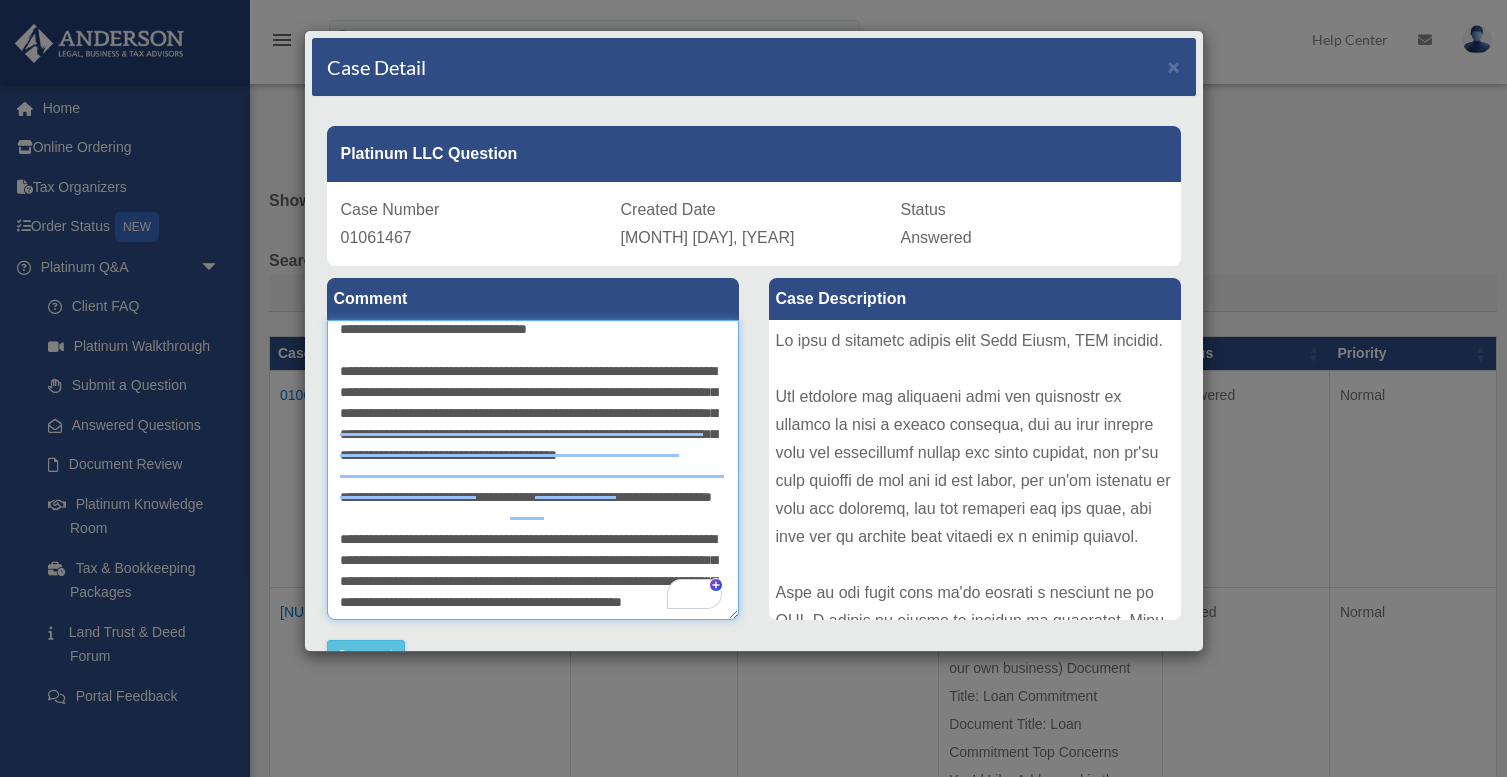 click on "**********" at bounding box center [533, 470] 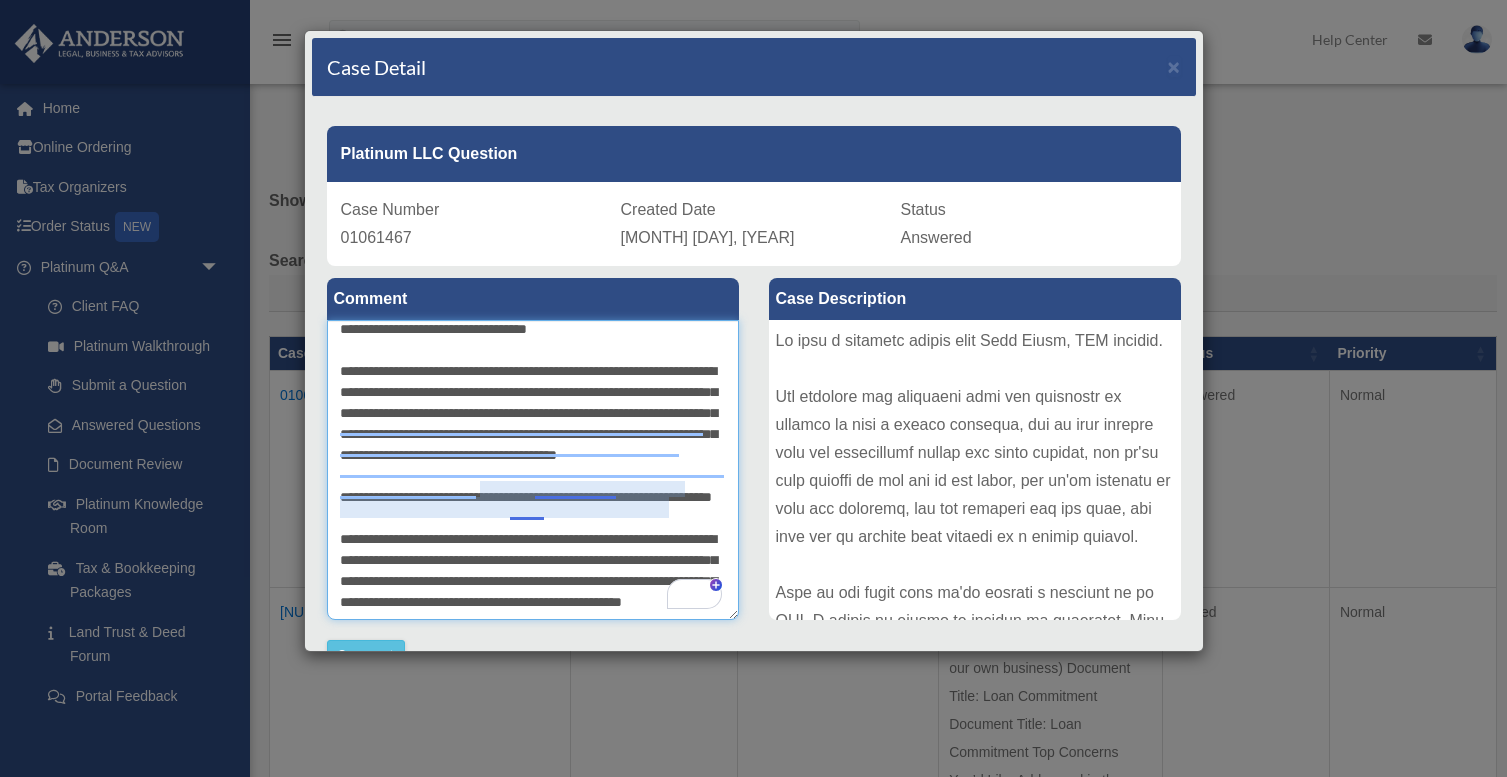 click on "**********" at bounding box center (533, 470) 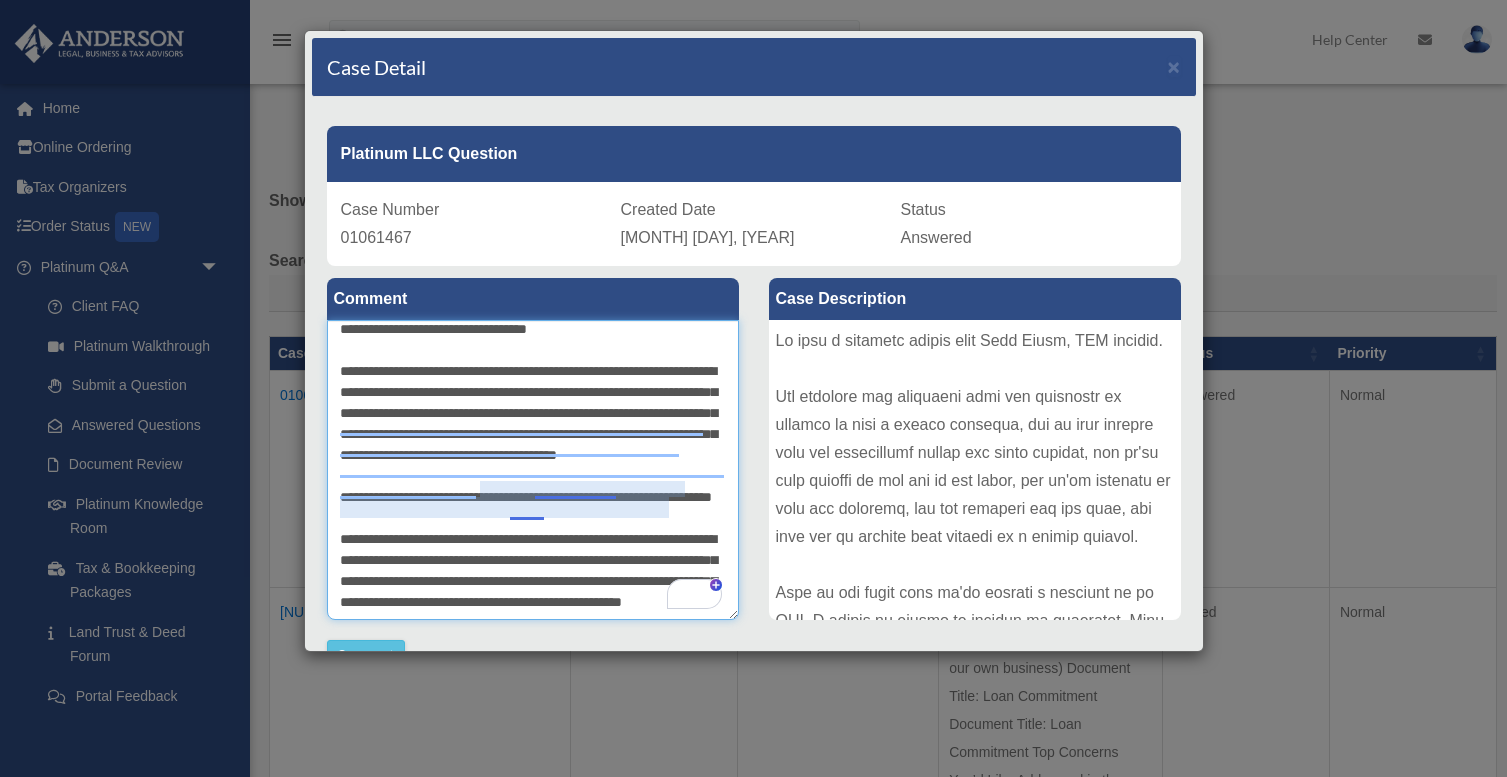click on "**********" at bounding box center [533, 470] 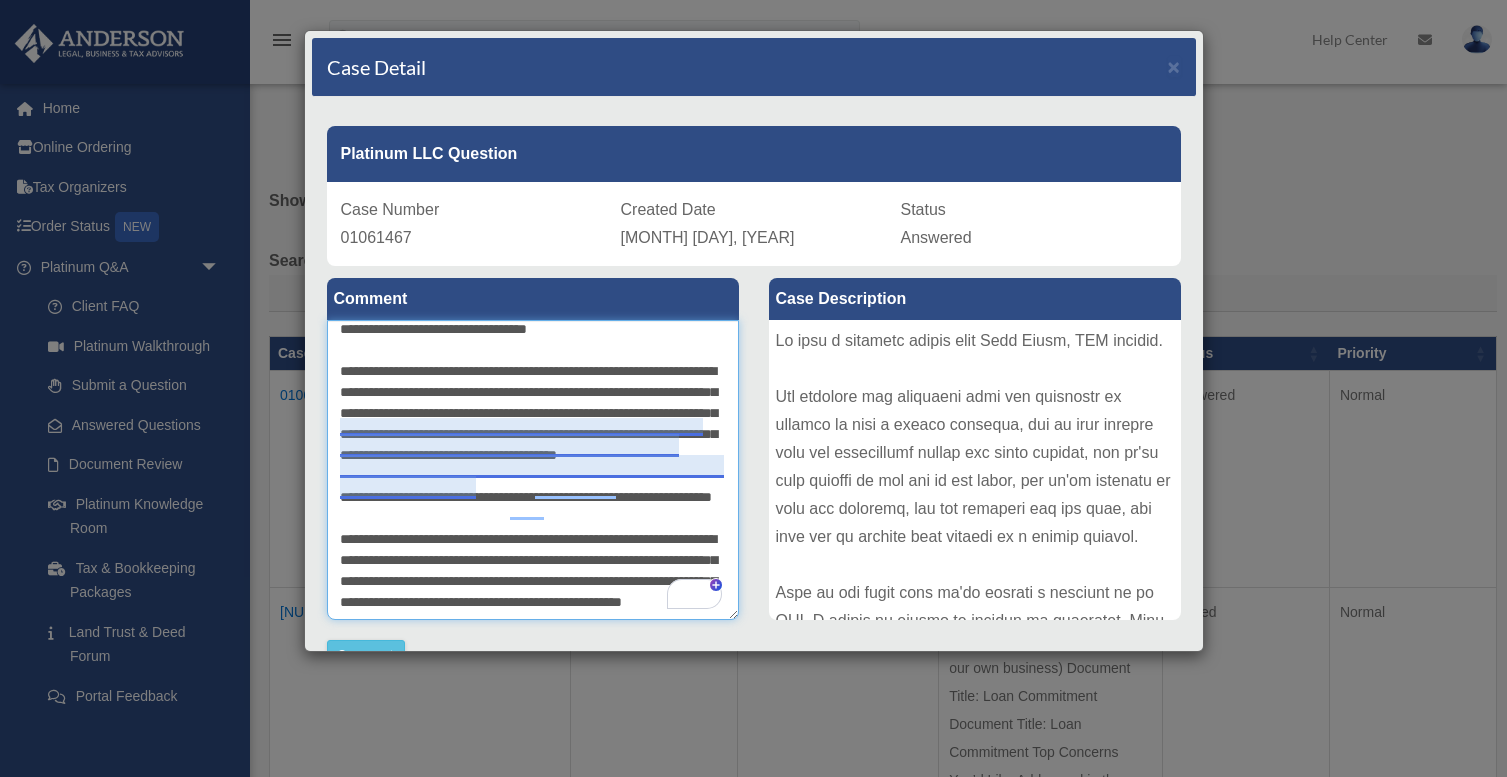click on "**********" at bounding box center [533, 470] 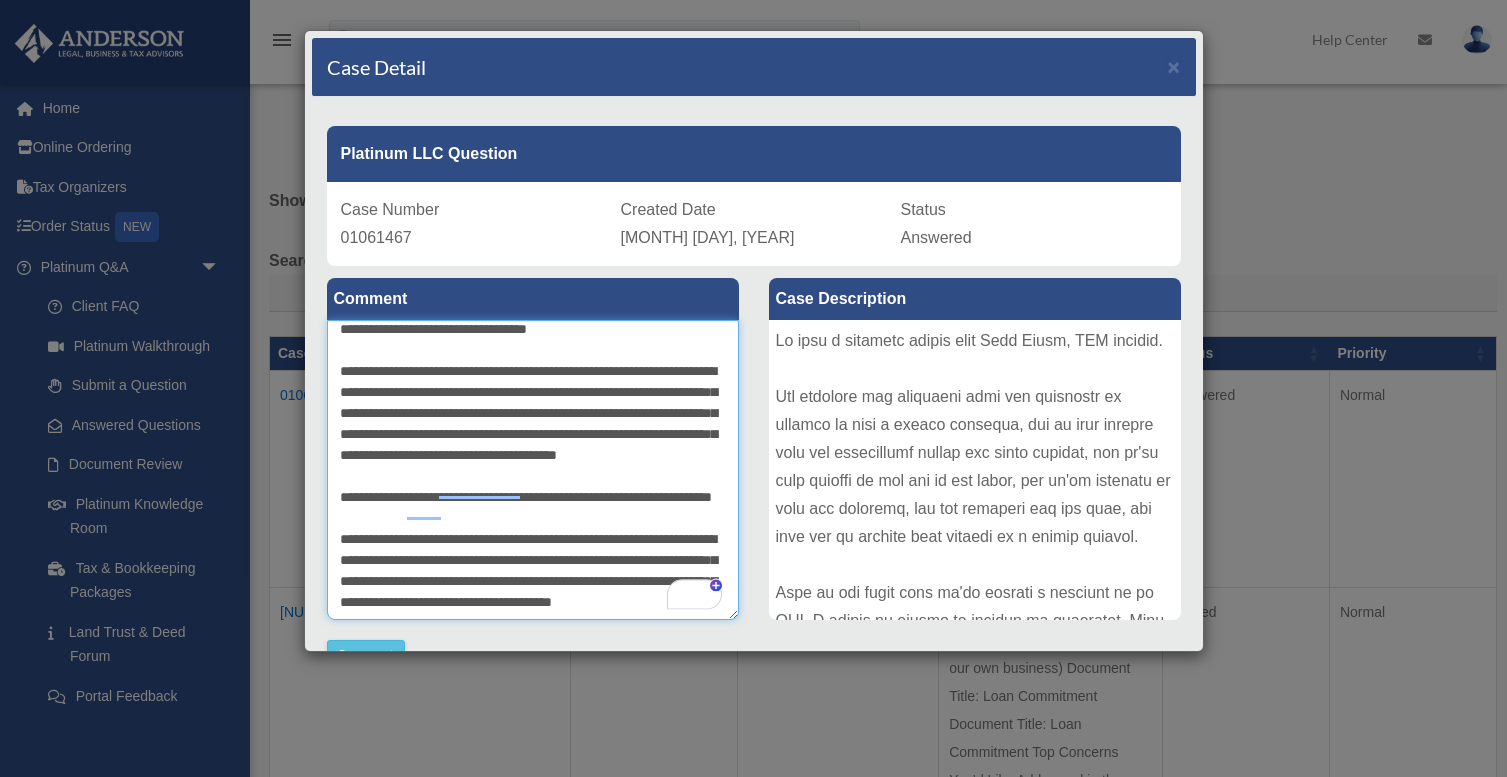 click on "**********" at bounding box center [533, 470] 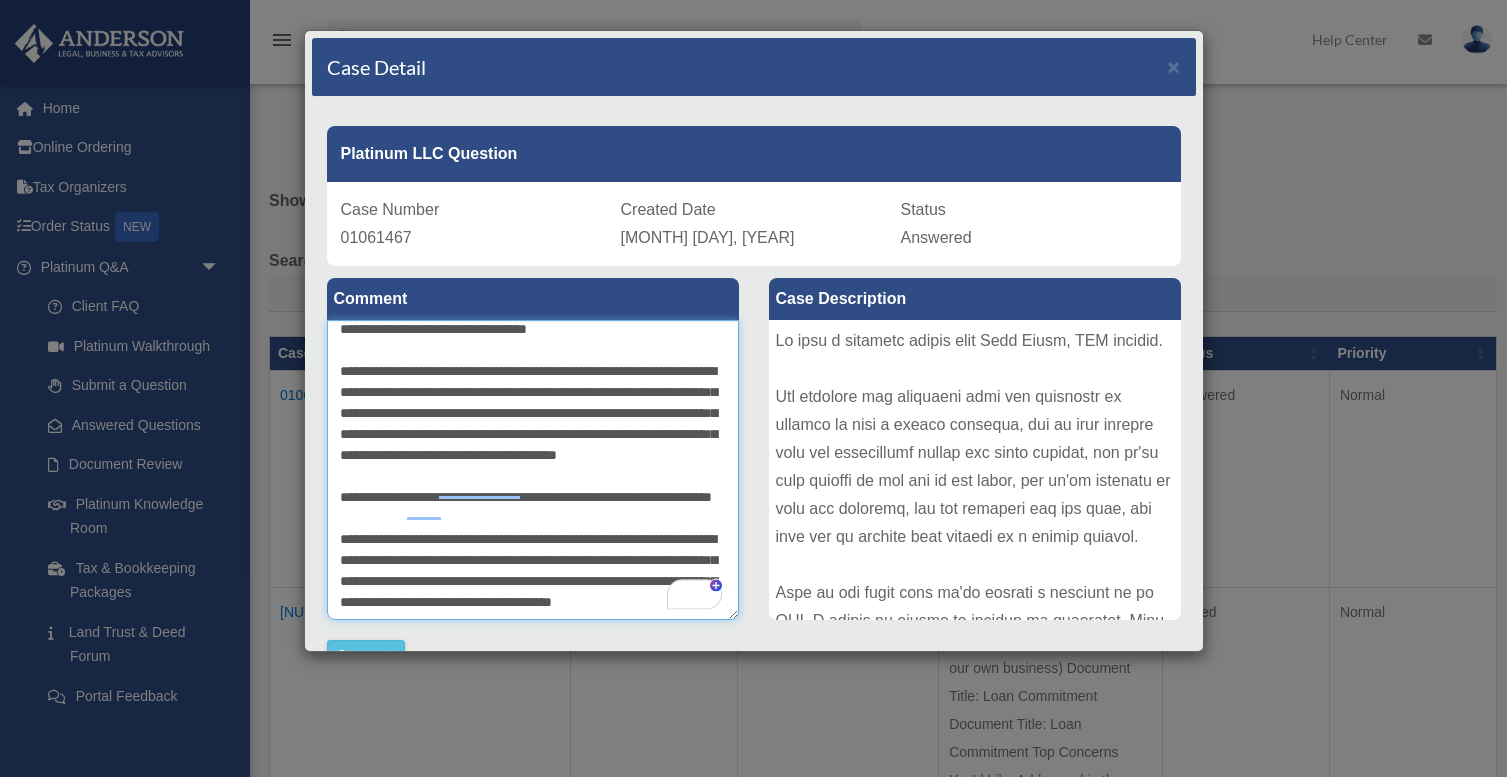 click on "**********" at bounding box center [533, 470] 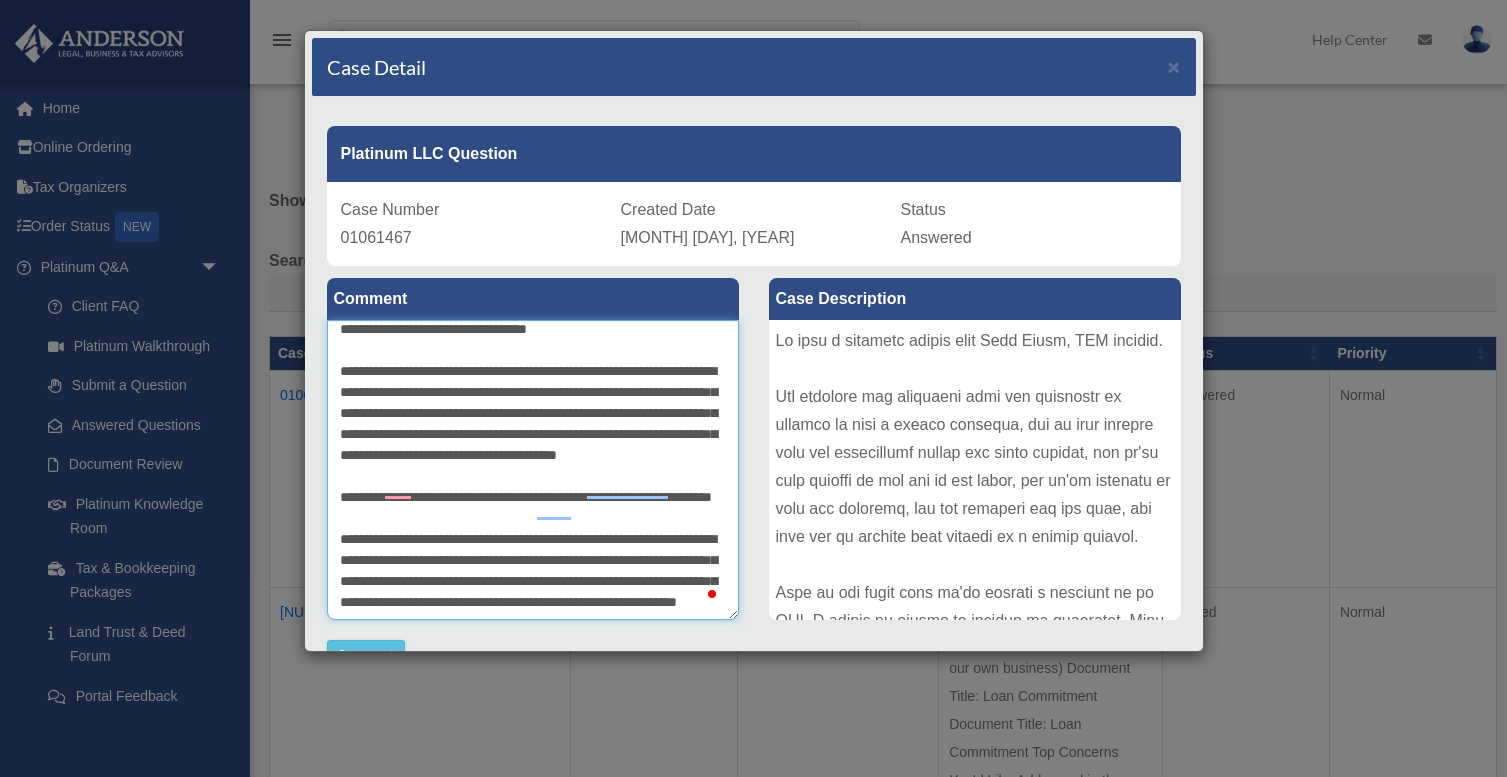 click on "**********" at bounding box center (533, 470) 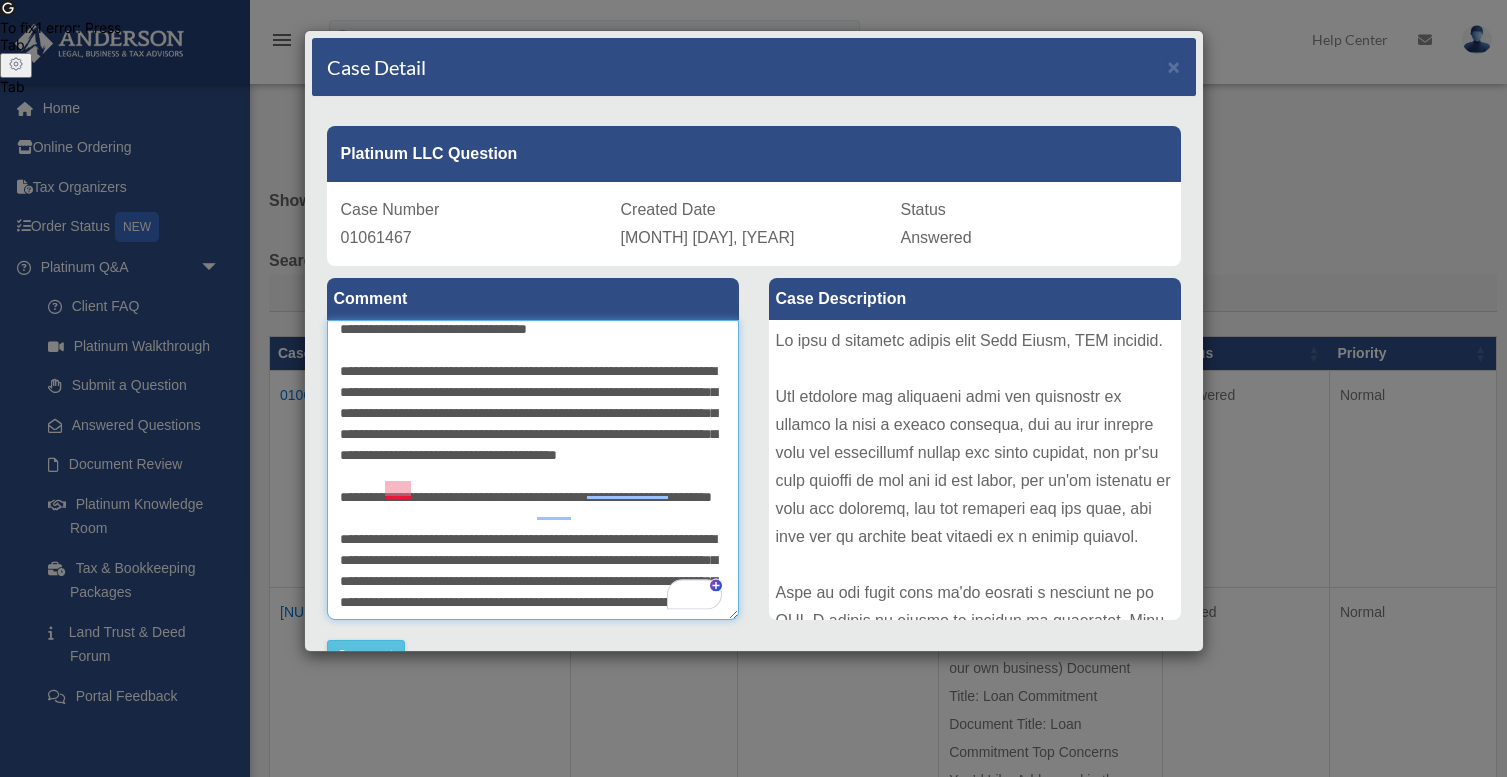 click on "**********" at bounding box center (533, 470) 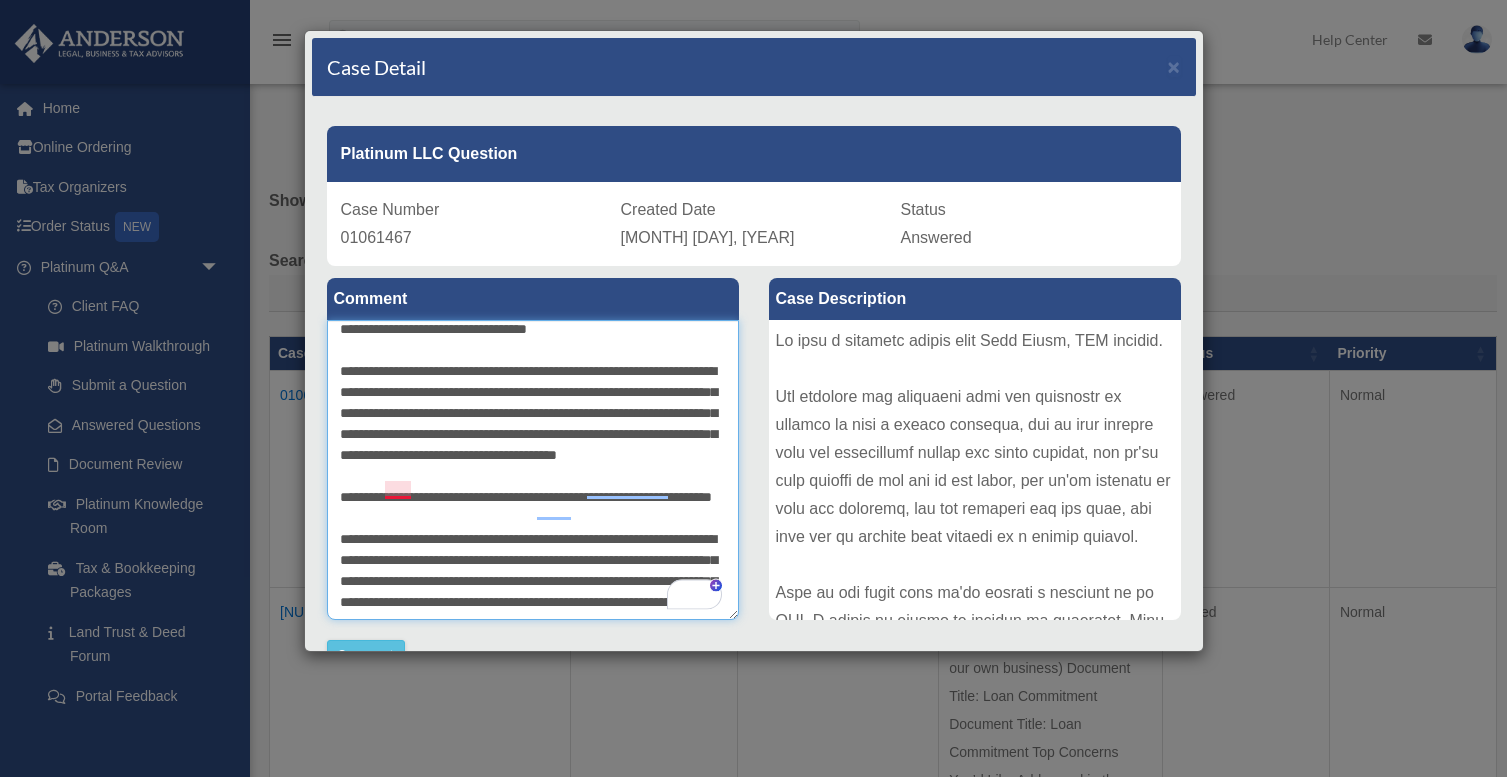 click on "**********" at bounding box center [533, 470] 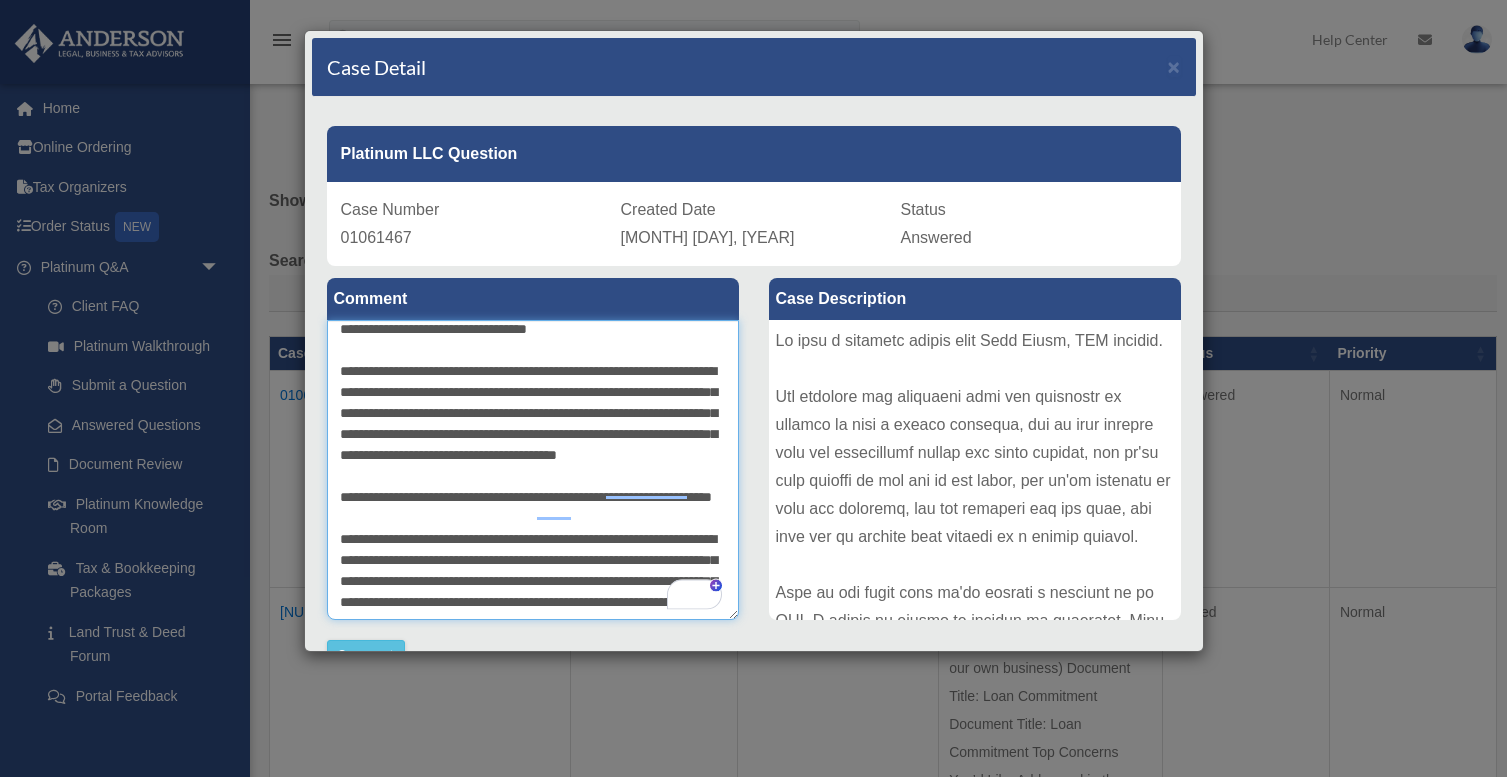 click on "**********" at bounding box center [533, 470] 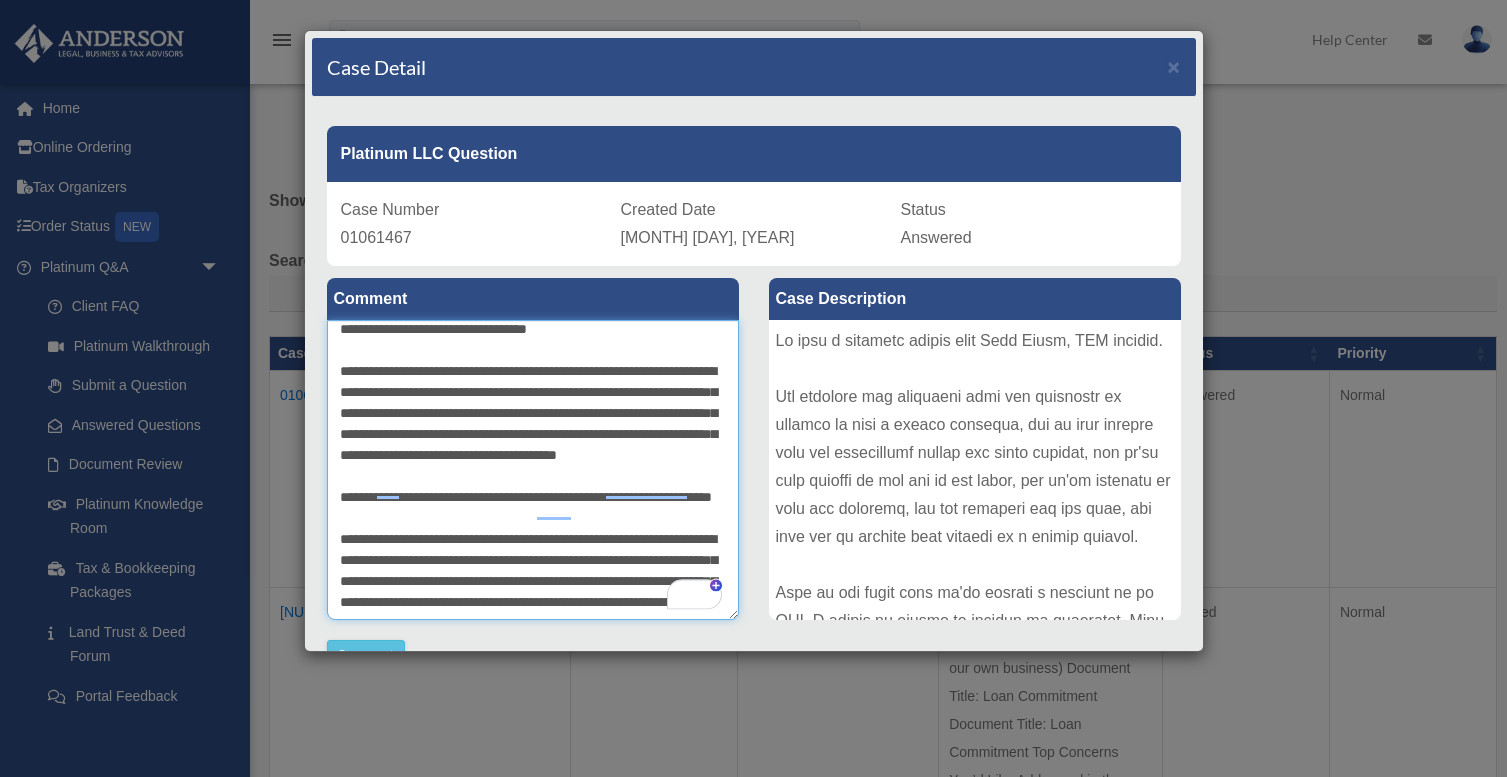click on "**********" at bounding box center [533, 470] 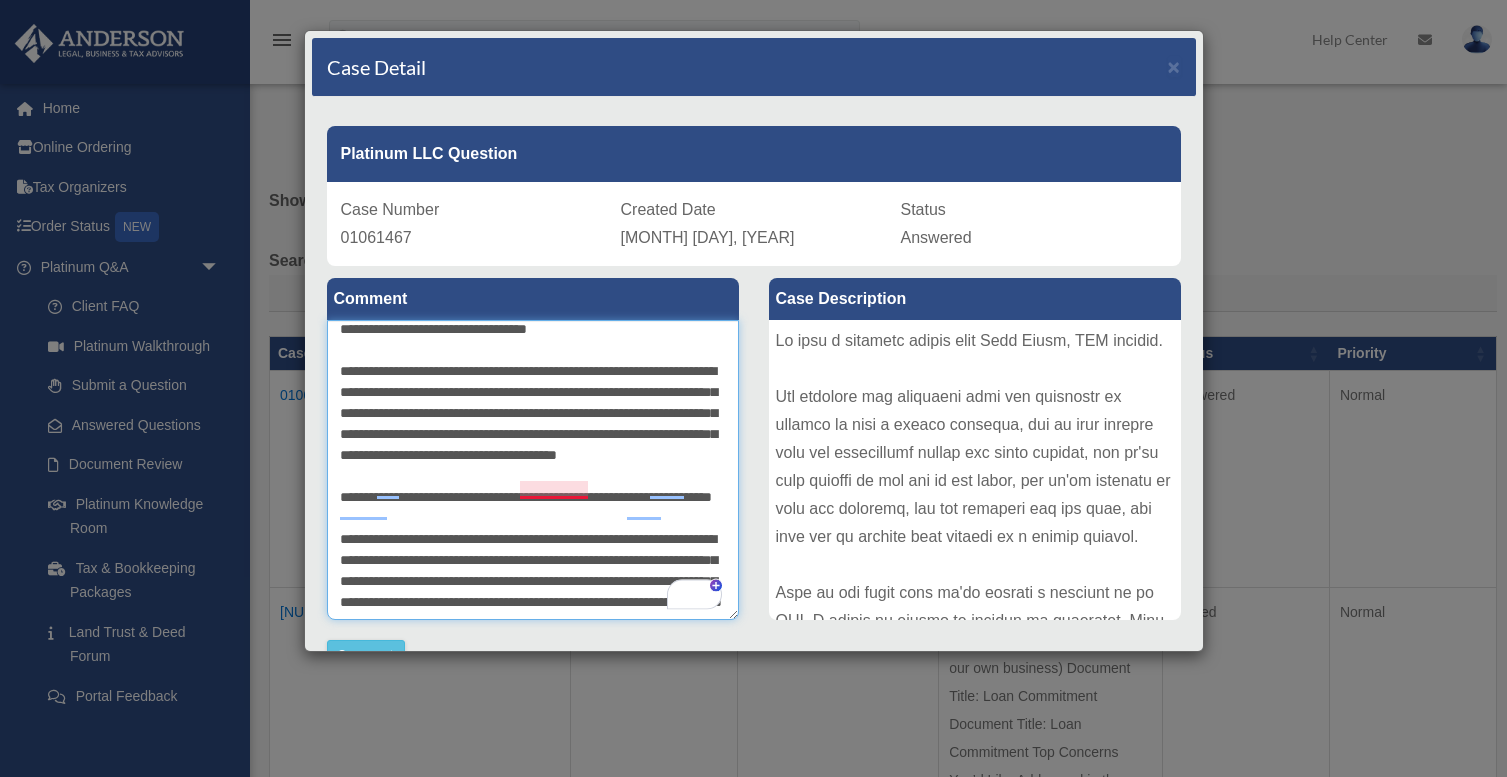 click on "**********" at bounding box center (533, 470) 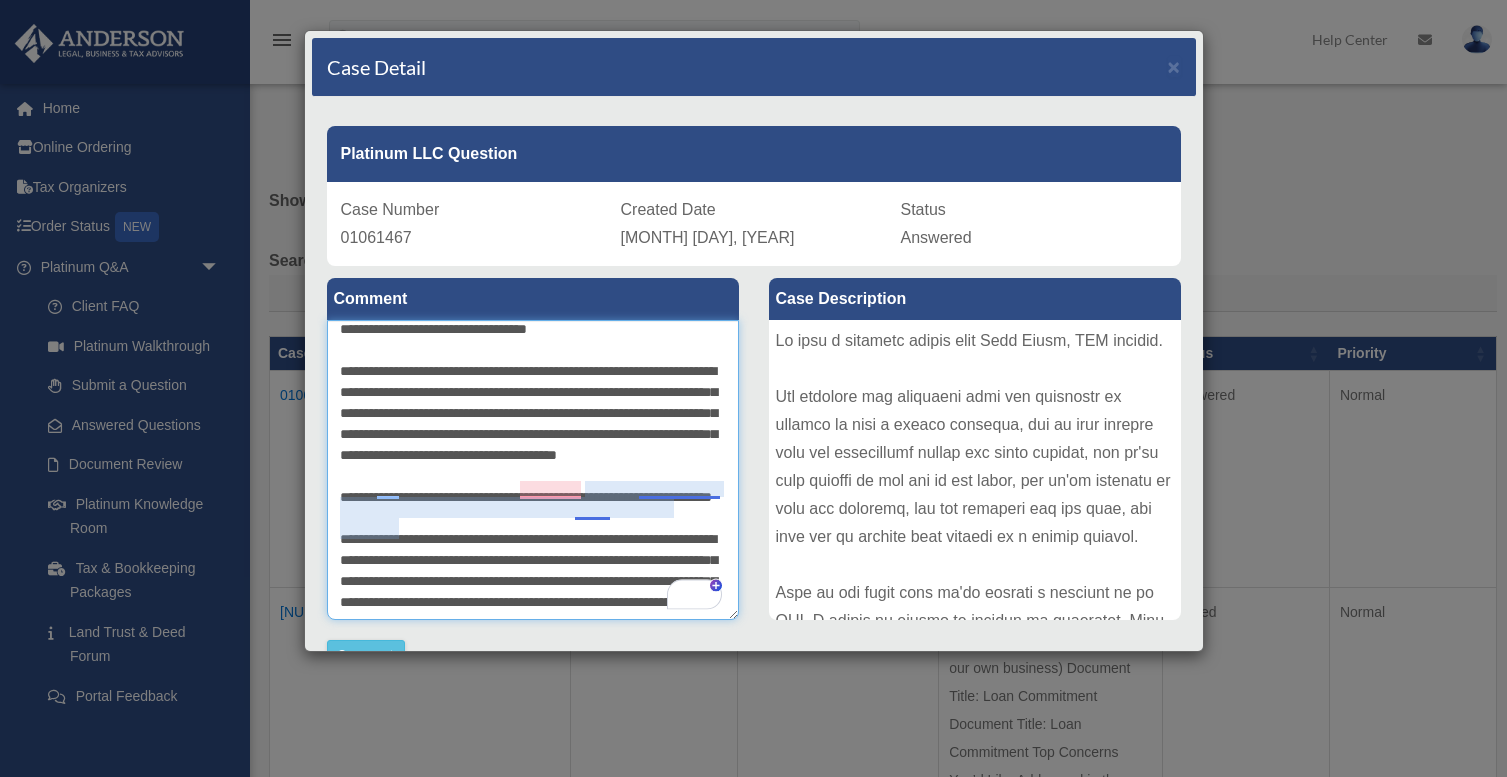 click on "**********" at bounding box center (533, 470) 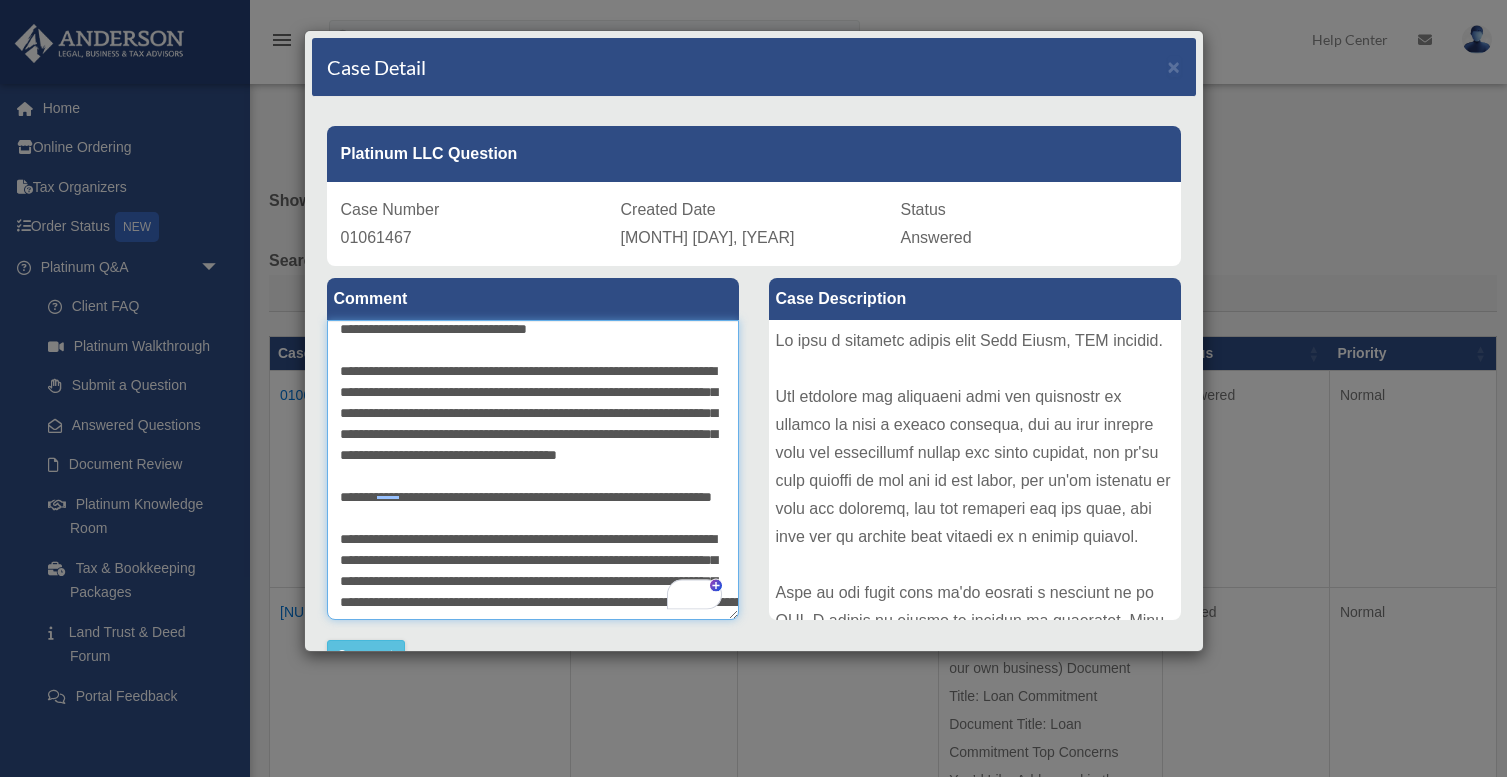 click on "**********" at bounding box center (533, 470) 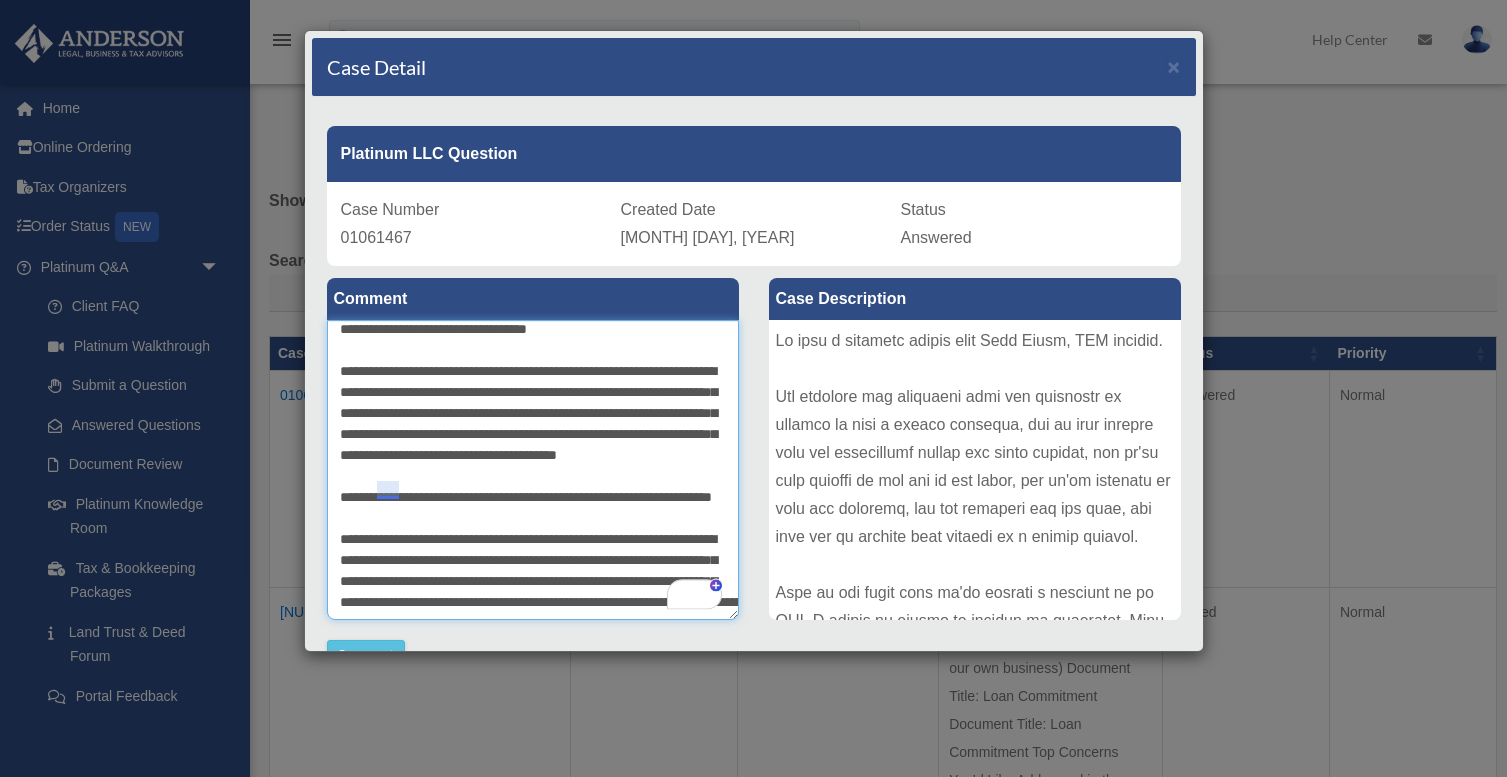 click on "**********" at bounding box center [533, 470] 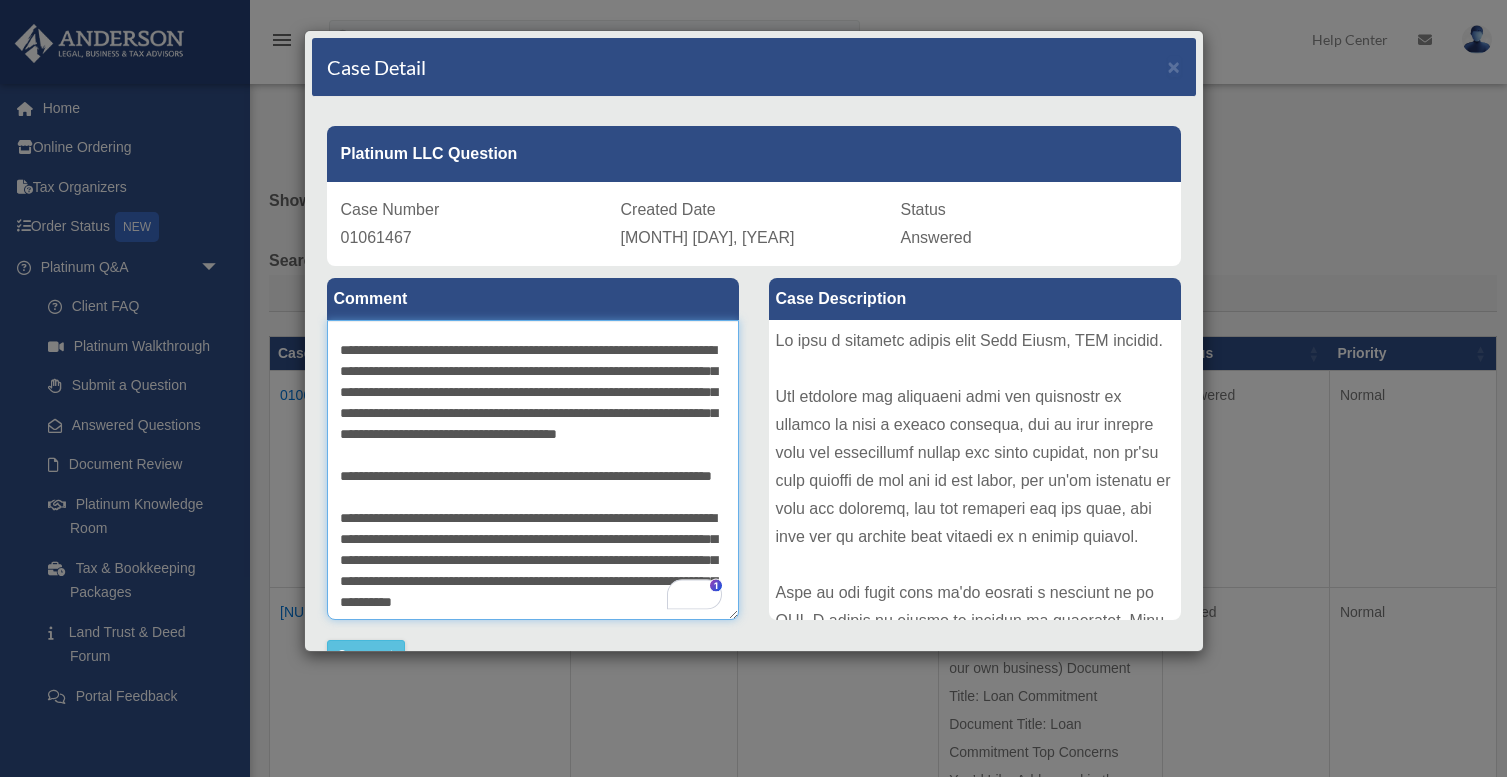 click on "**********" at bounding box center (533, 470) 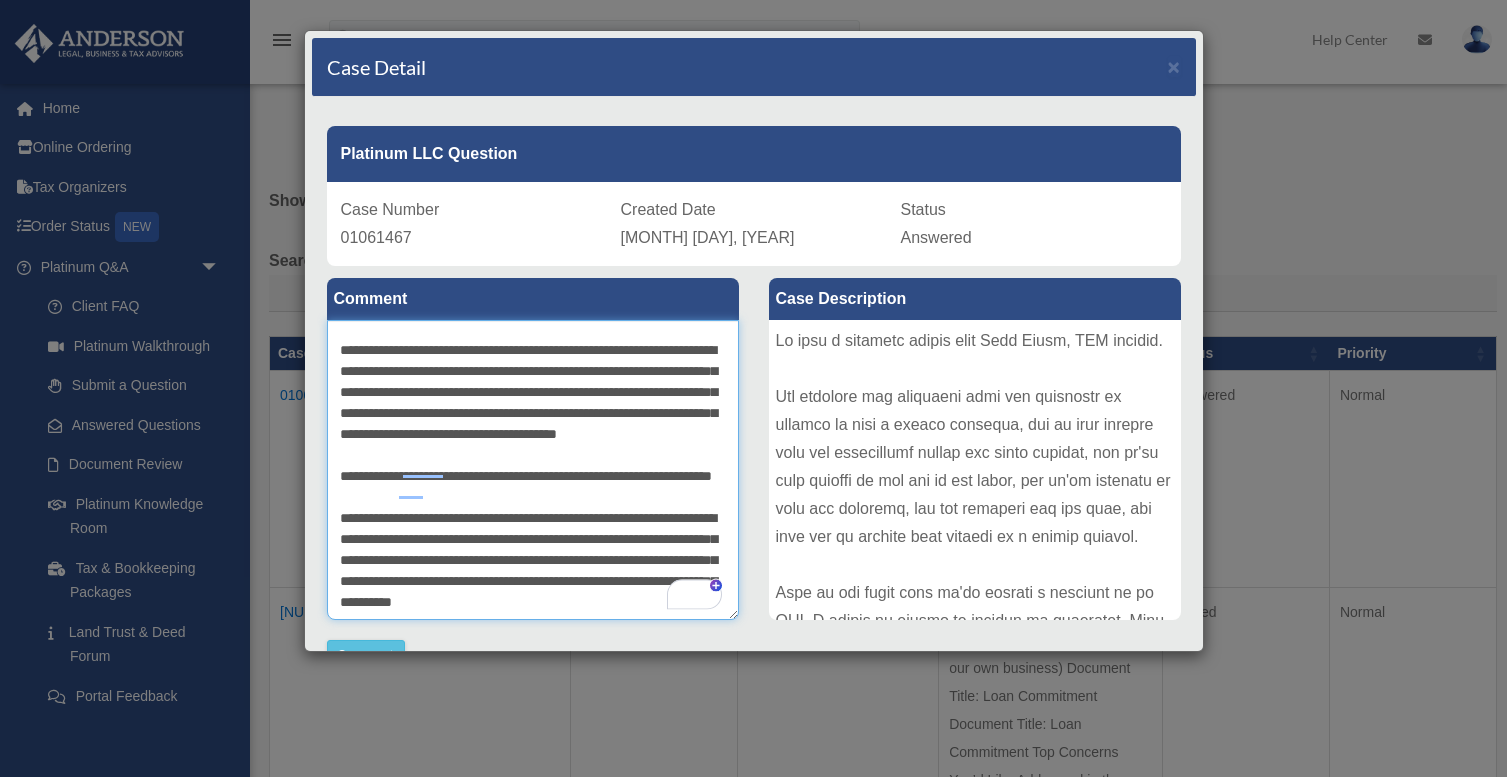 click on "**********" at bounding box center (533, 470) 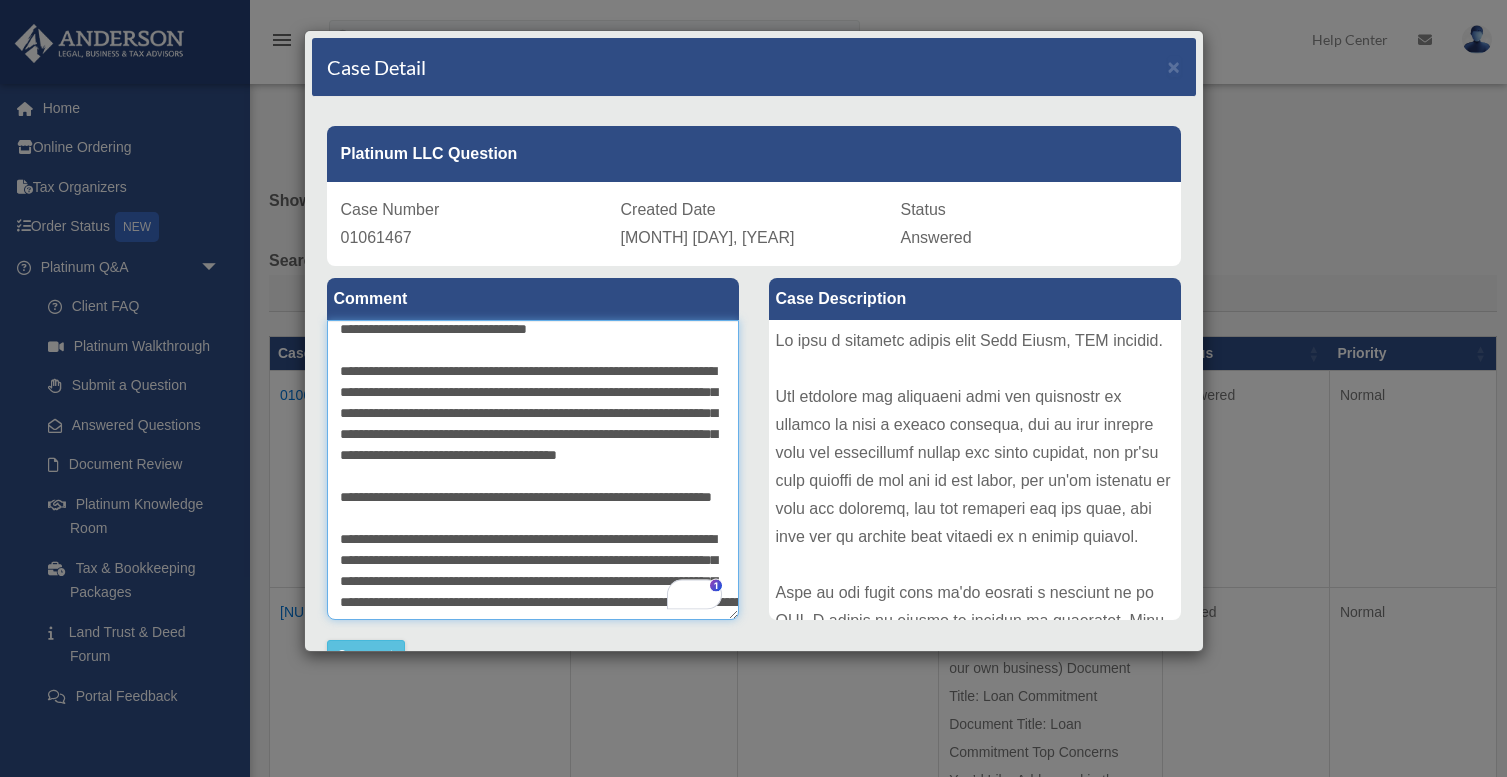 click on "**********" at bounding box center (533, 470) 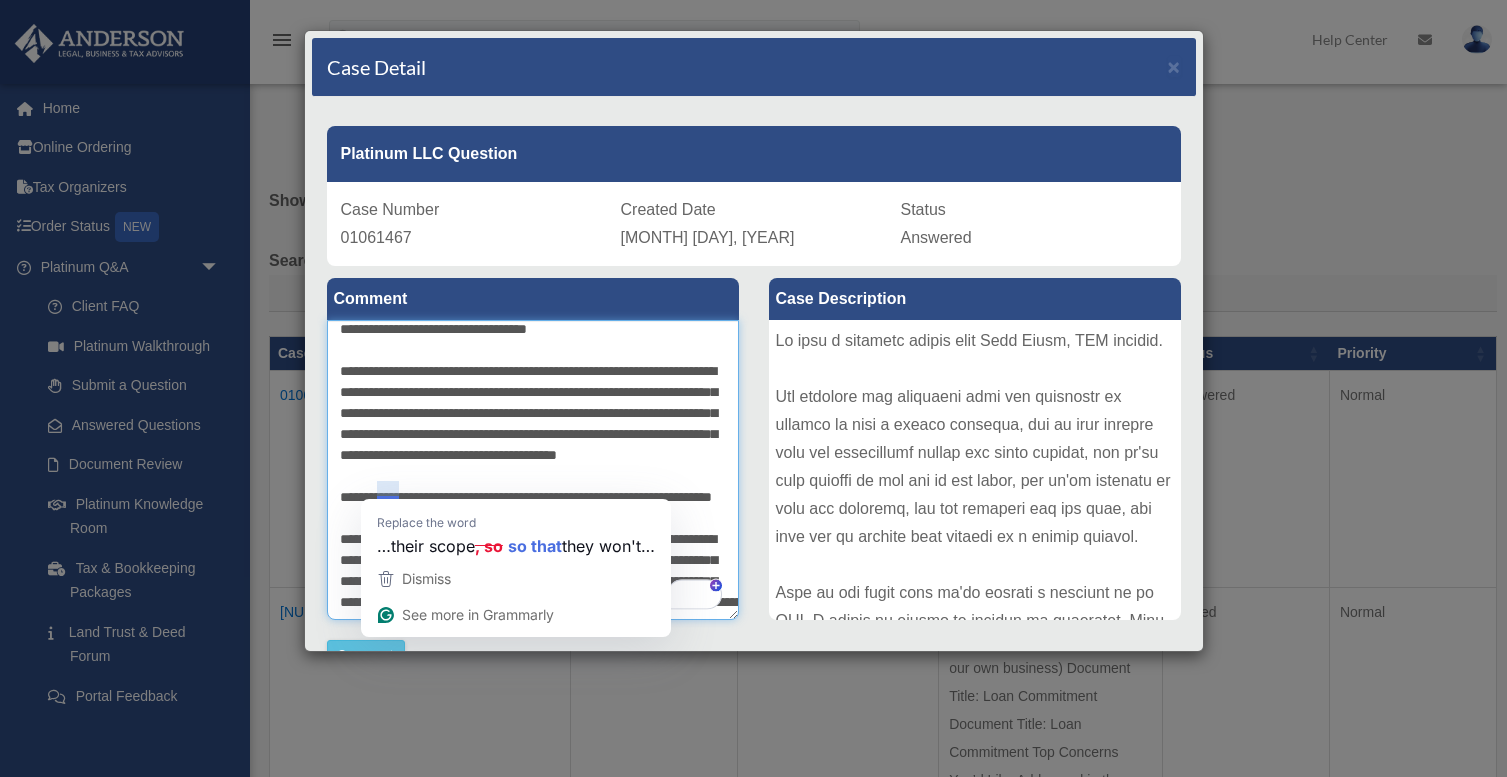 click on "**********" at bounding box center [533, 470] 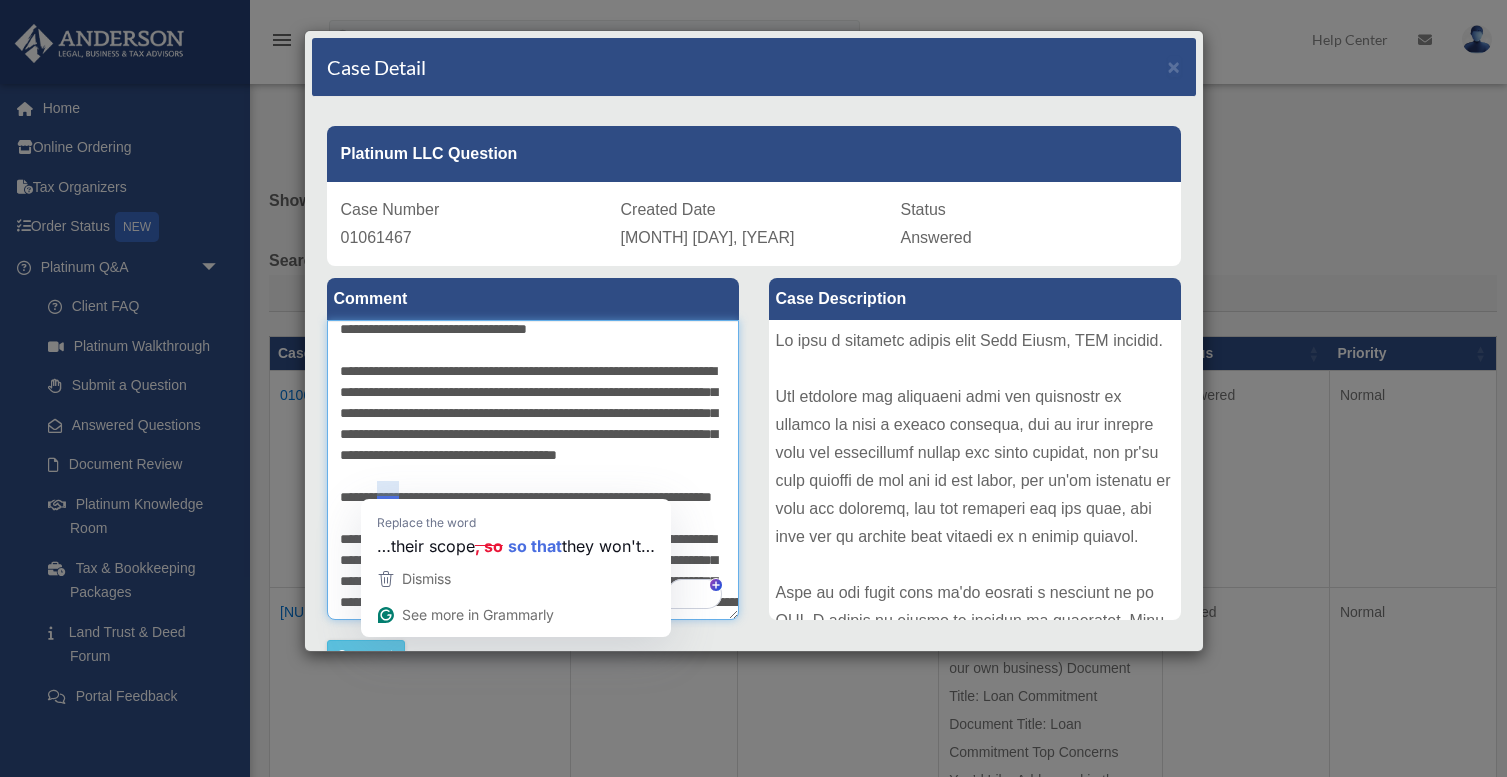 click on "**********" at bounding box center (533, 470) 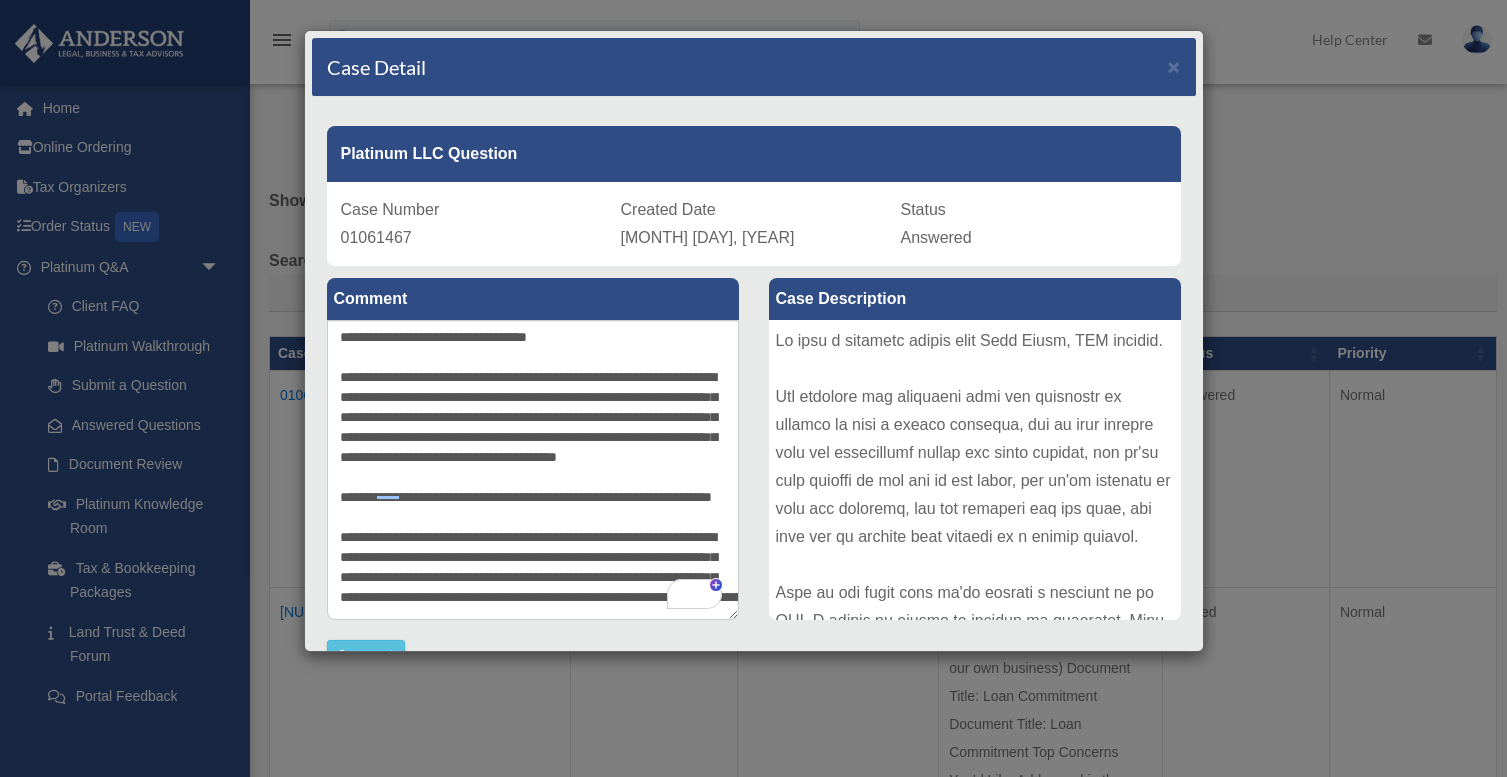 scroll, scrollTop: 161, scrollLeft: 0, axis: vertical 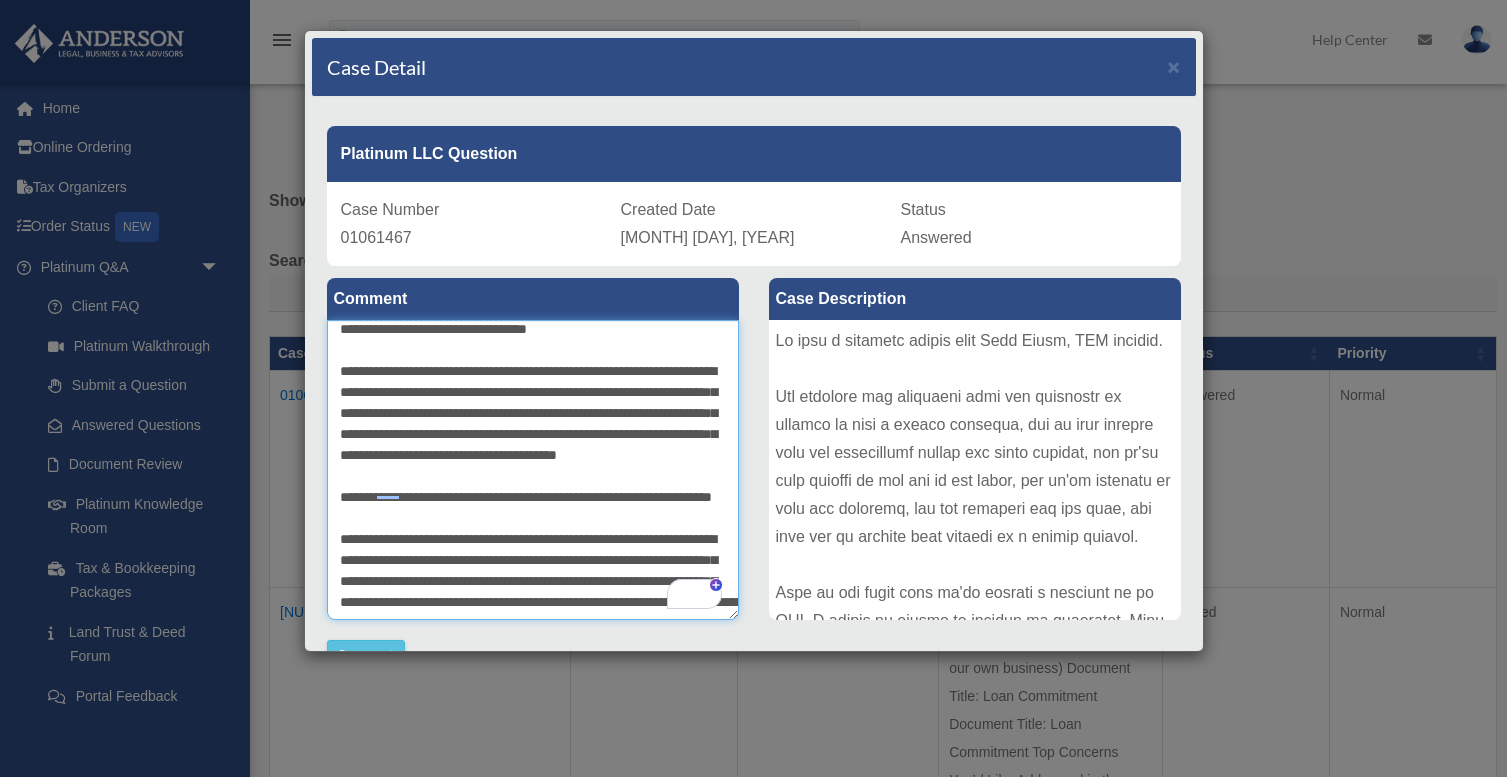 click on "**********" at bounding box center (533, 470) 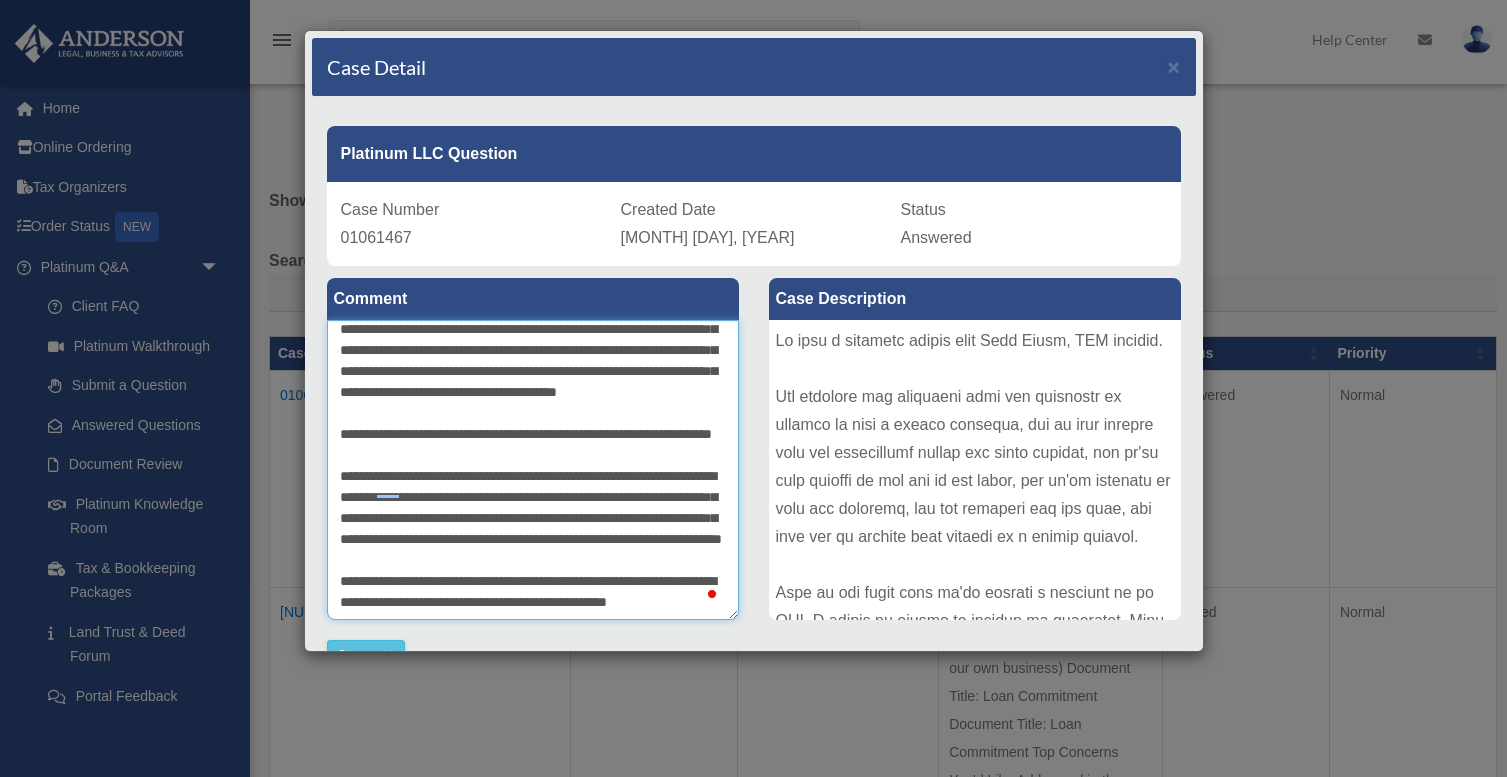 scroll, scrollTop: 167, scrollLeft: 0, axis: vertical 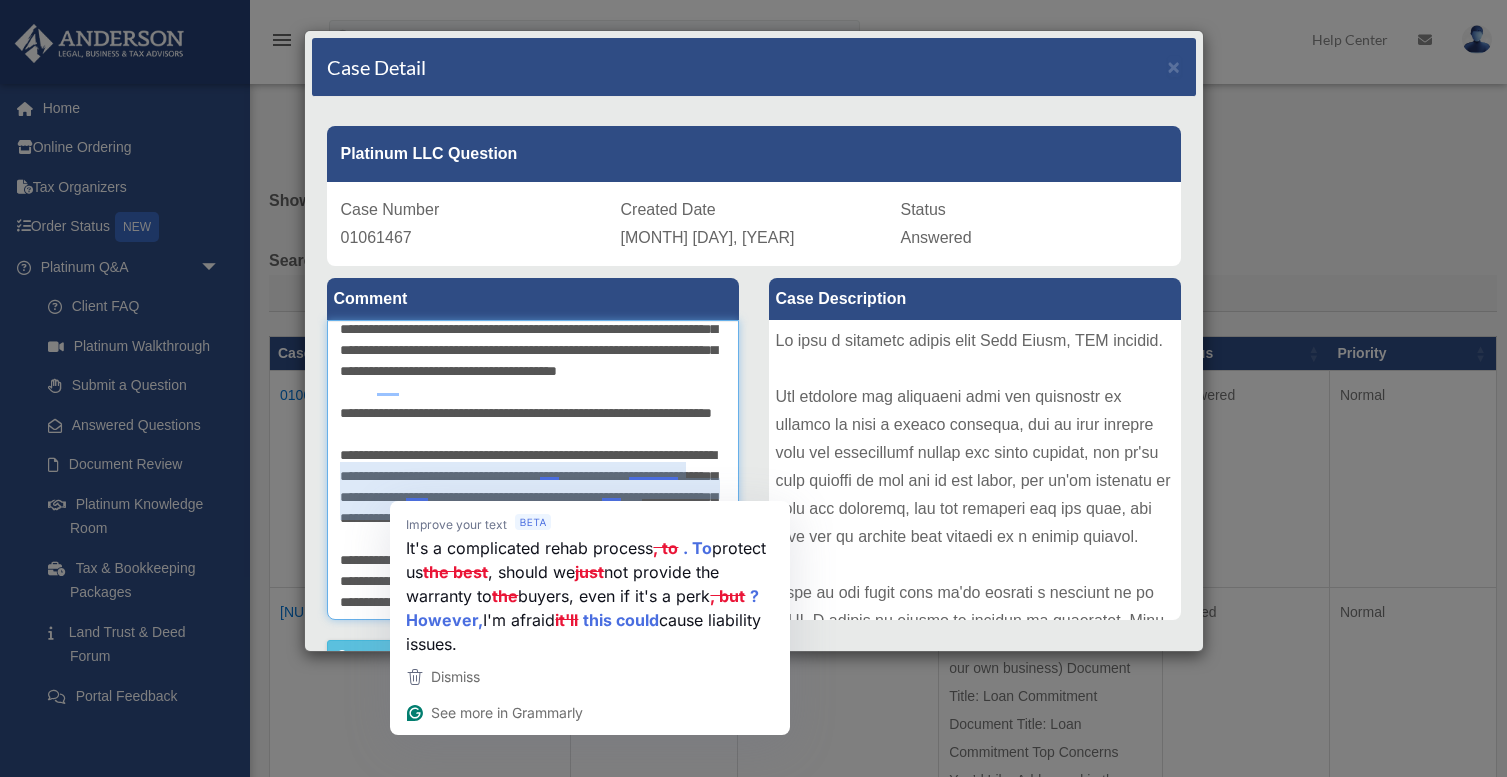 click on "**********" at bounding box center [533, 470] 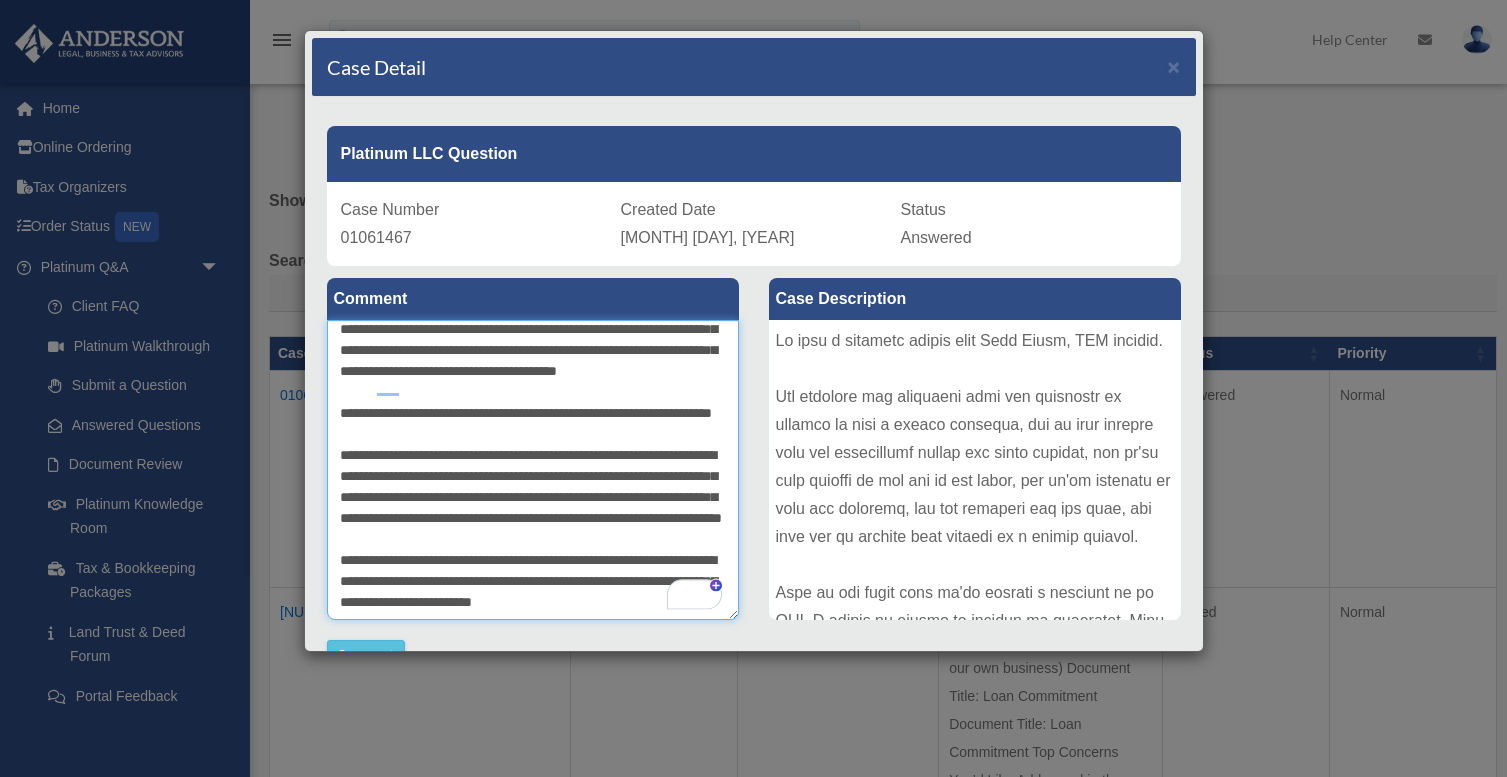 click on "**********" at bounding box center [533, 470] 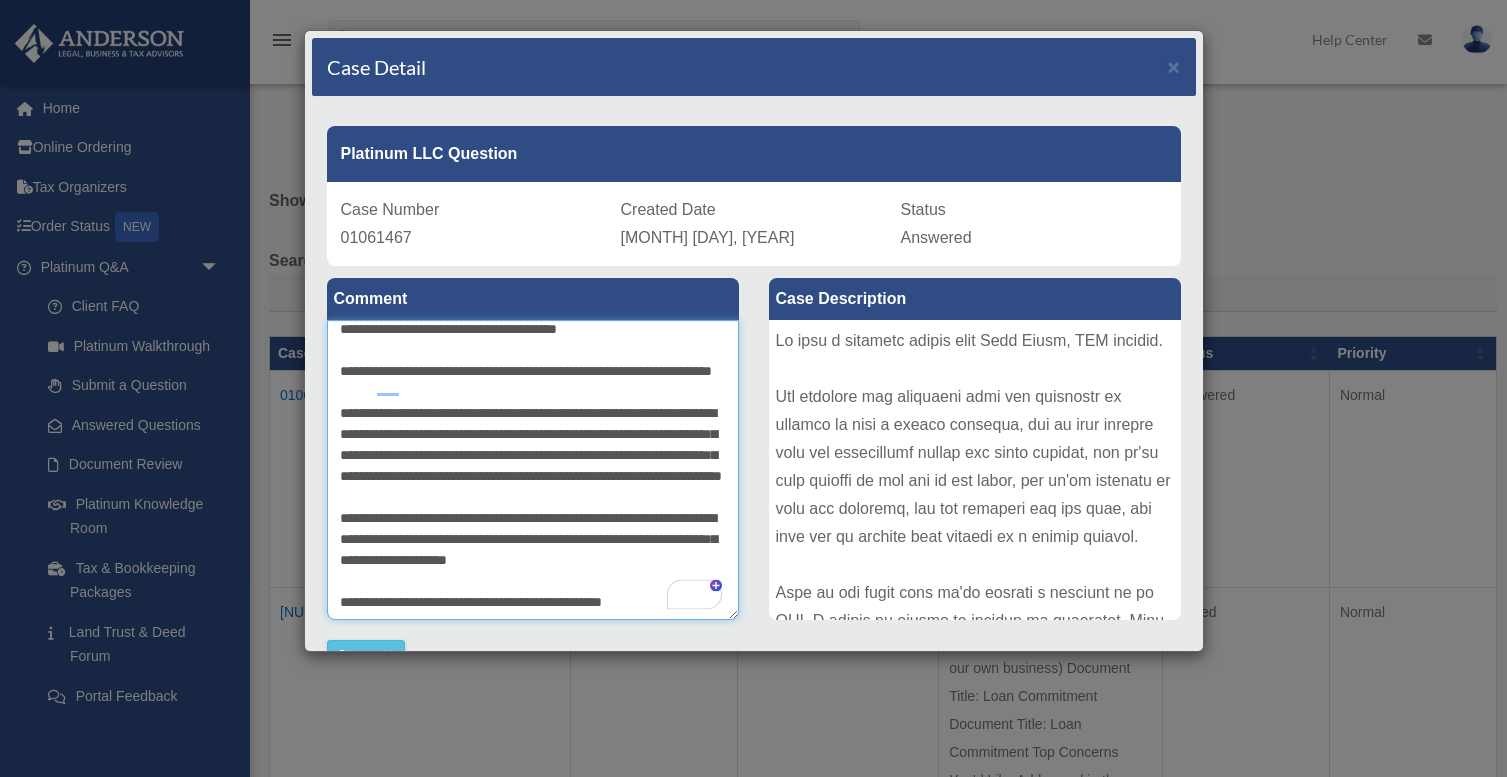 click on "**********" at bounding box center [533, 470] 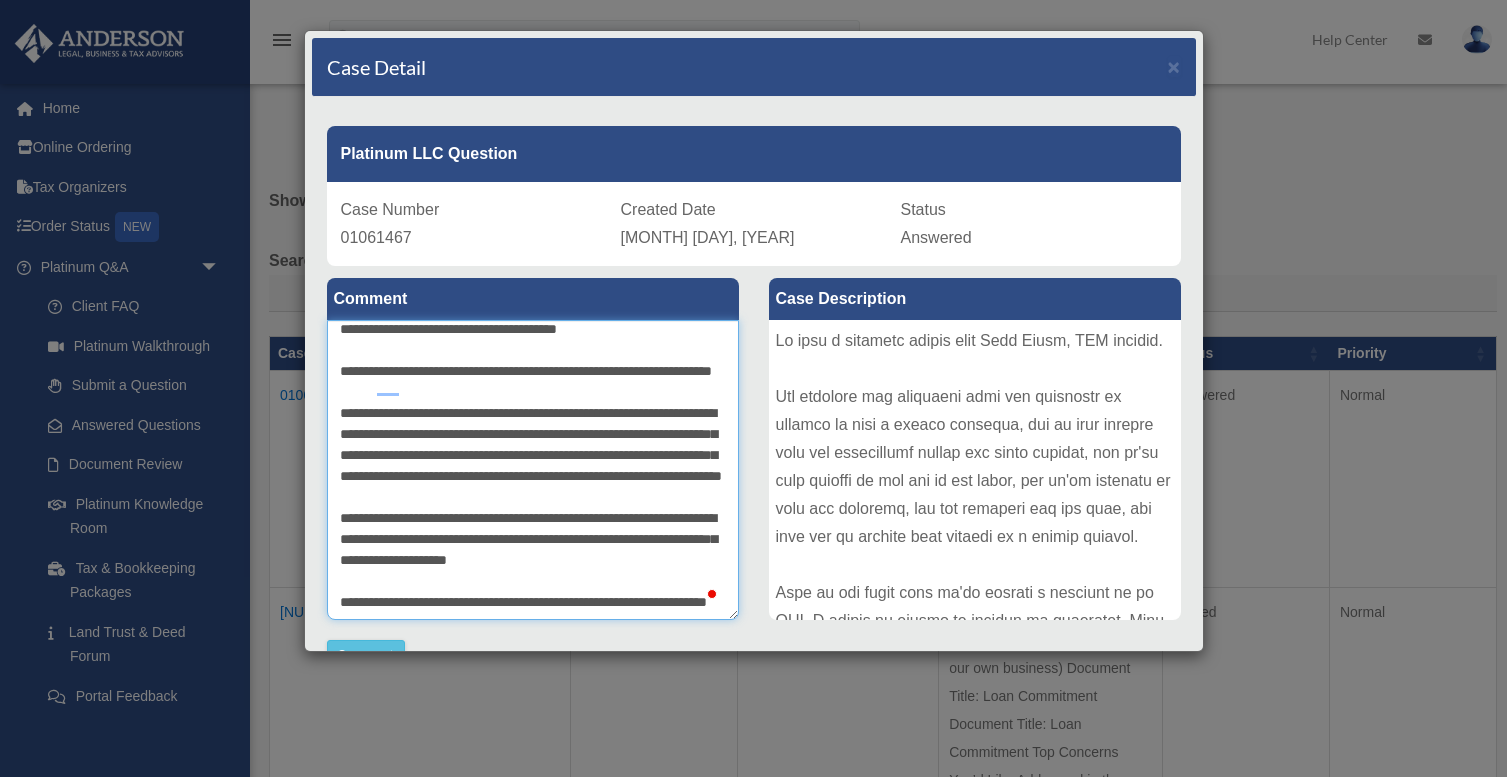click on "**********" at bounding box center [533, 470] 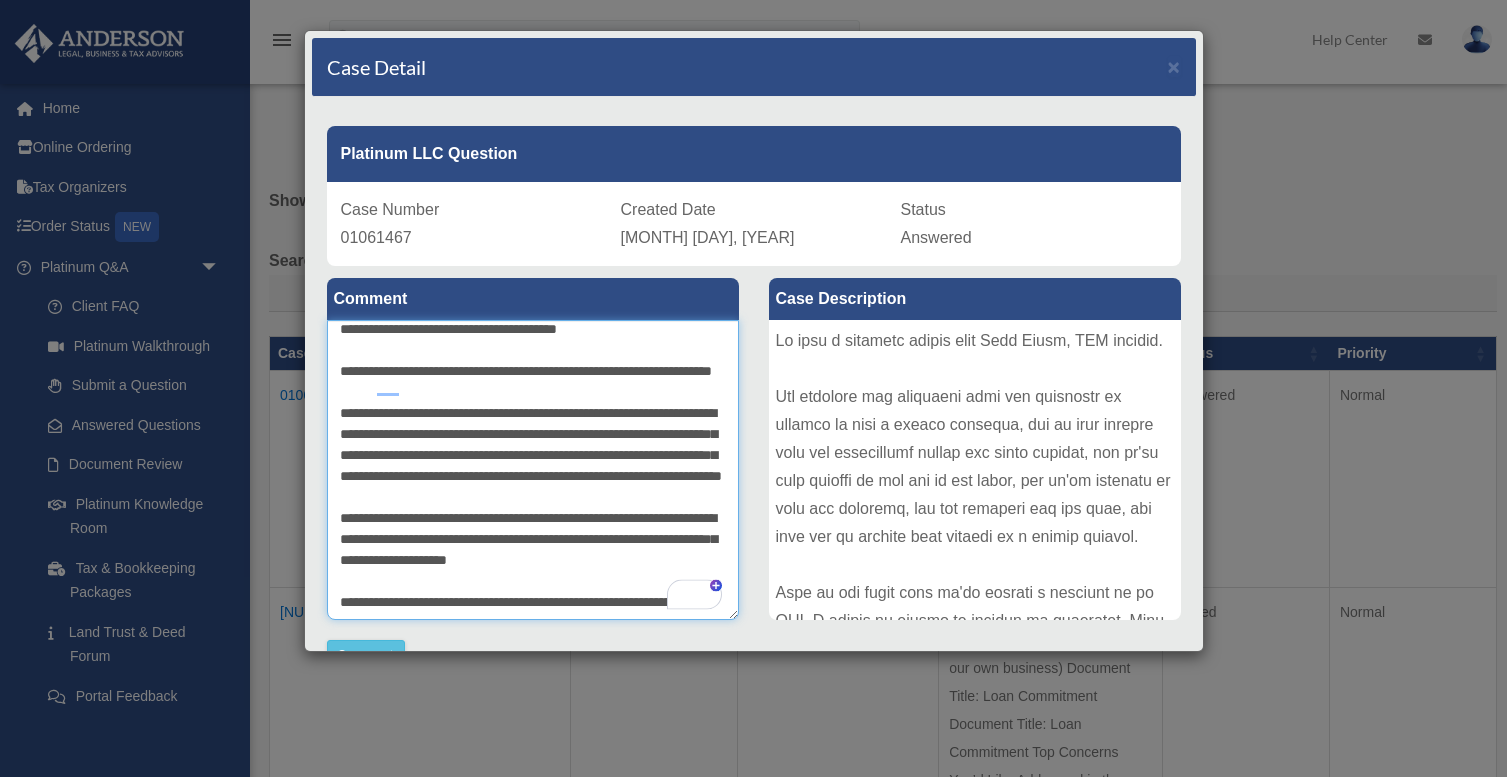 click on "**********" at bounding box center (533, 470) 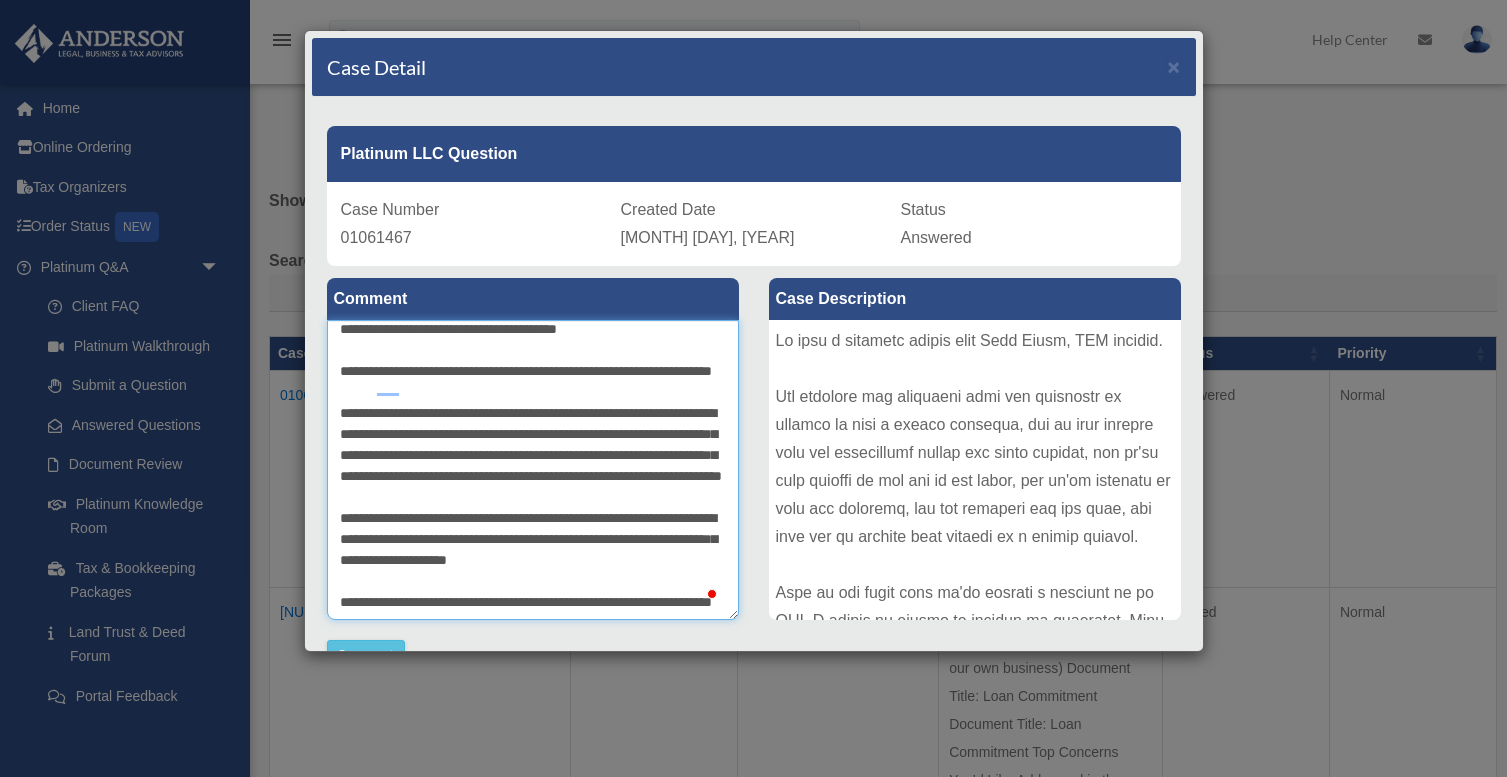 click on "**********" at bounding box center (533, 470) 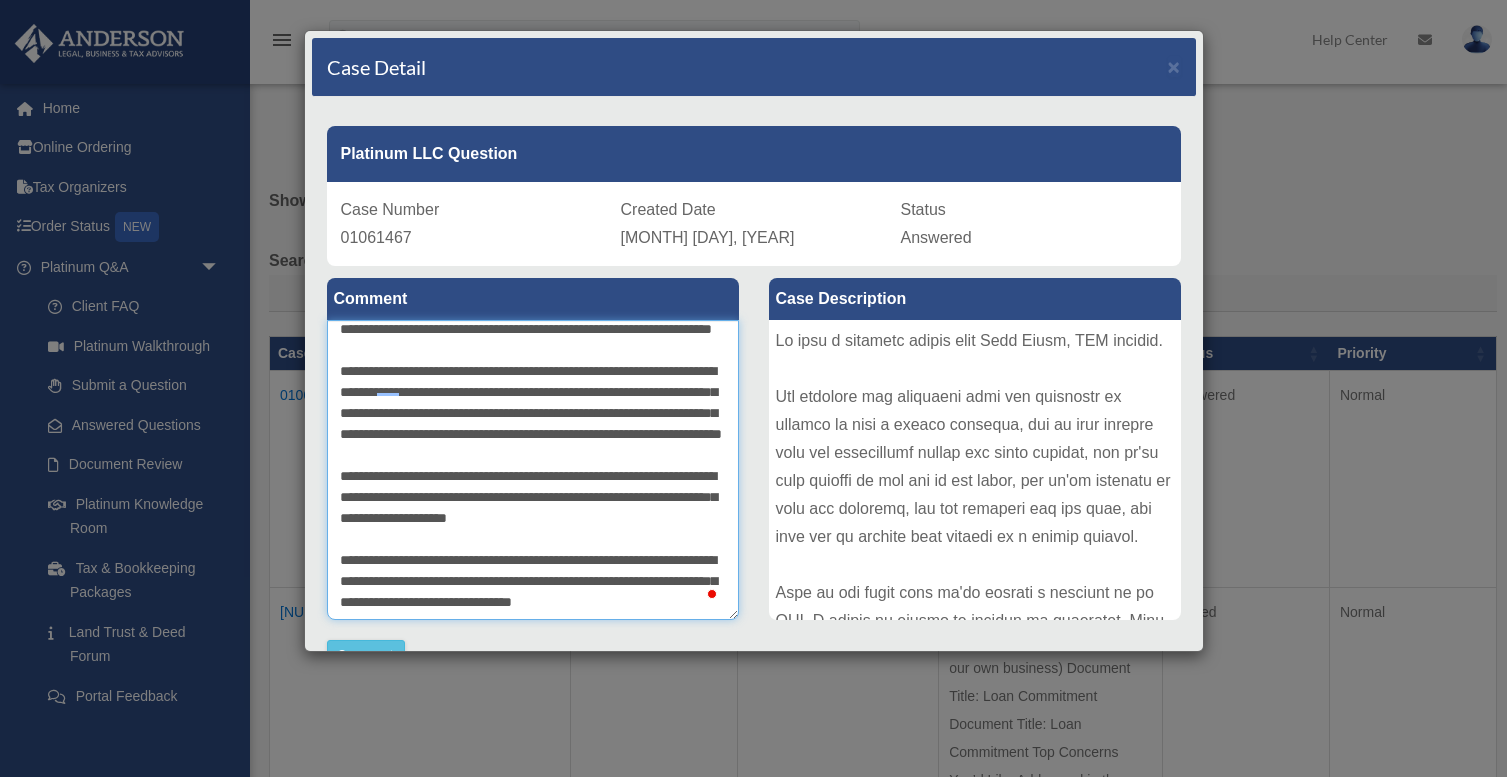 scroll, scrollTop: 272, scrollLeft: 0, axis: vertical 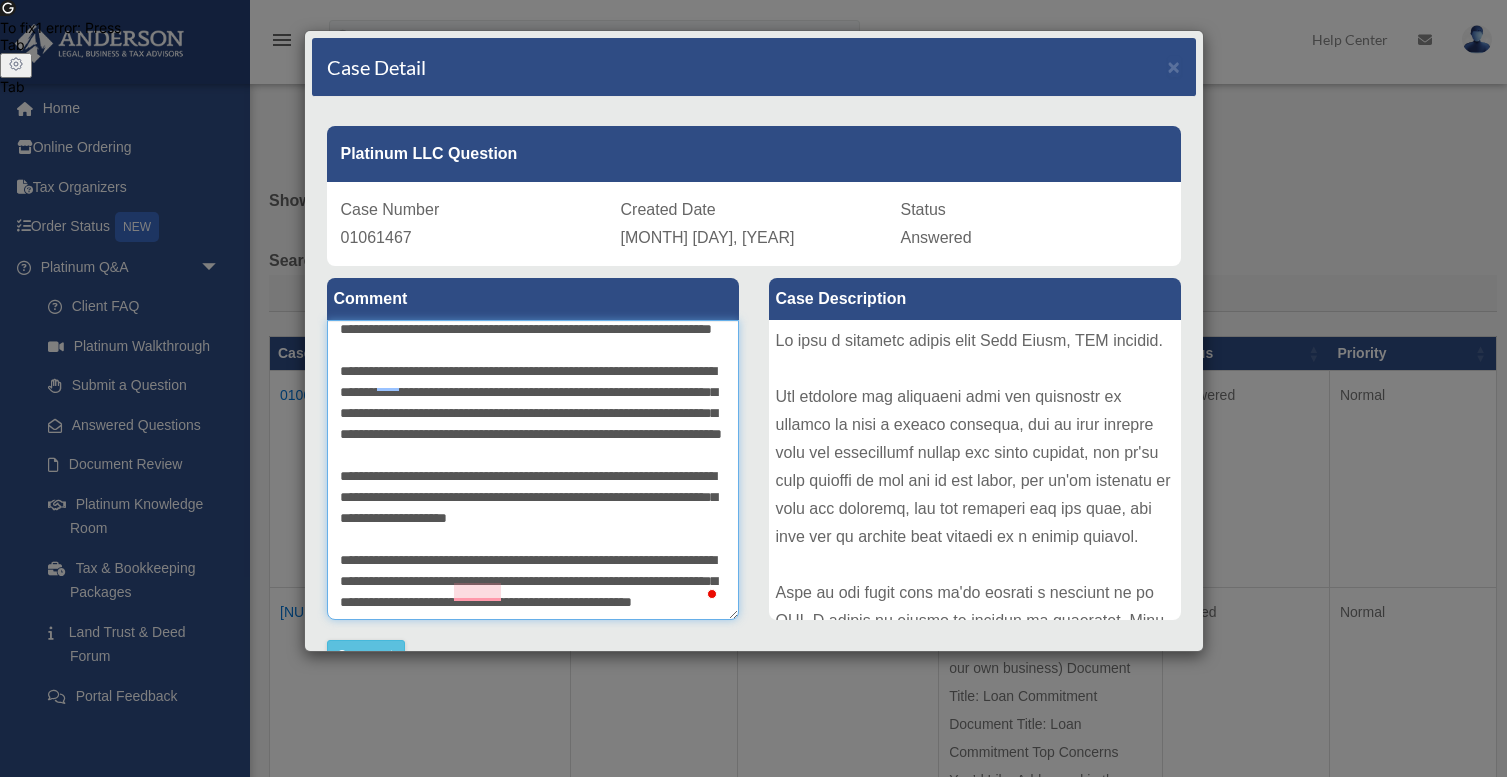click at bounding box center [533, 470] 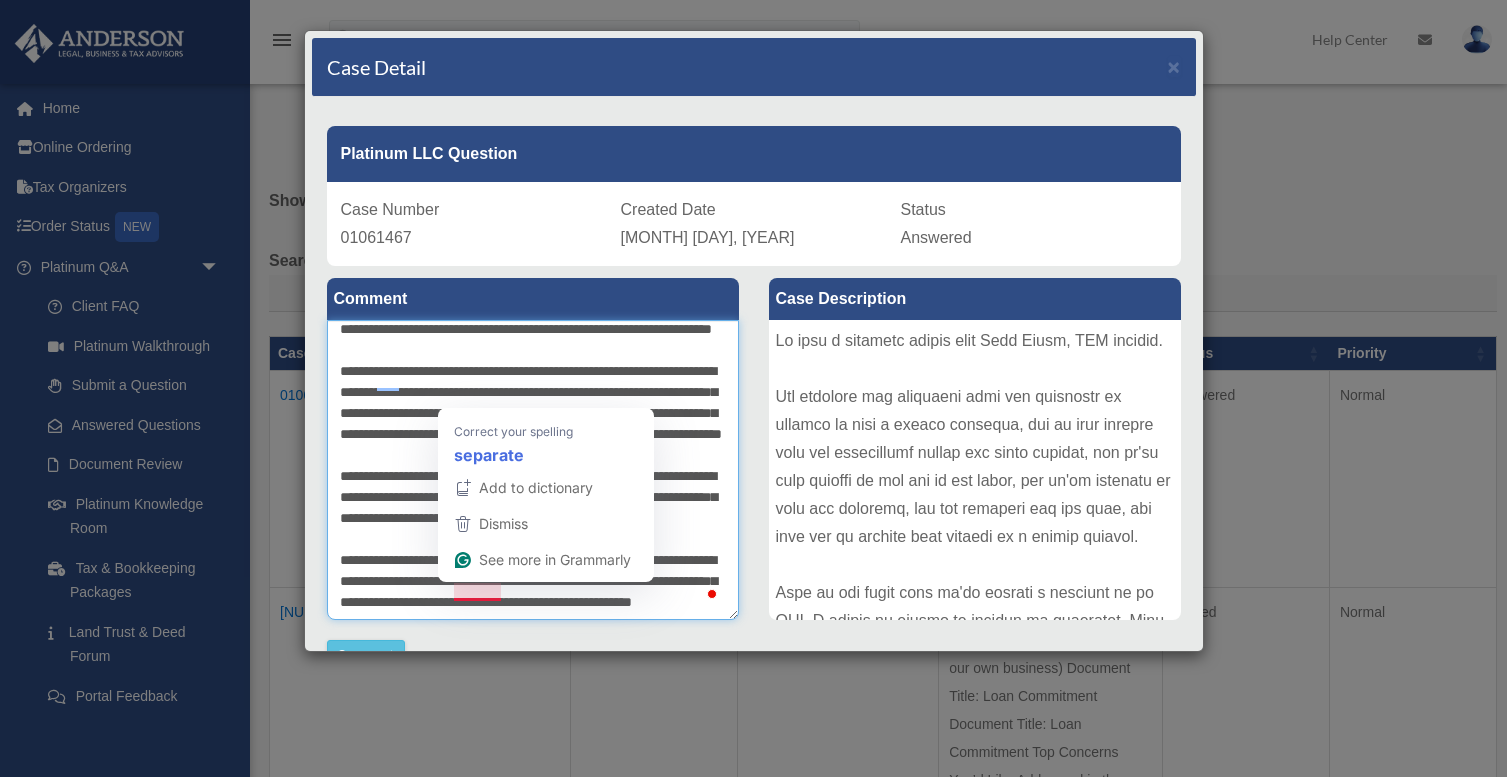 click at bounding box center [533, 470] 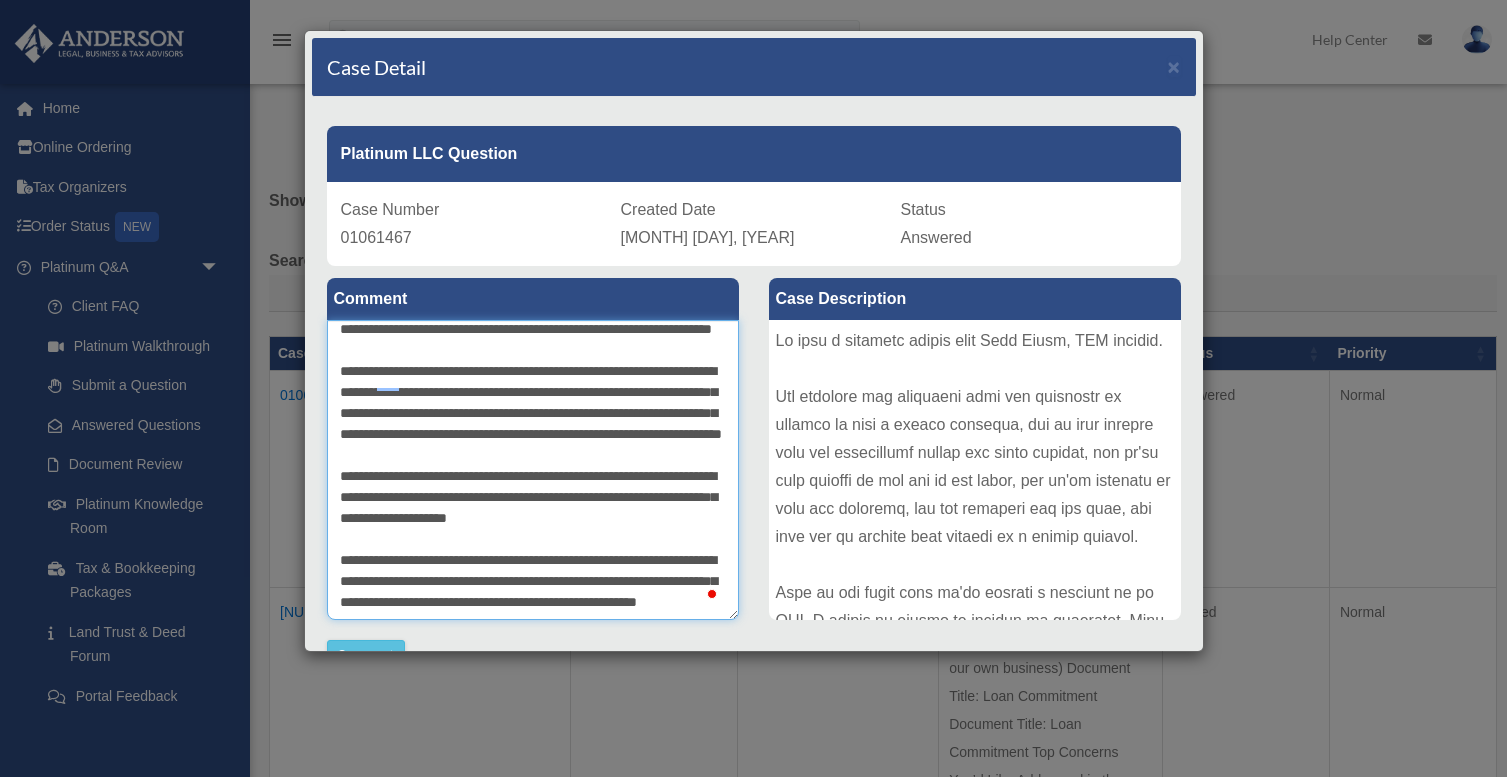 click at bounding box center [533, 470] 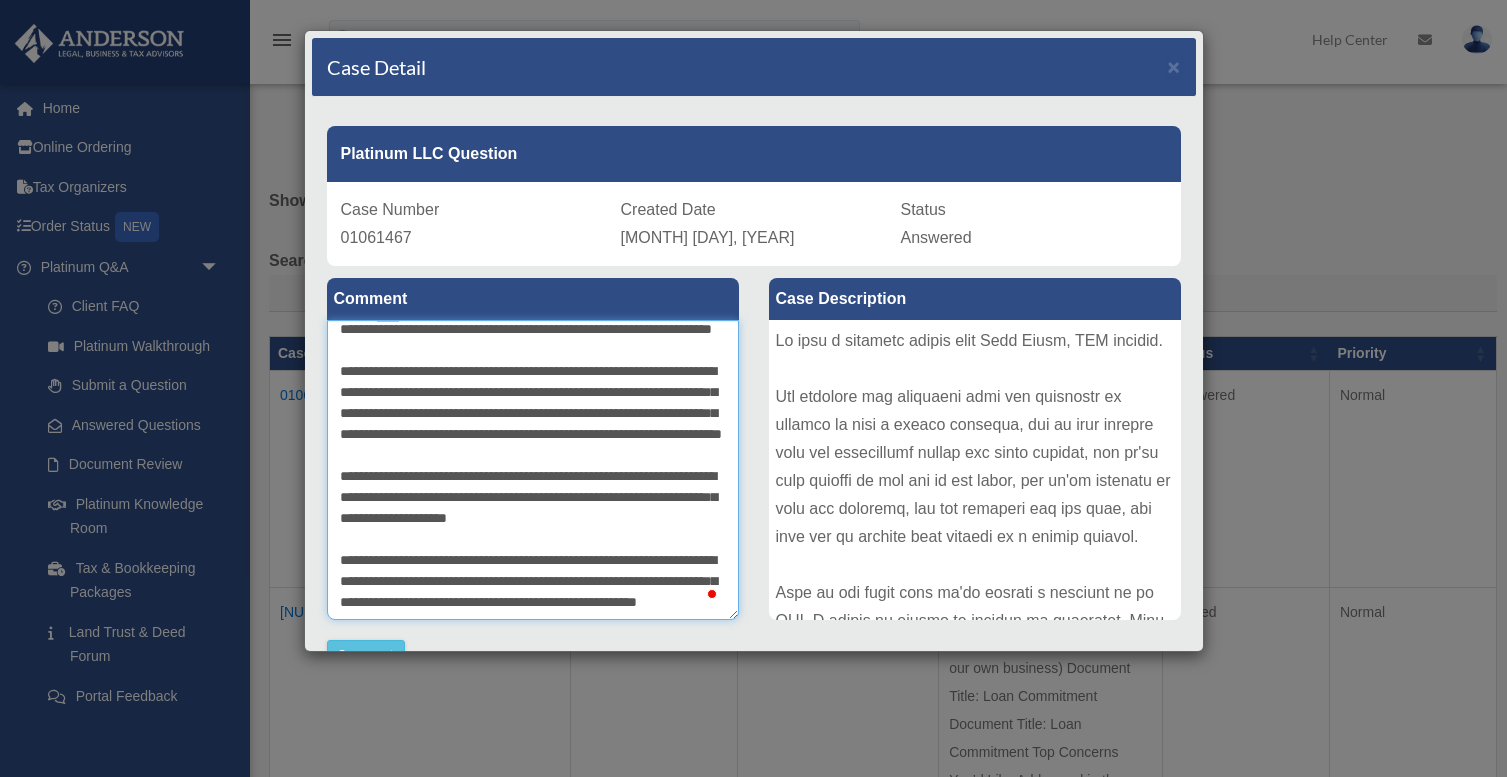 scroll, scrollTop: 348, scrollLeft: 0, axis: vertical 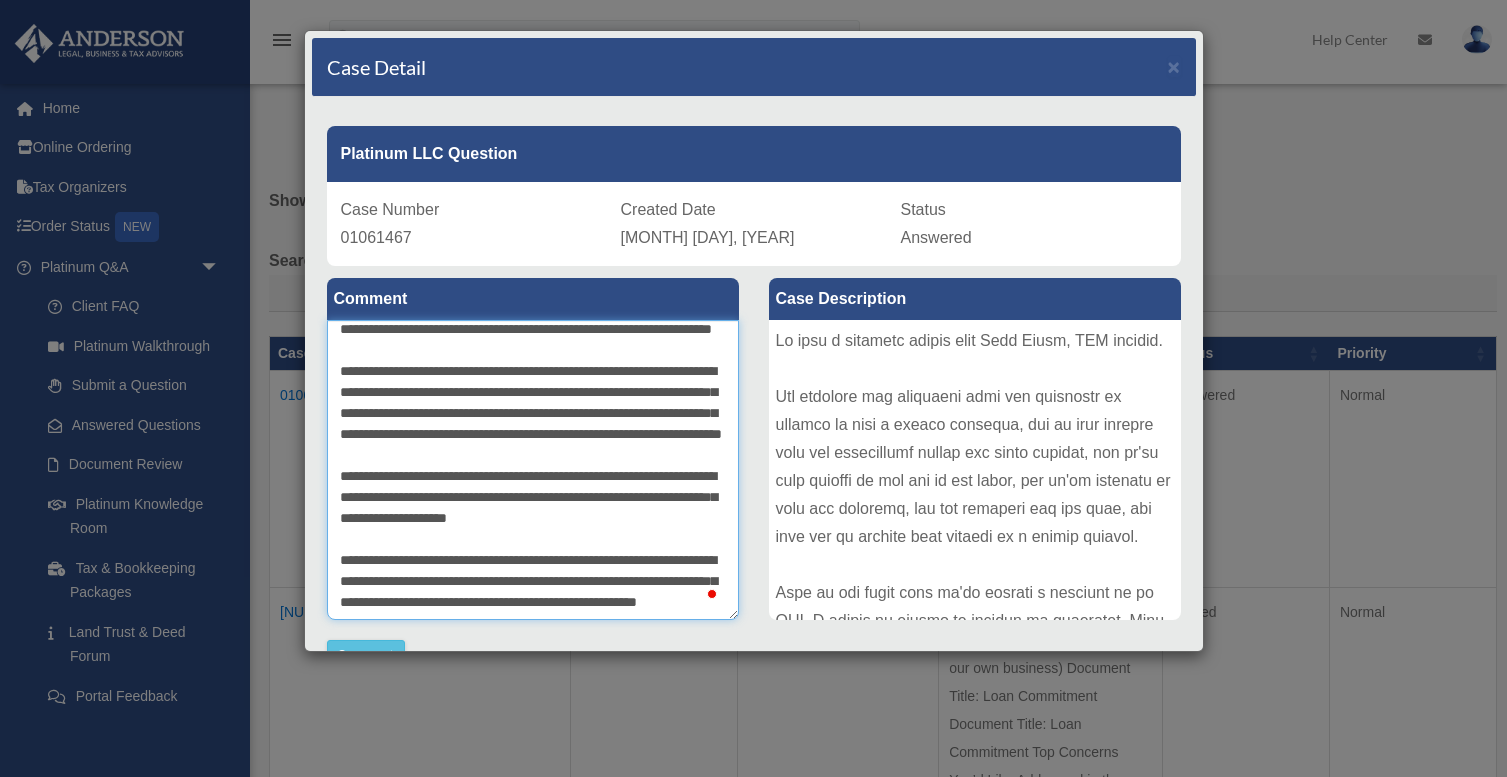 click at bounding box center [533, 470] 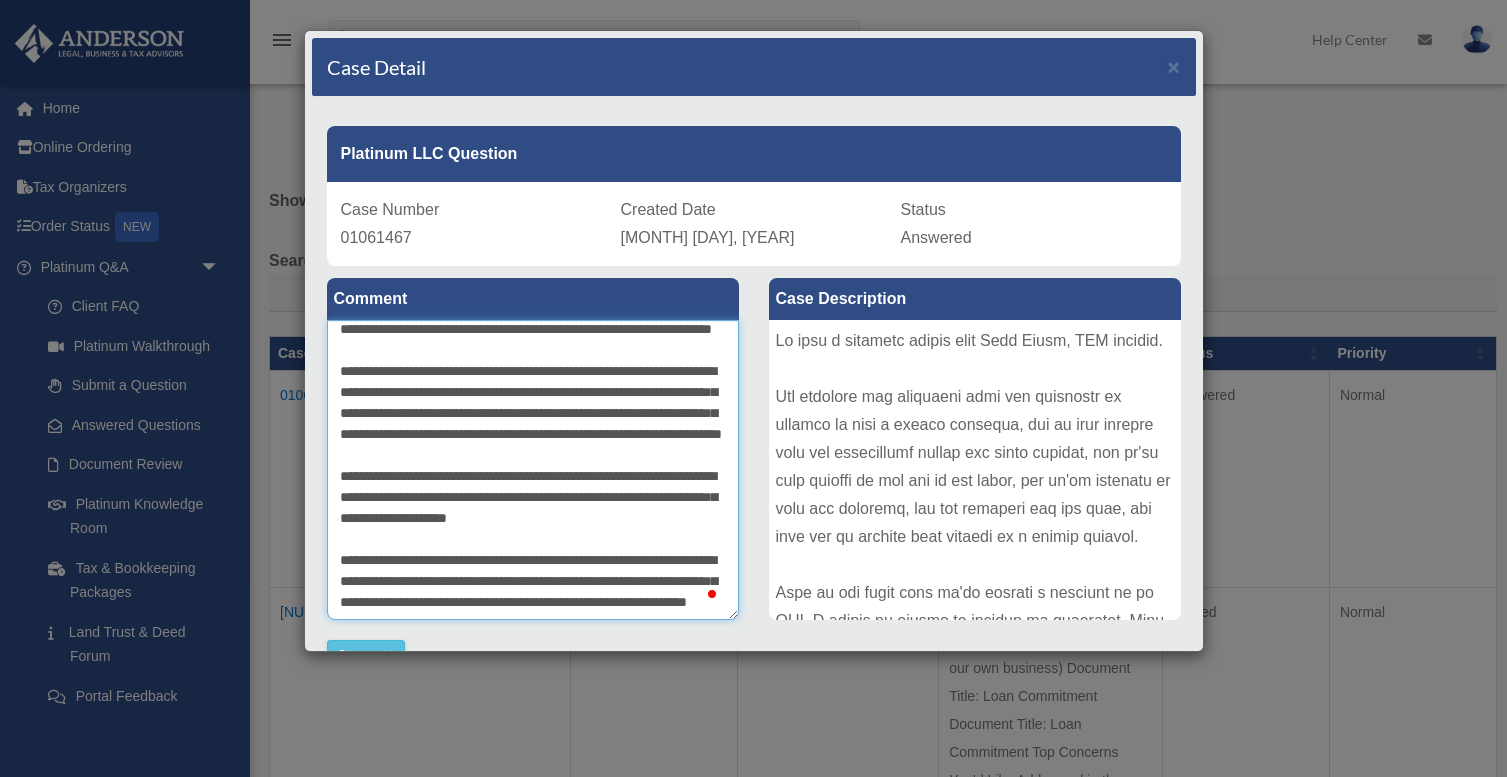 type on "**********" 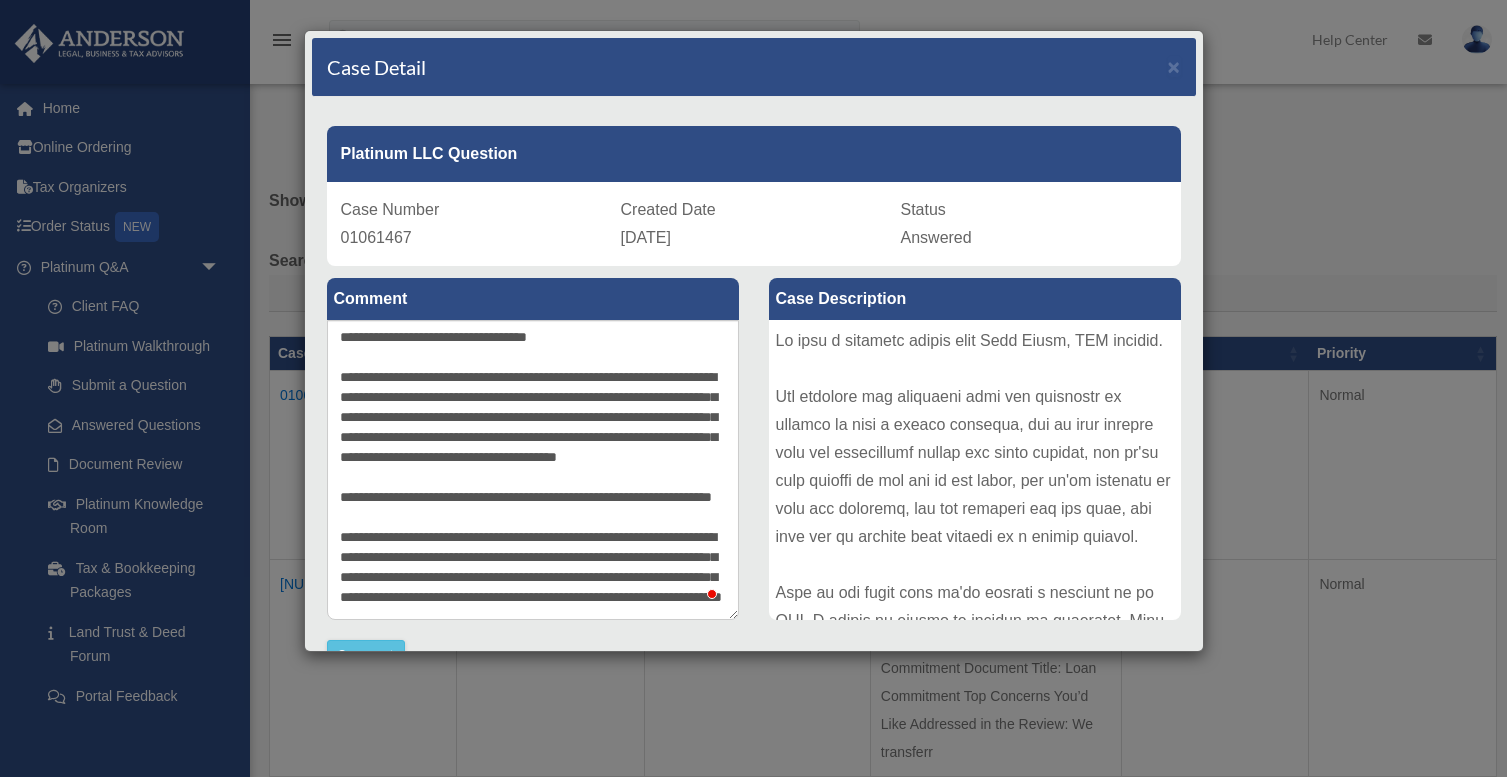 scroll, scrollTop: 0, scrollLeft: 0, axis: both 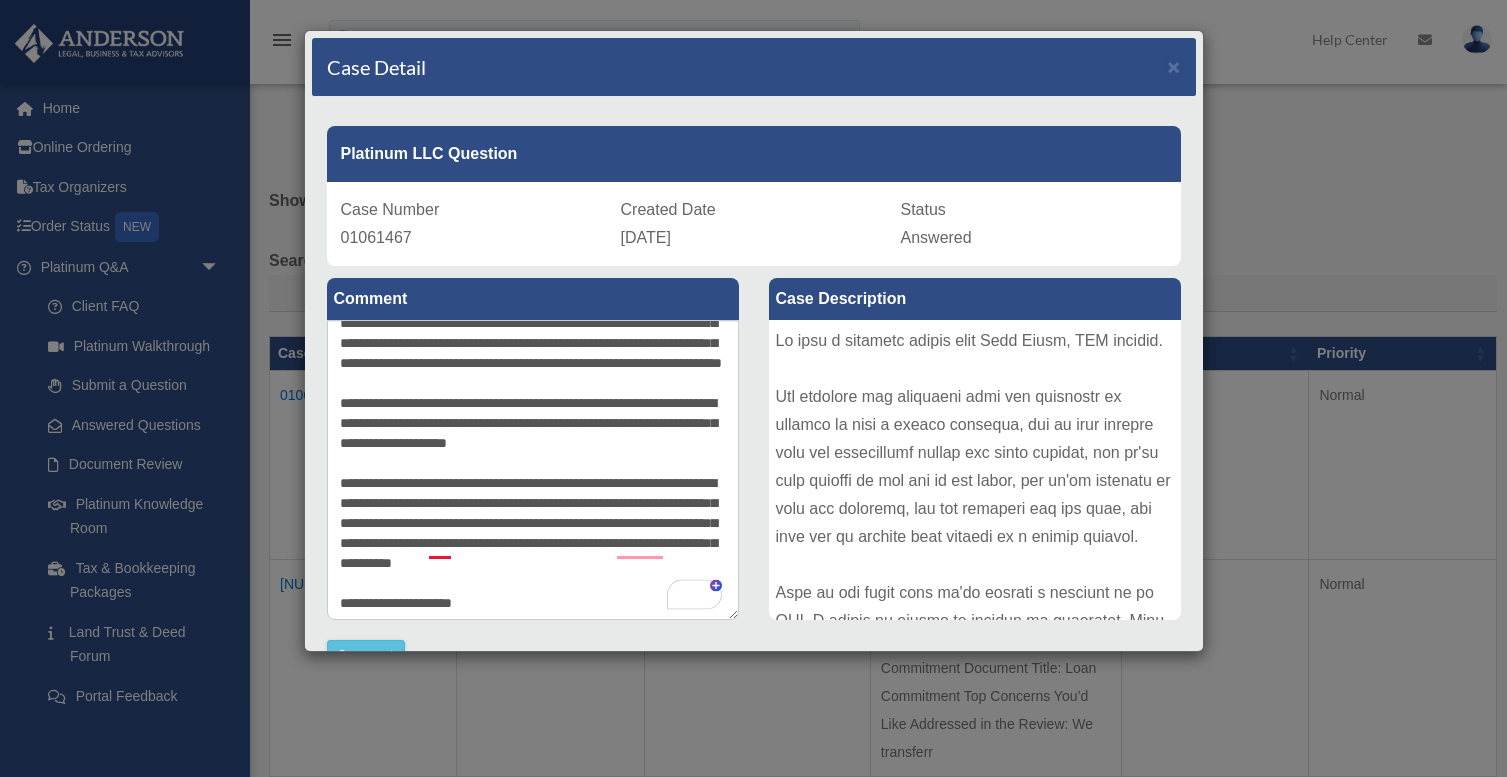 click at bounding box center (533, 470) 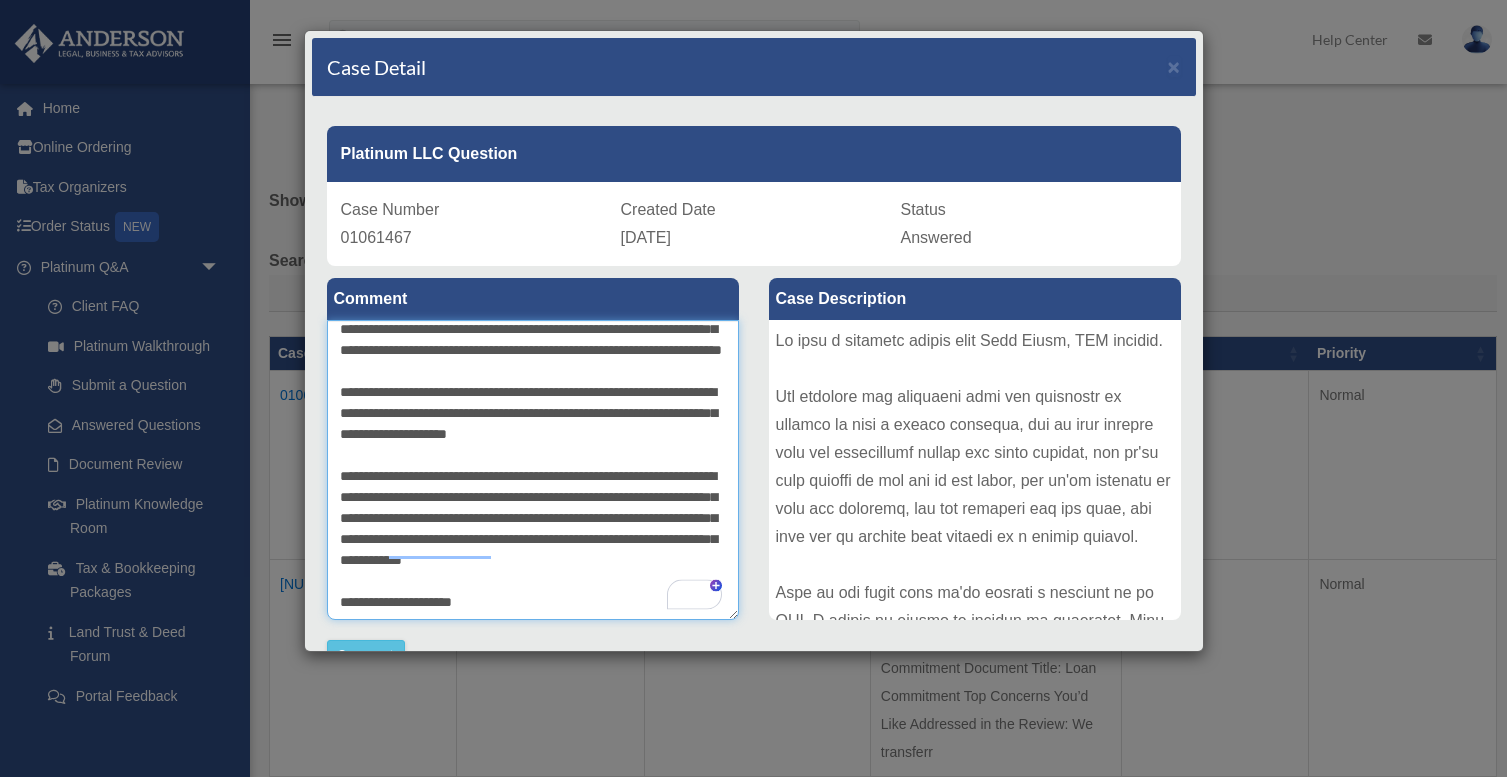 click at bounding box center [533, 470] 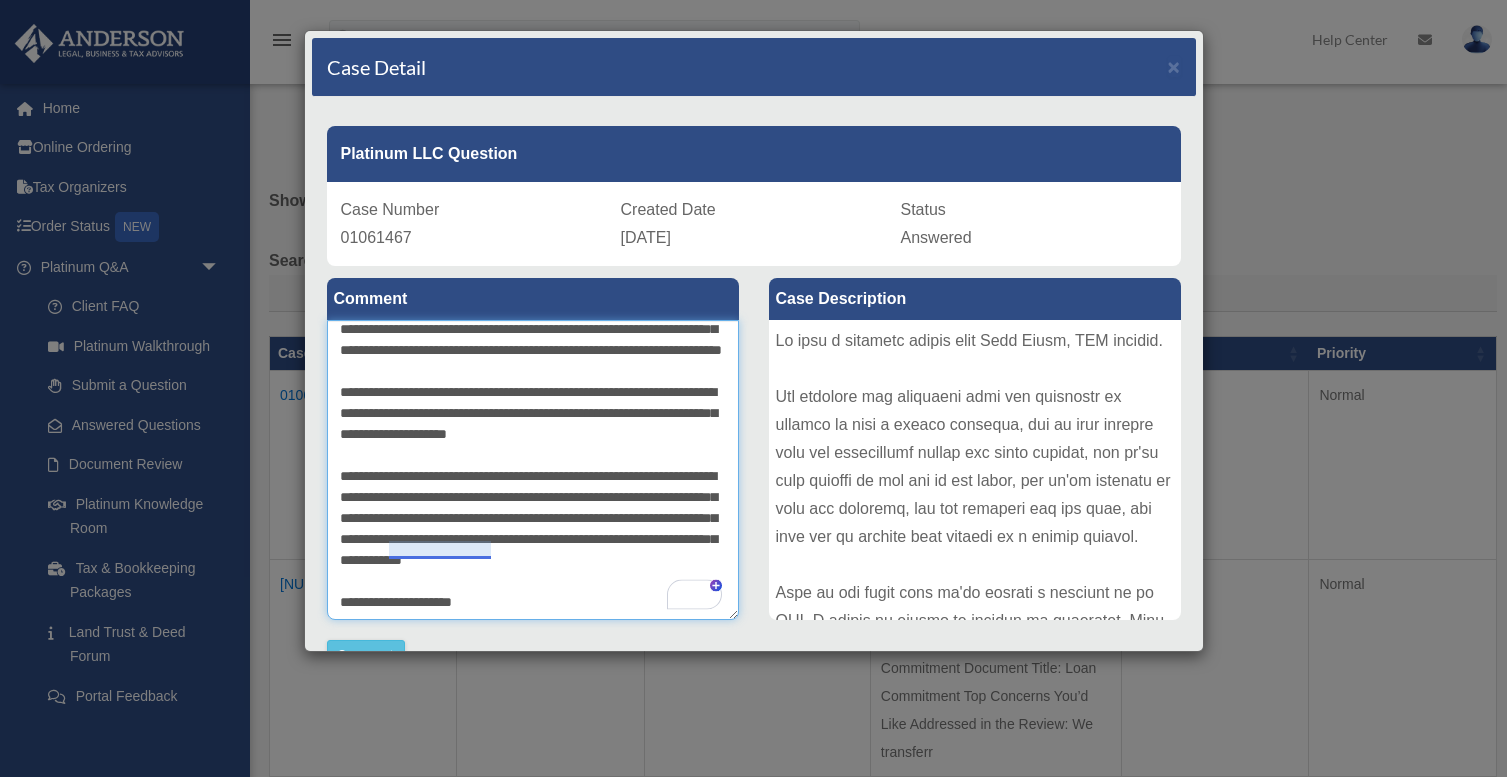 click at bounding box center (533, 470) 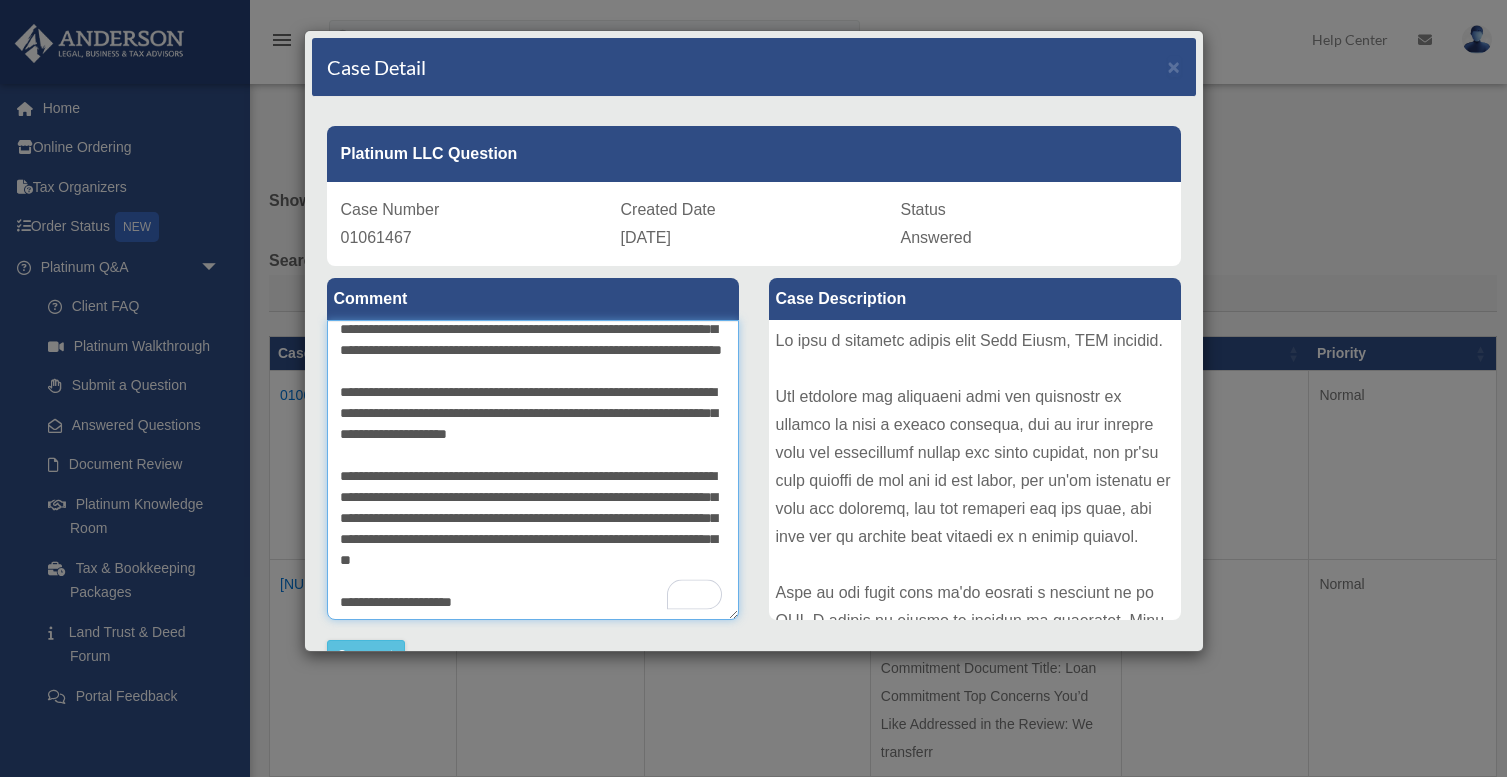 click at bounding box center (533, 470) 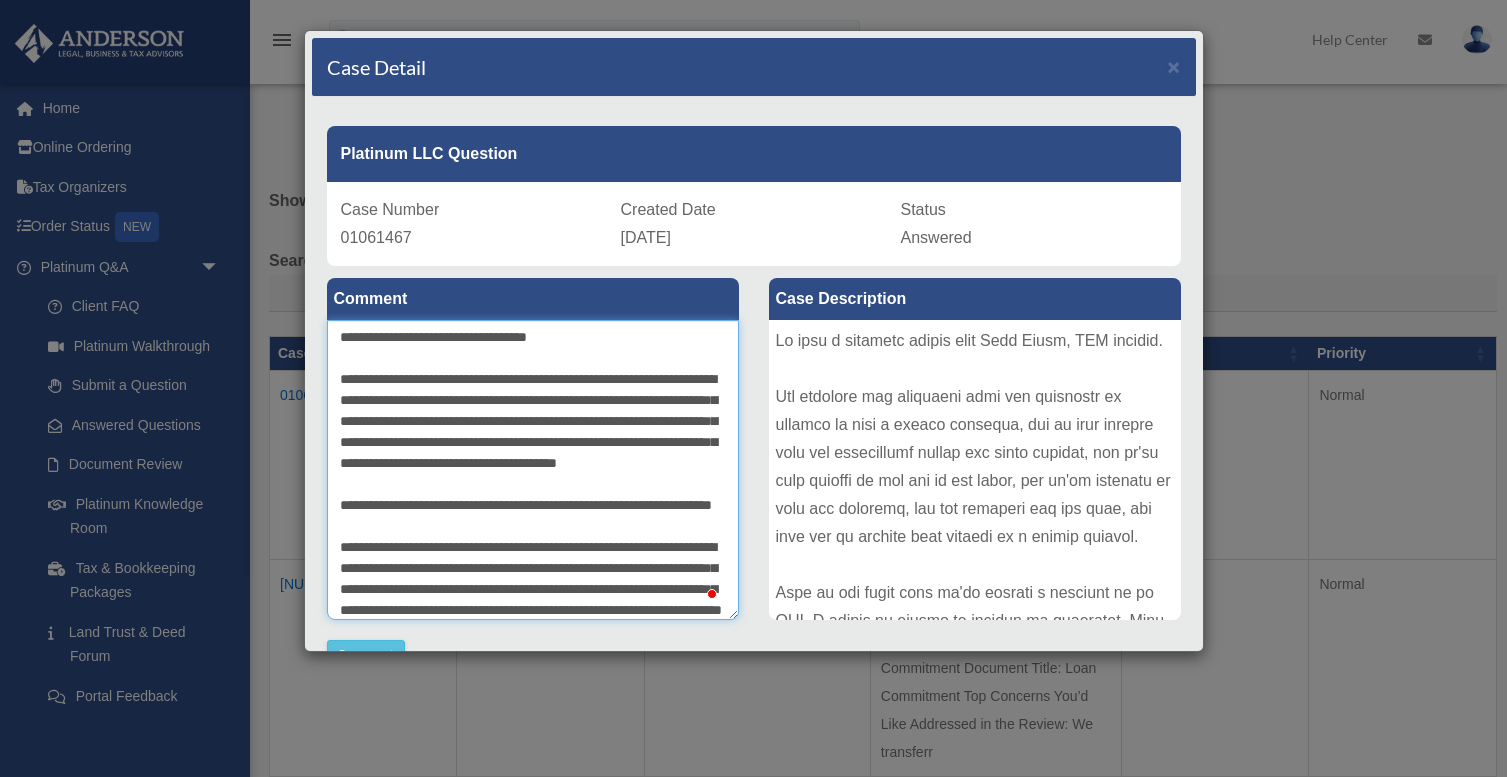 click at bounding box center [533, 470] 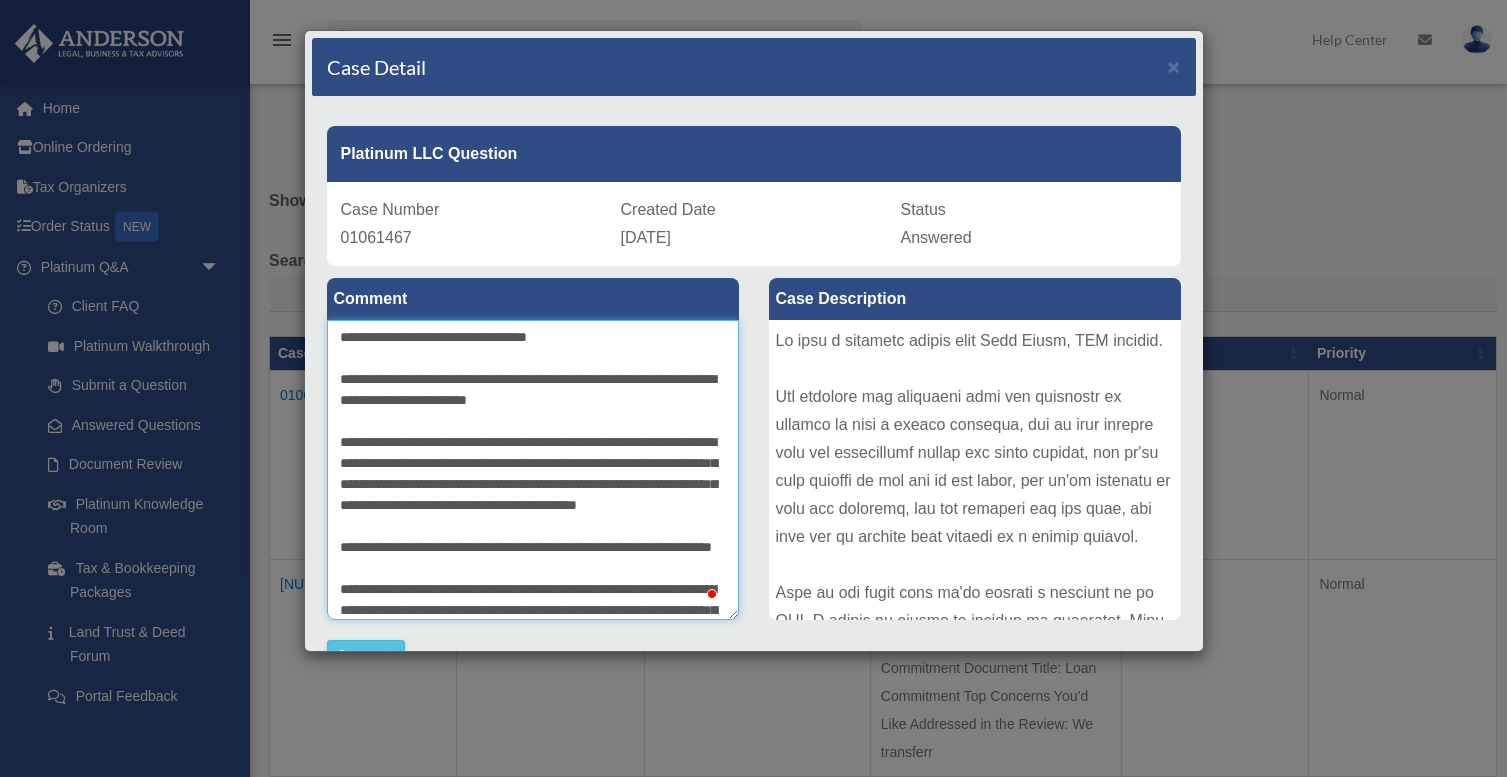 click at bounding box center [533, 470] 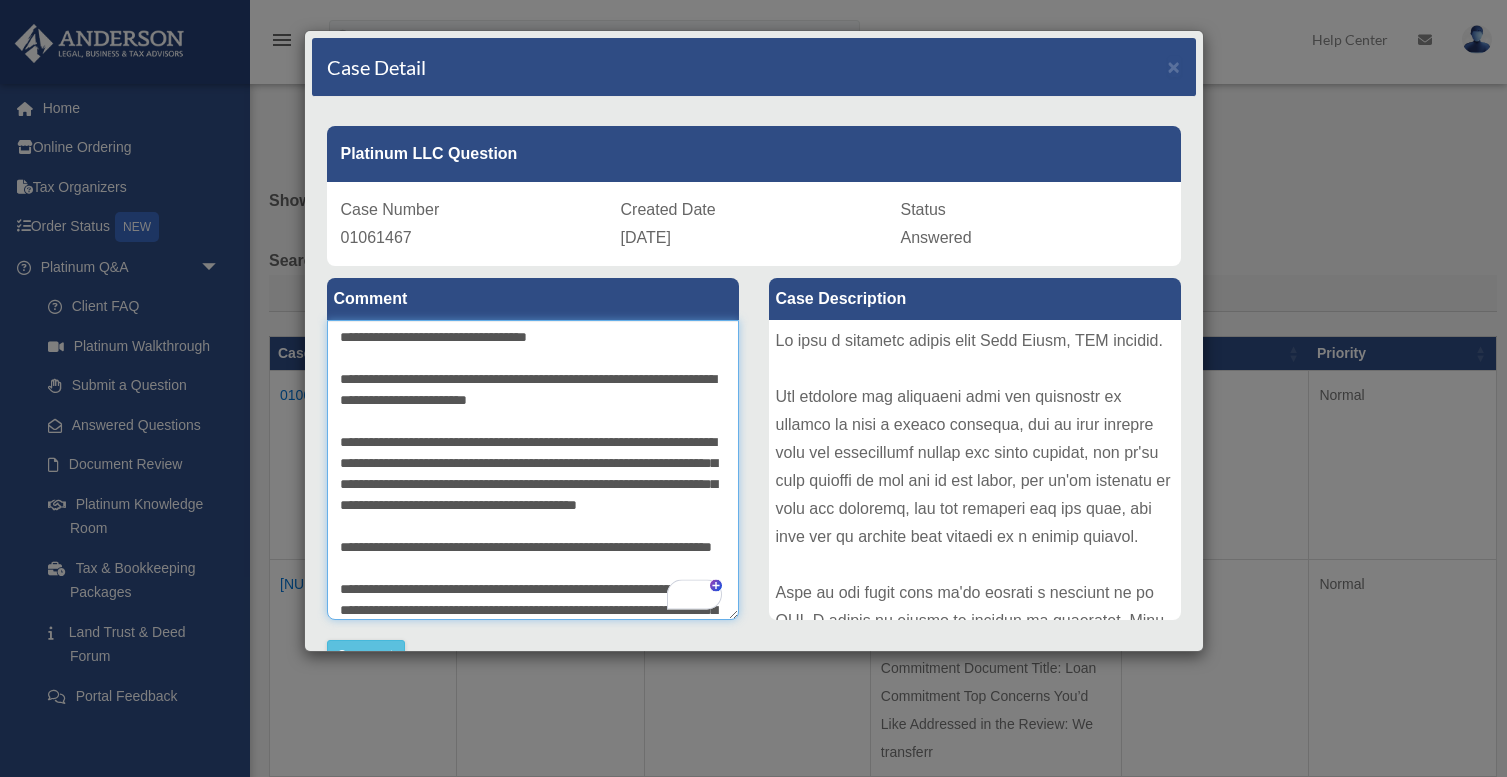 scroll, scrollTop: 42, scrollLeft: 0, axis: vertical 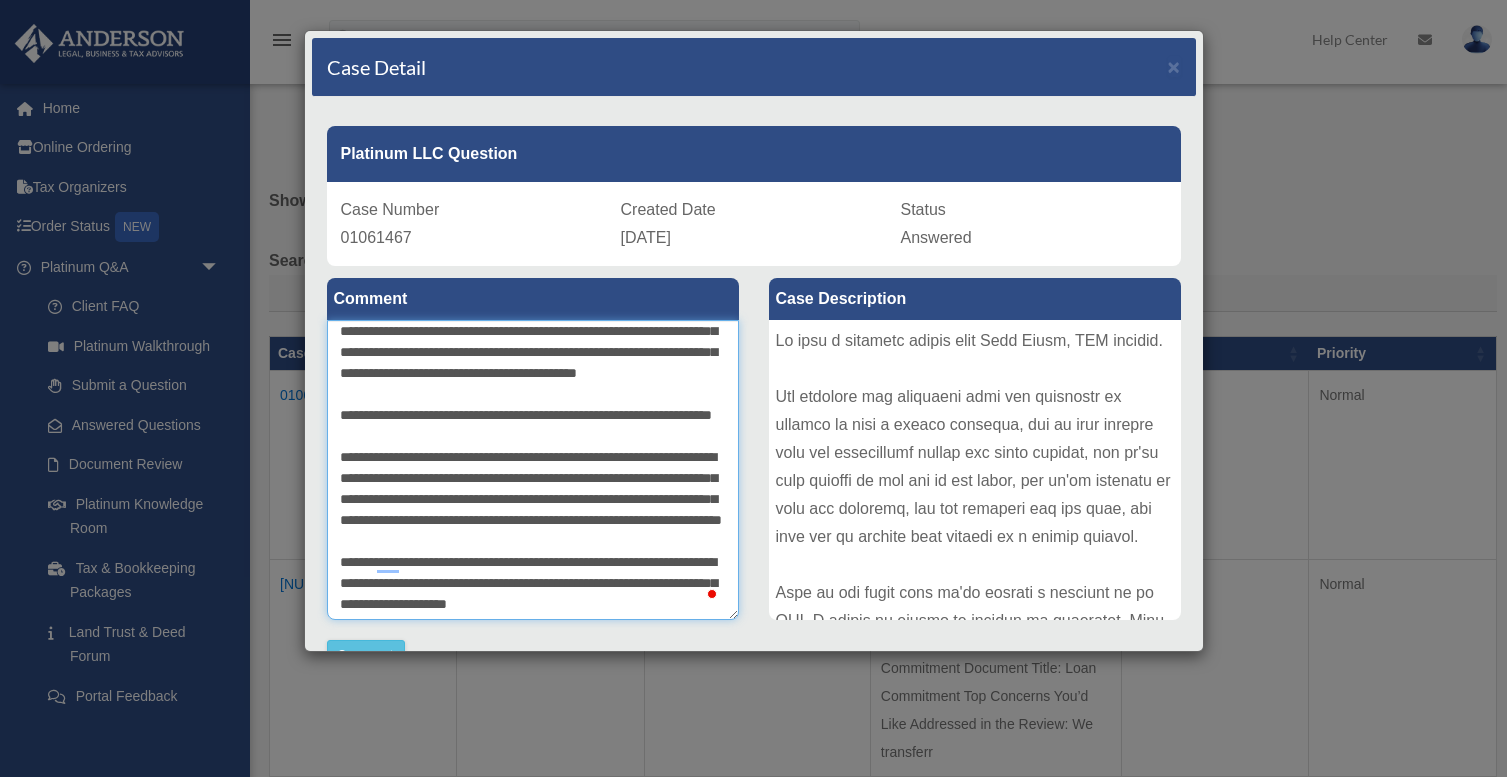 click at bounding box center (533, 470) 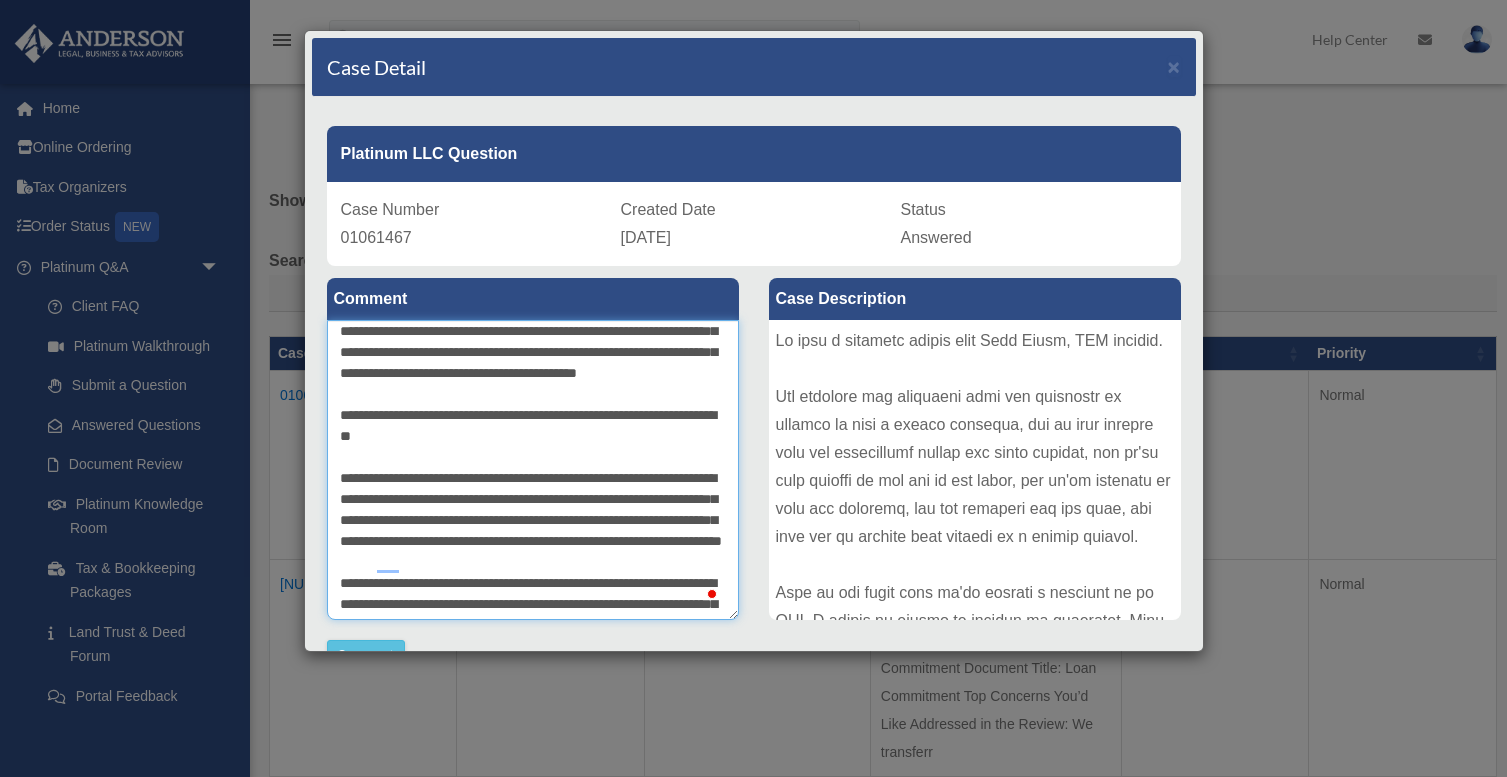 click at bounding box center [533, 470] 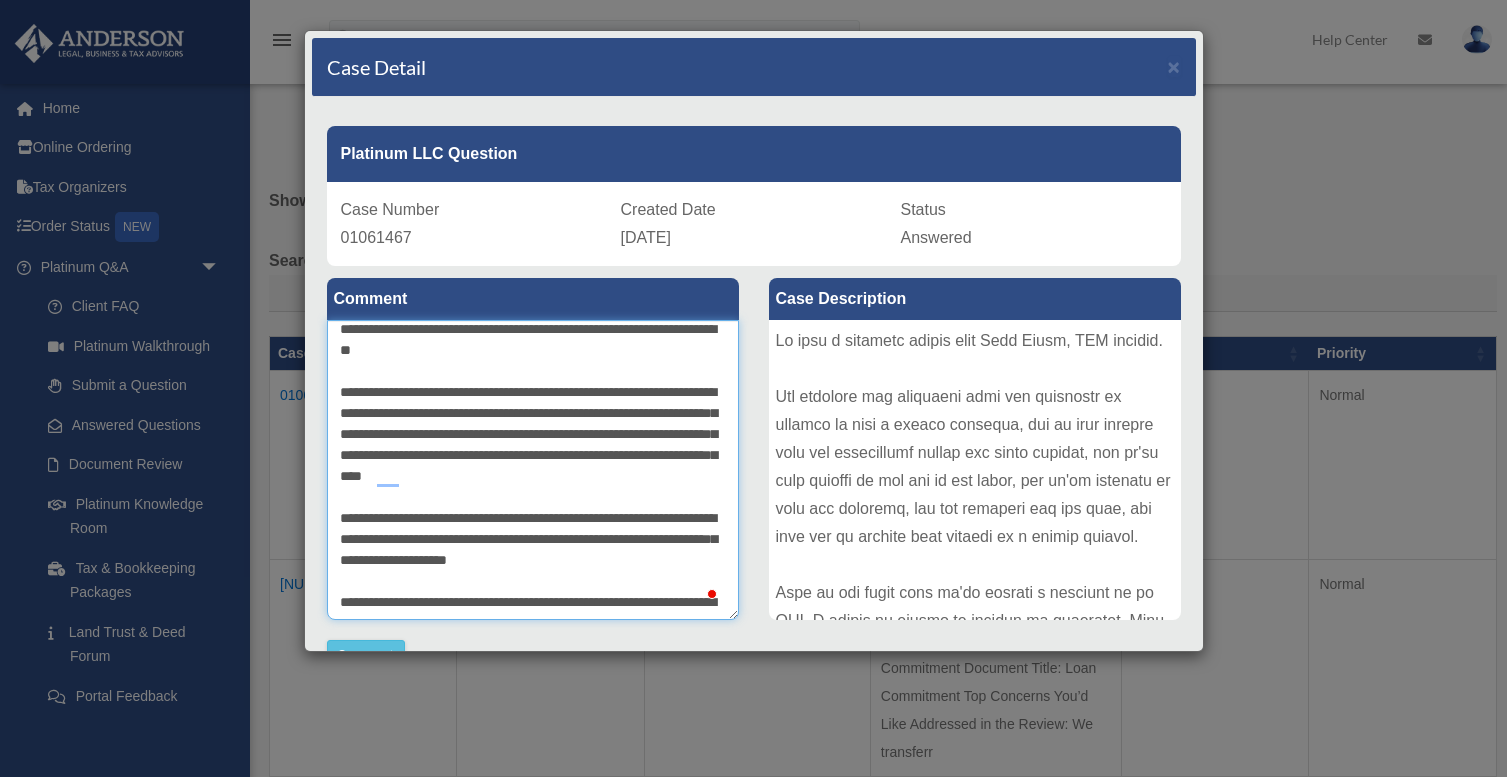 click at bounding box center (533, 470) 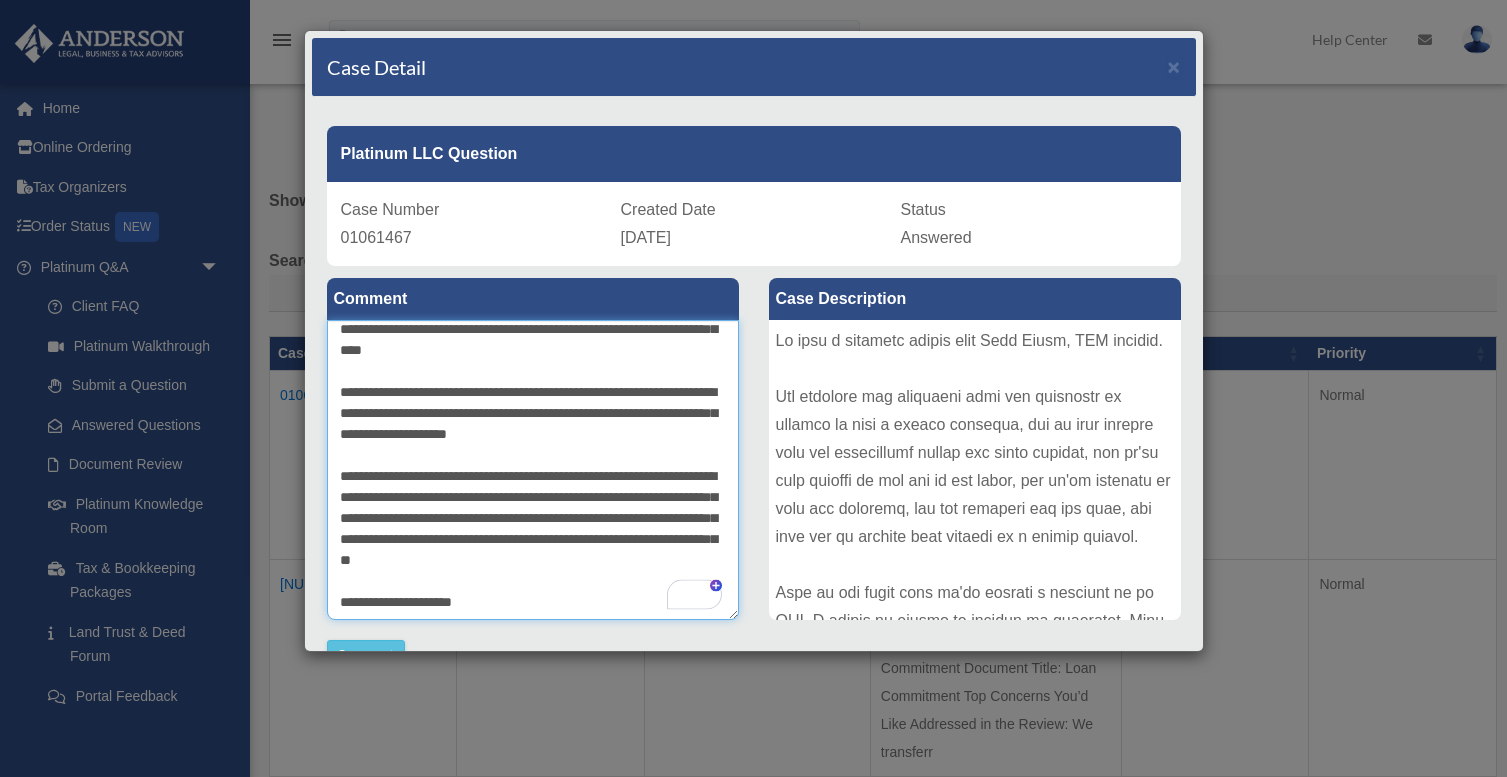 click at bounding box center [533, 470] 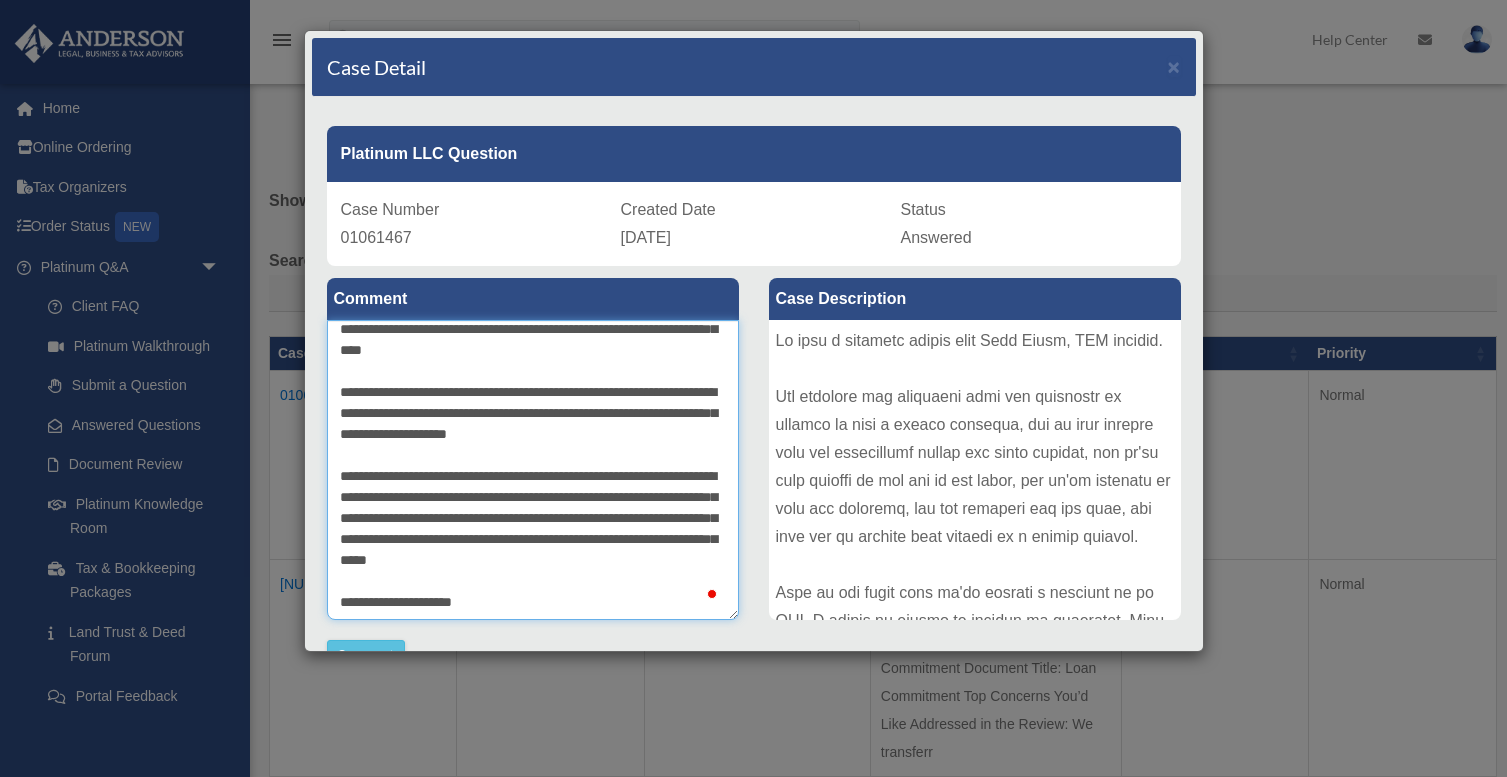 click at bounding box center (533, 470) 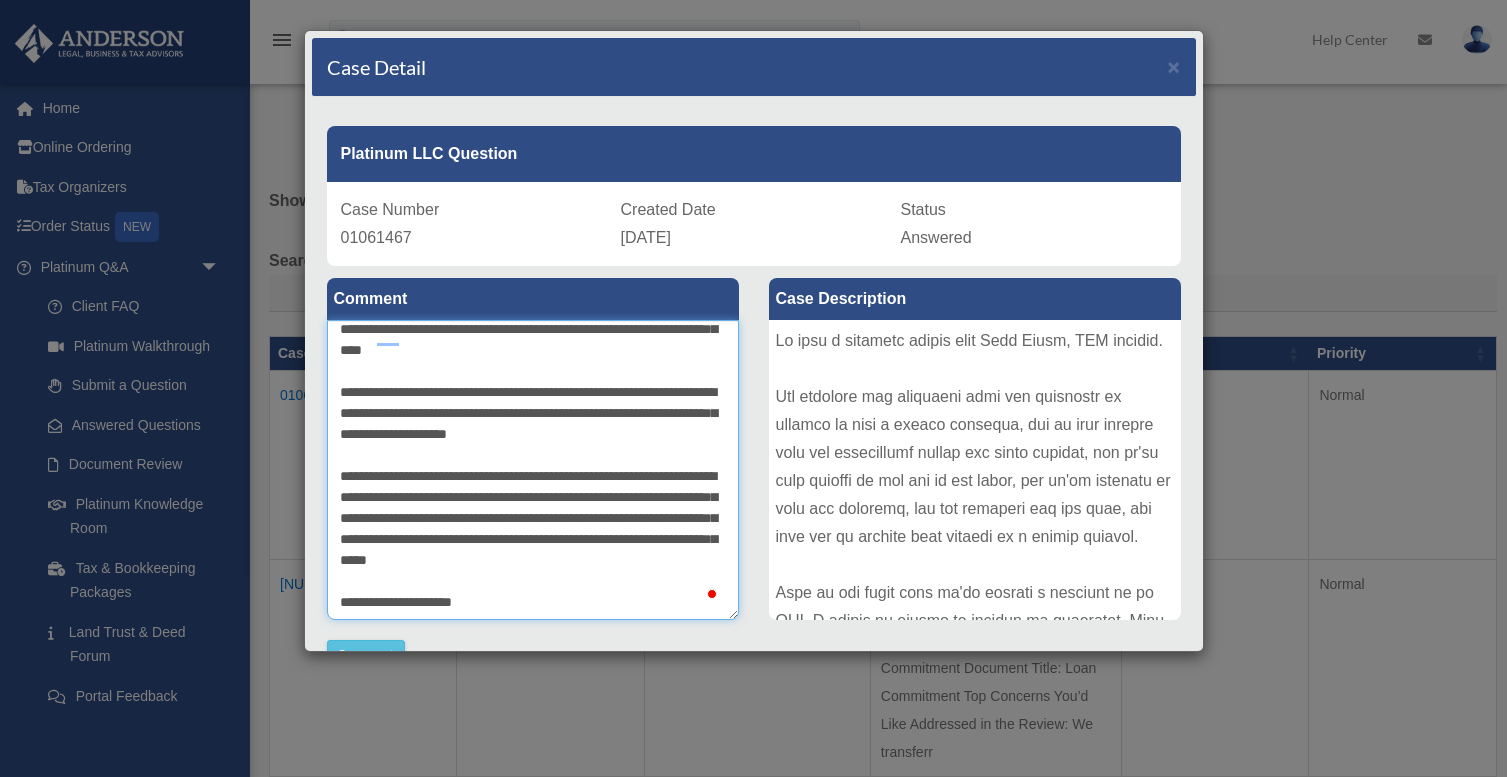 click at bounding box center [533, 470] 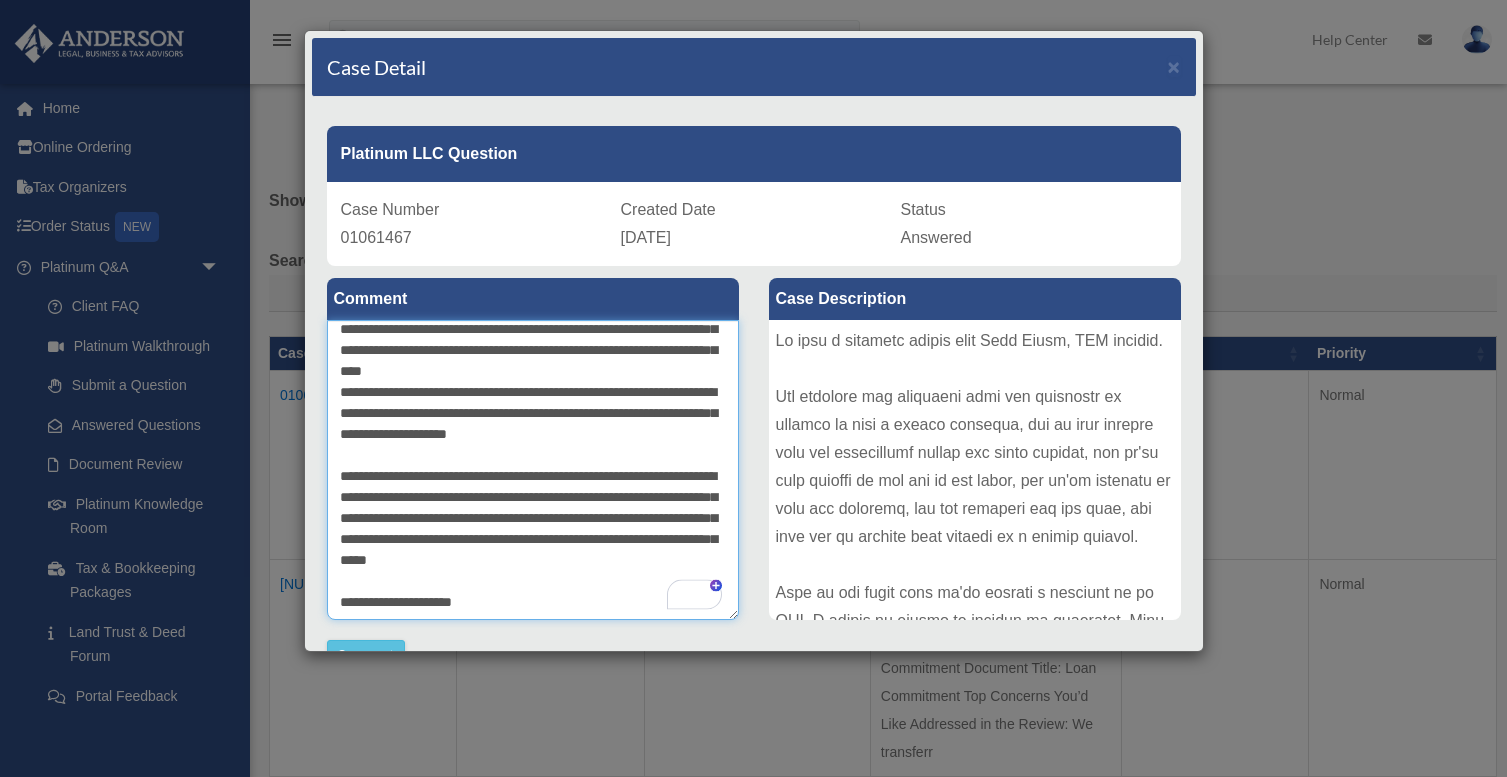 click at bounding box center (533, 470) 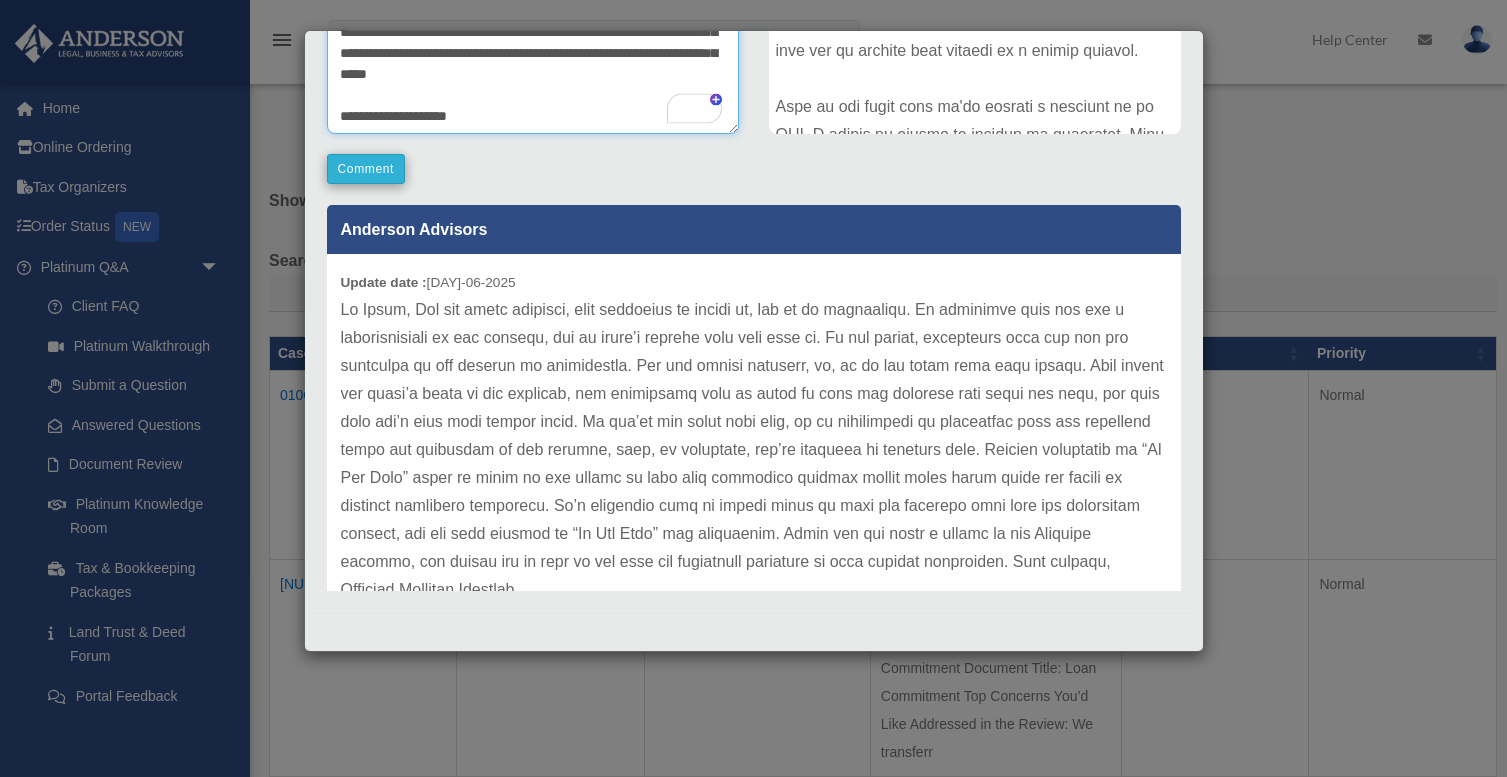 type on "**********" 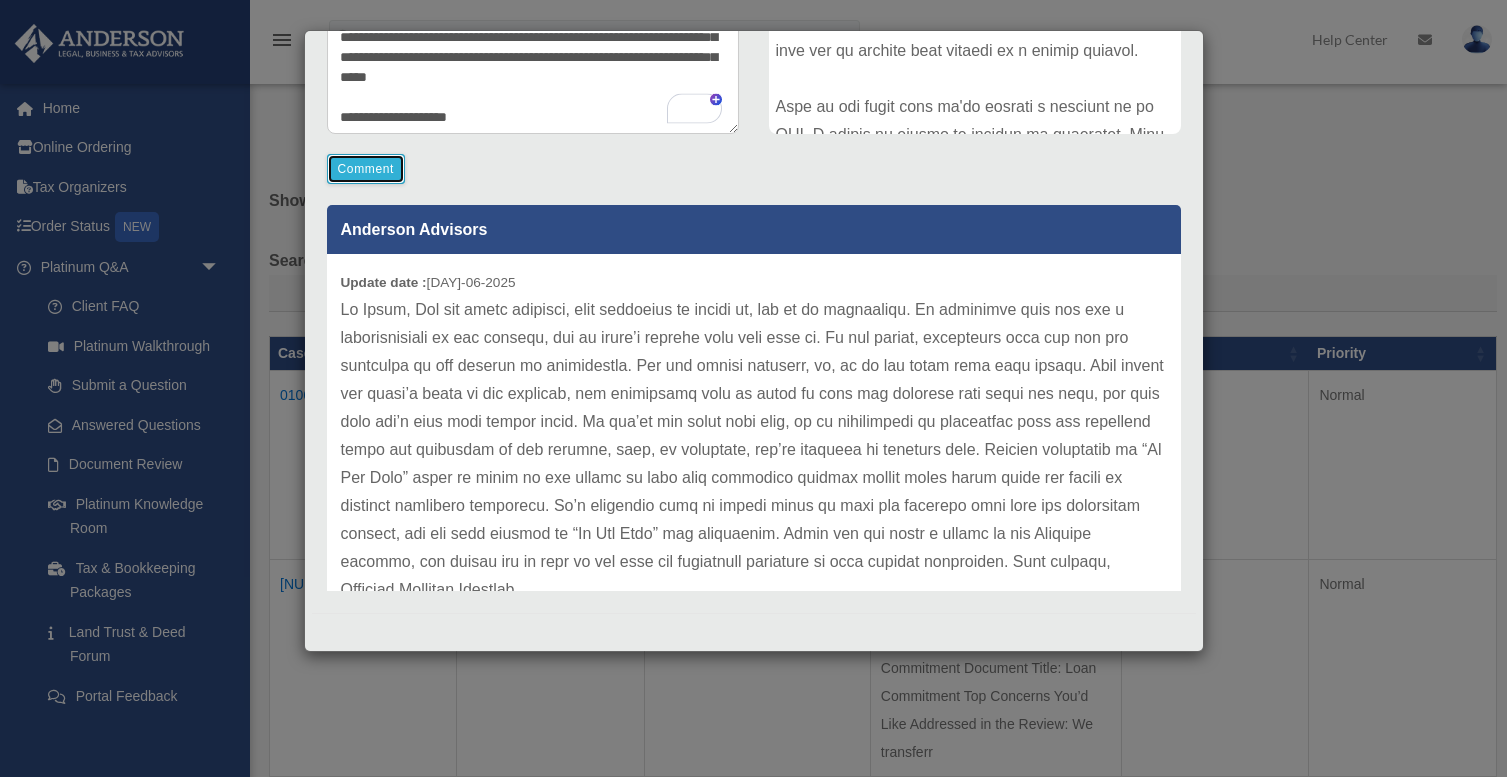 click on "Comment" at bounding box center [366, 169] 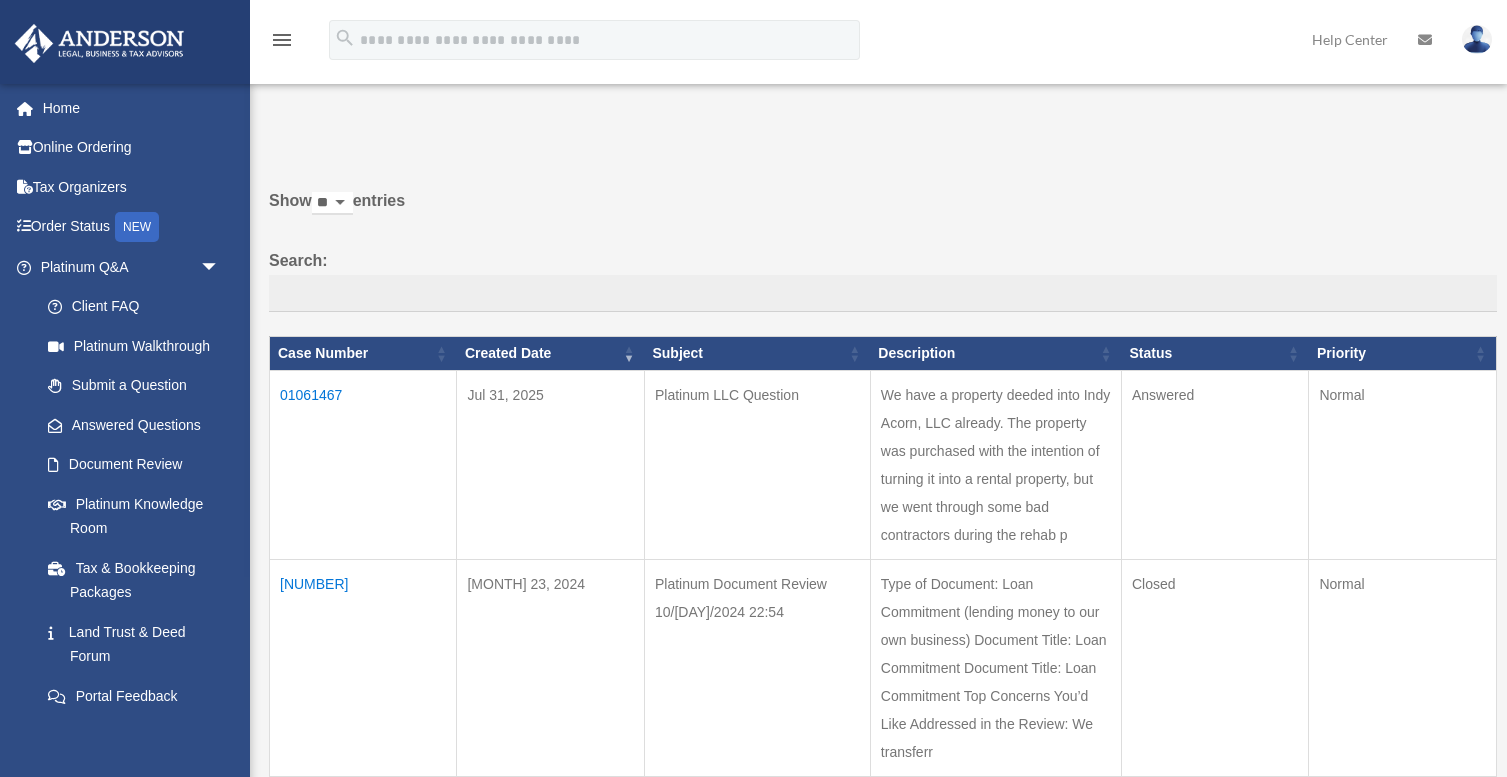 click on "01061467" at bounding box center (363, 465) 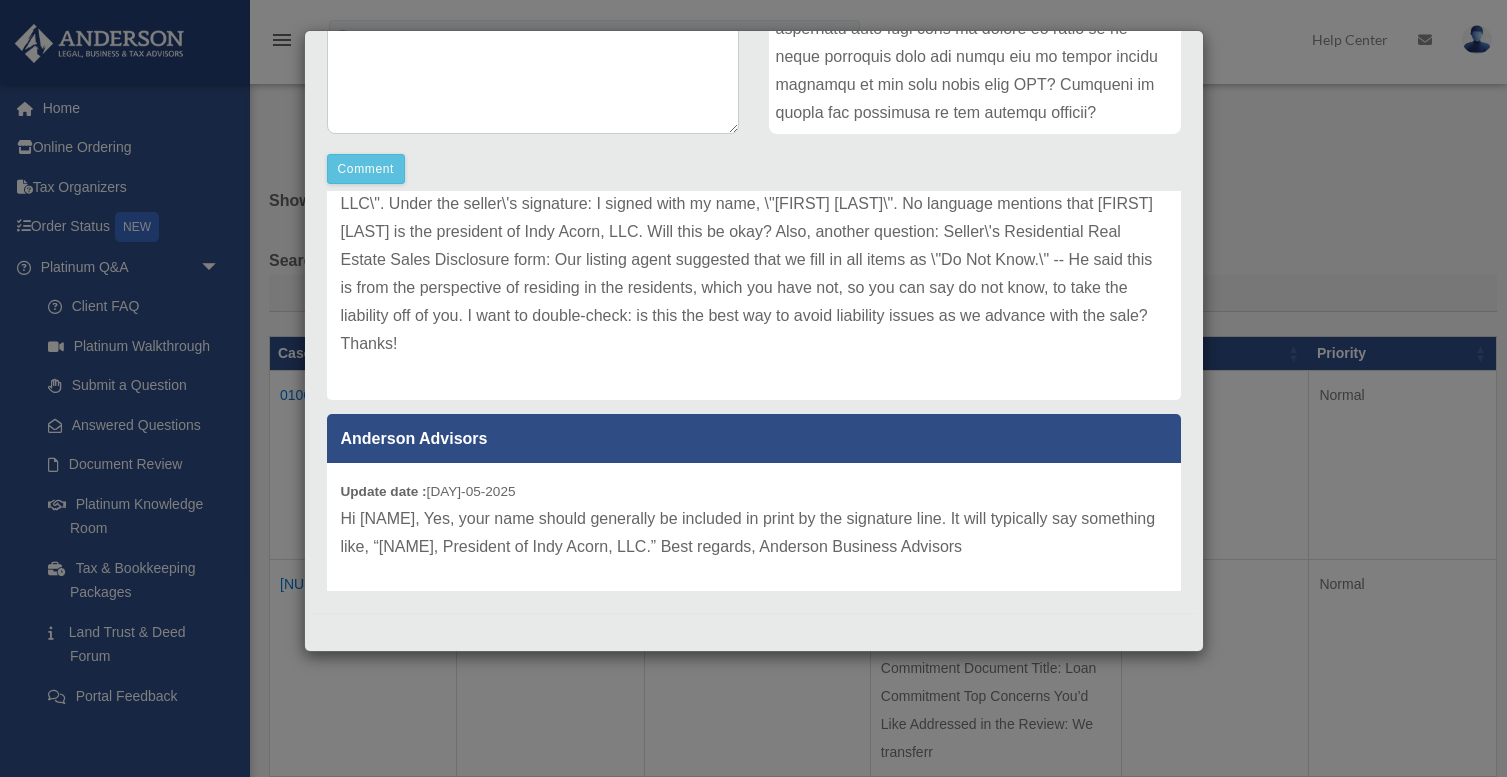 scroll, scrollTop: 0, scrollLeft: 0, axis: both 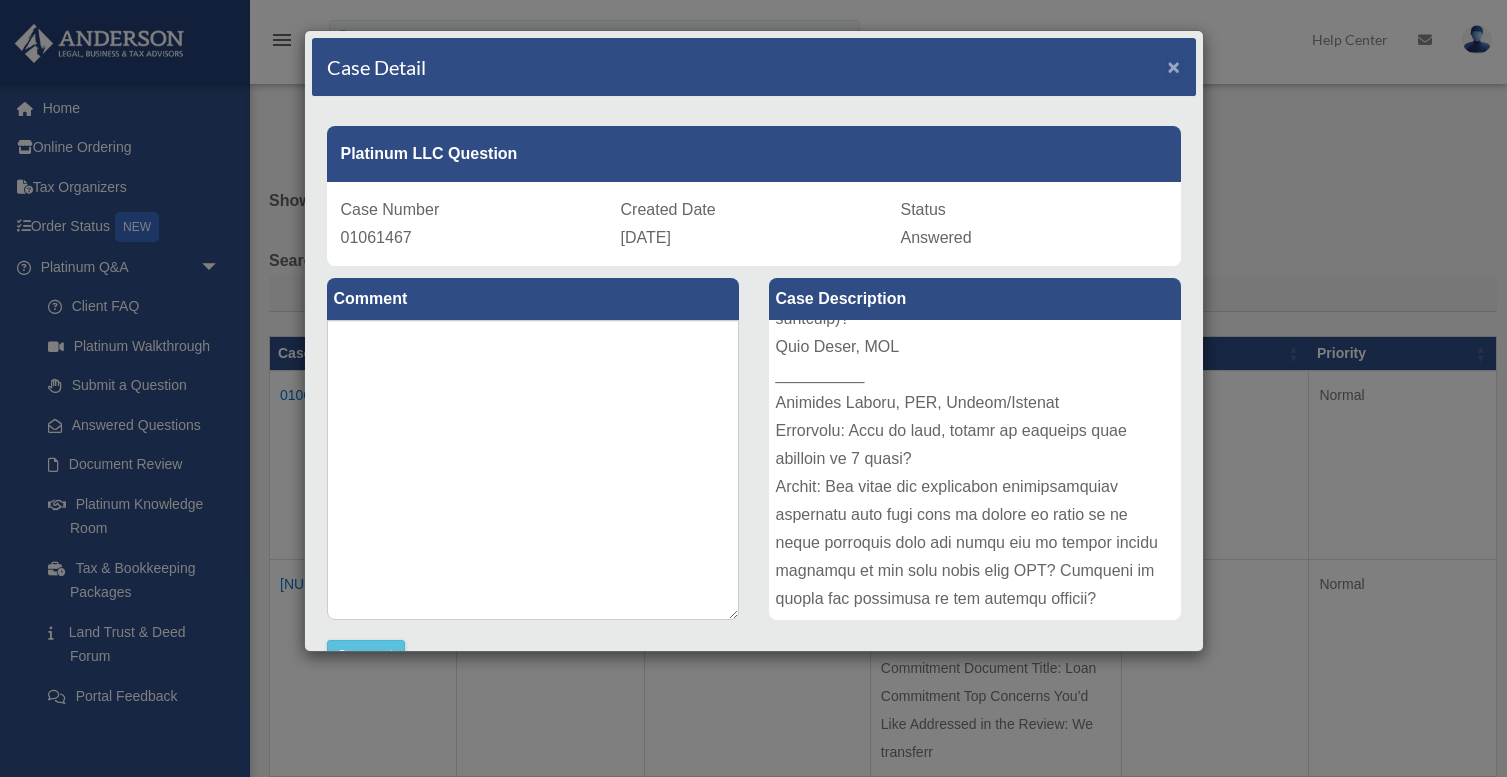 click on "×" at bounding box center (1174, 66) 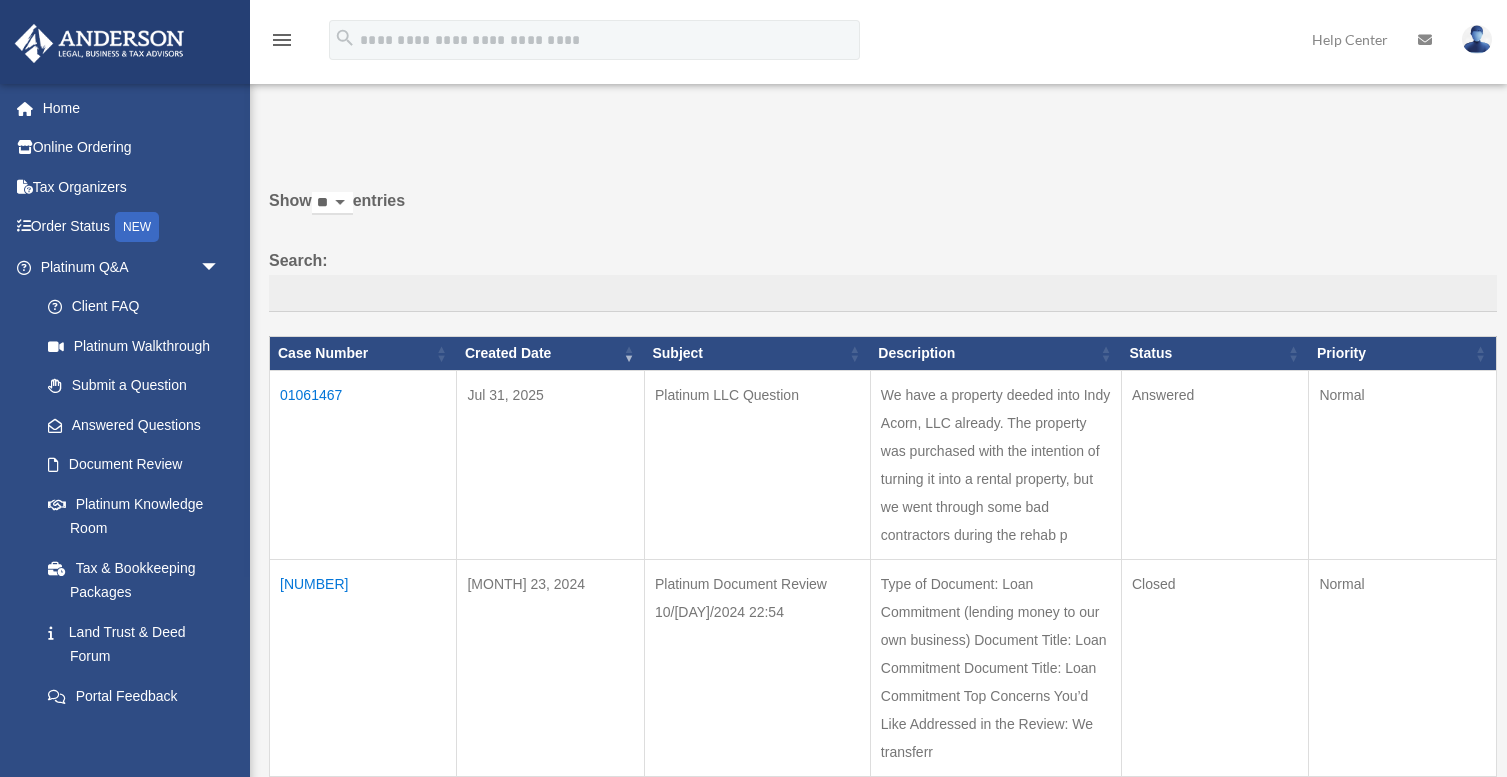 click on "01061467" at bounding box center [363, 465] 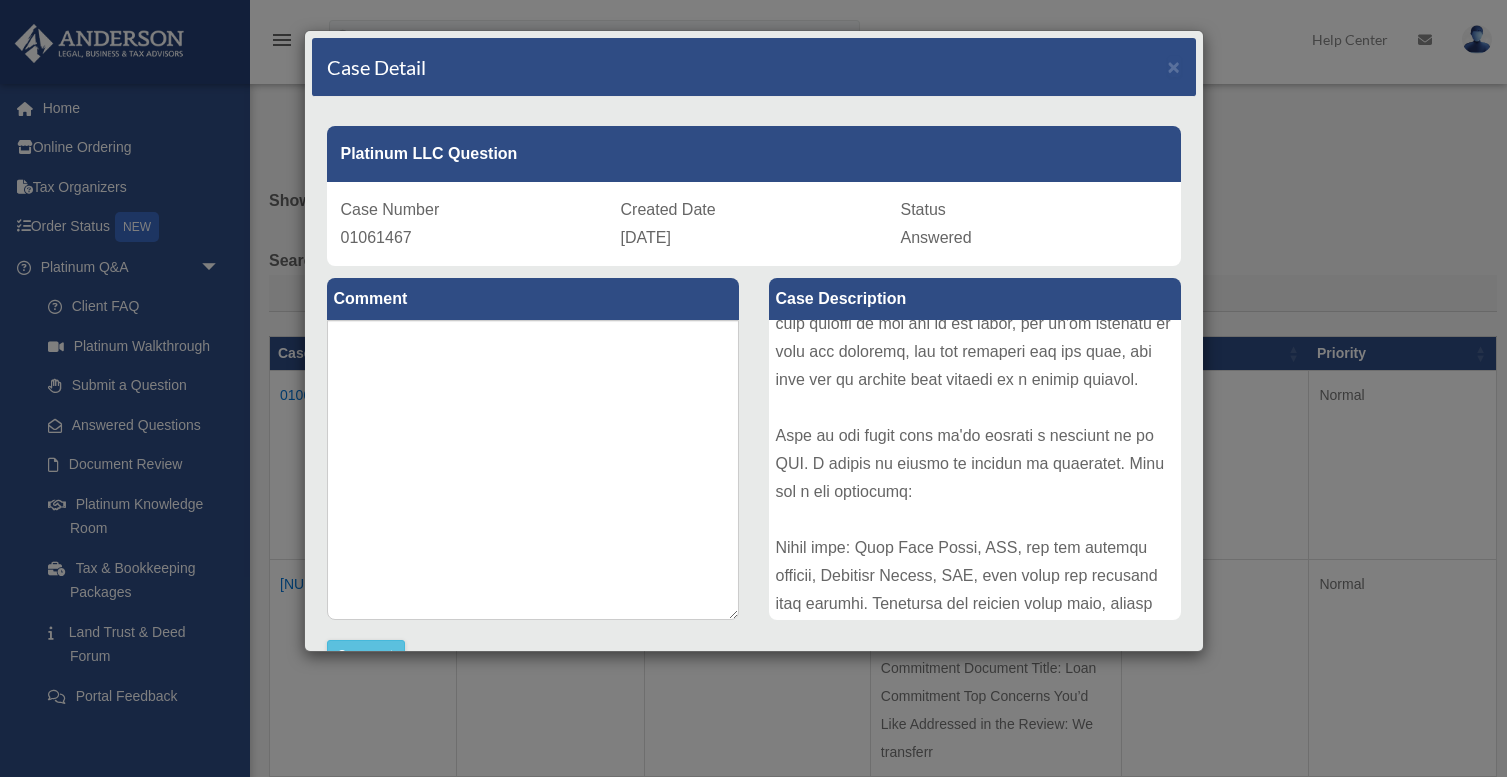scroll, scrollTop: 0, scrollLeft: 0, axis: both 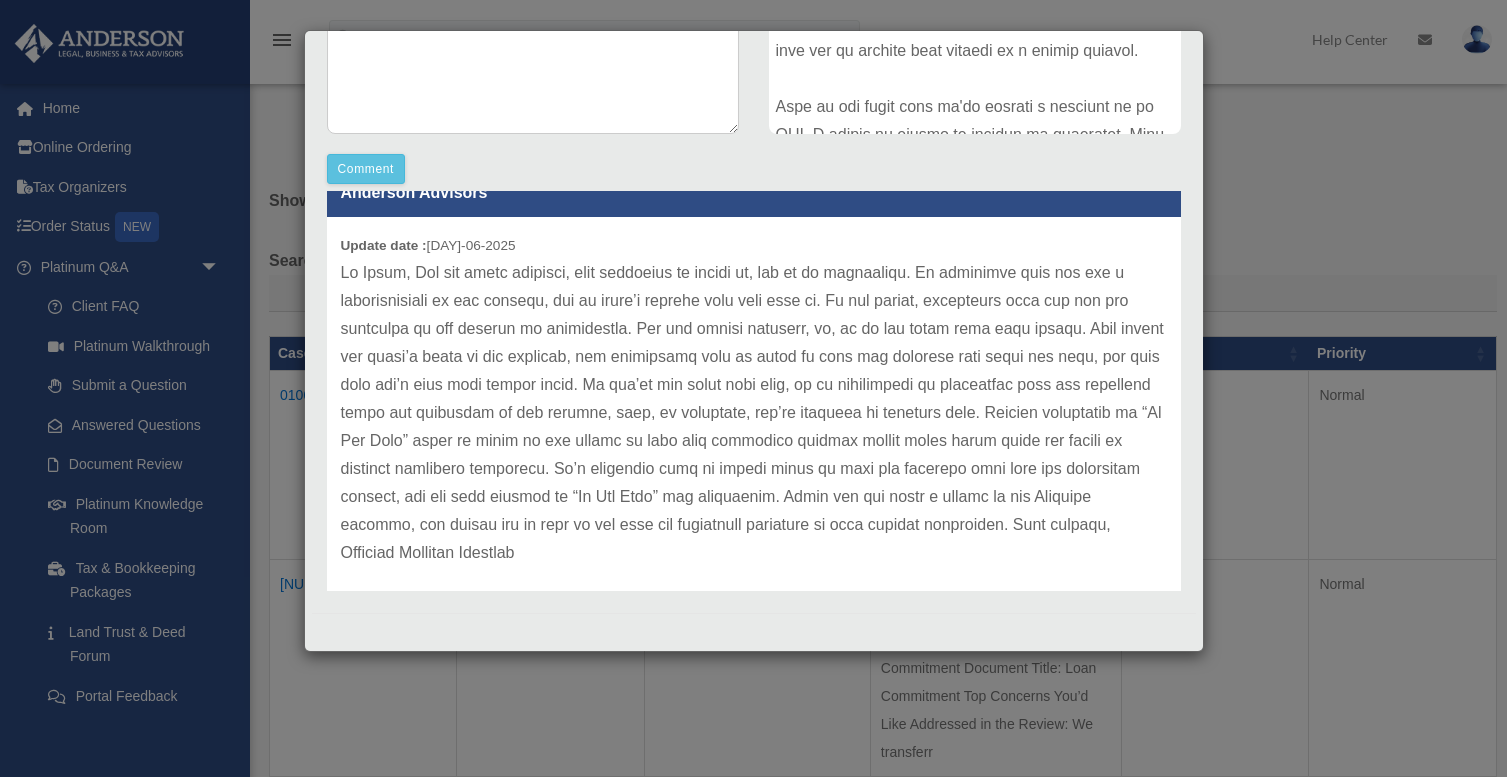 click at bounding box center (754, 413) 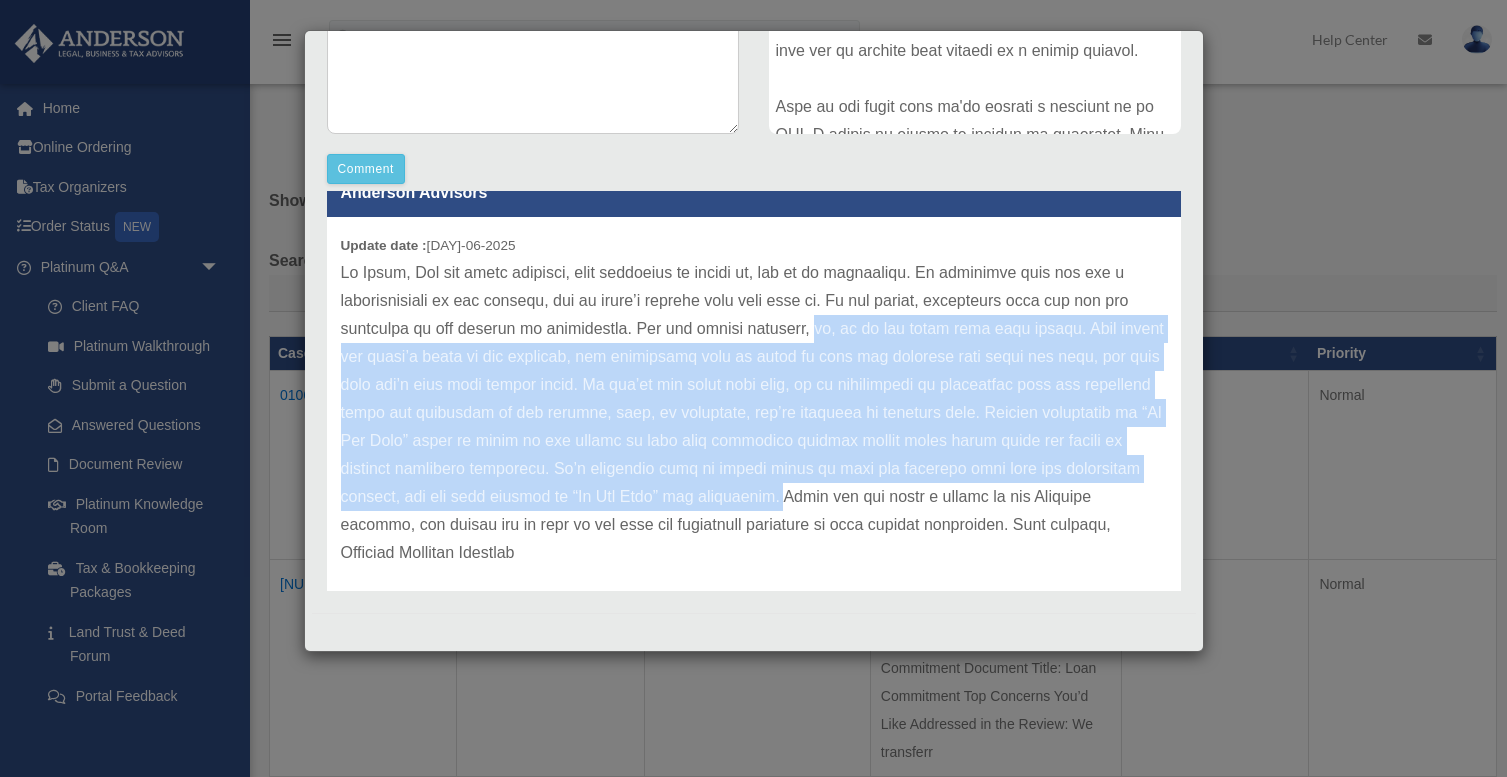 drag, startPoint x: 834, startPoint y: 325, endPoint x: 788, endPoint y: 493, distance: 174.1838 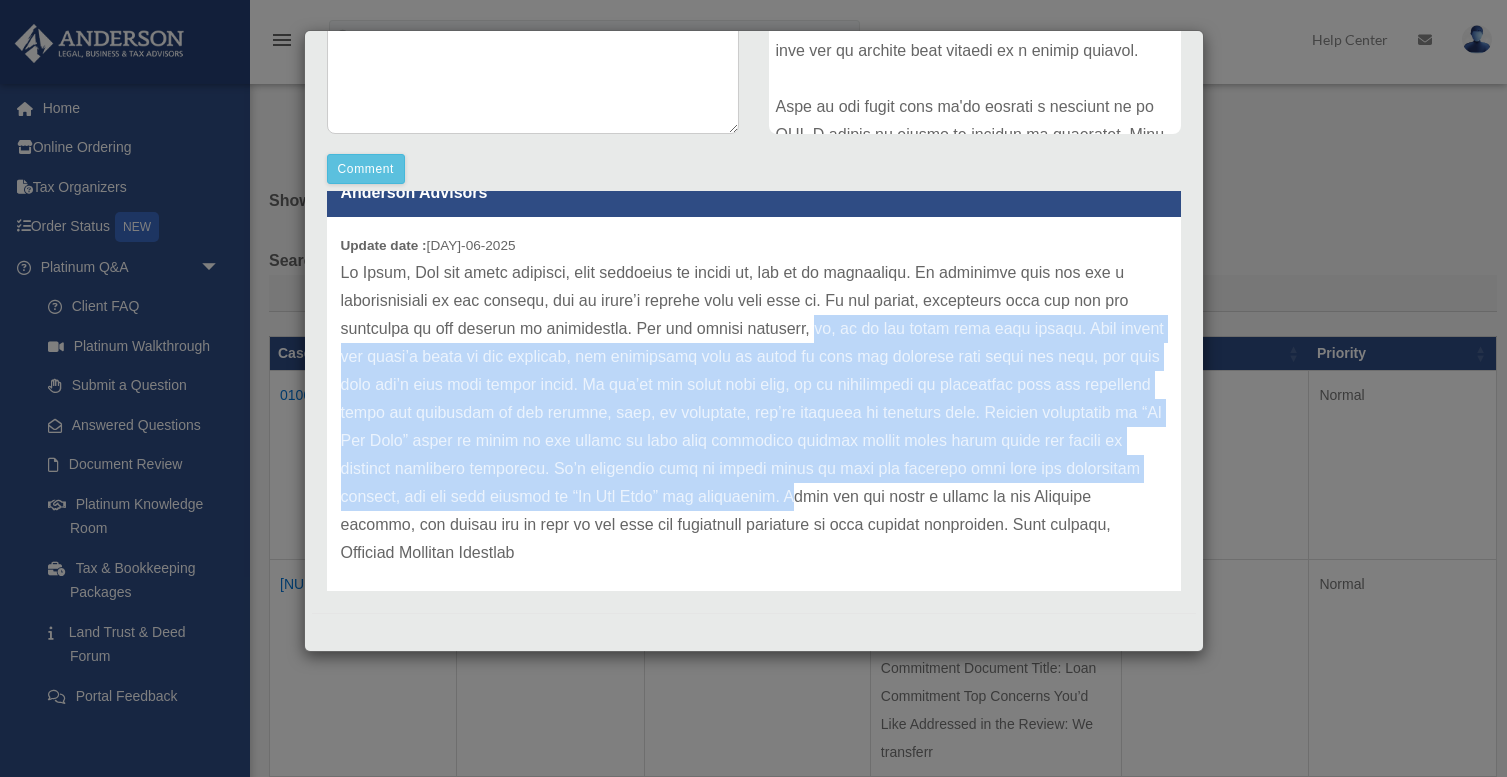 click at bounding box center (754, 413) 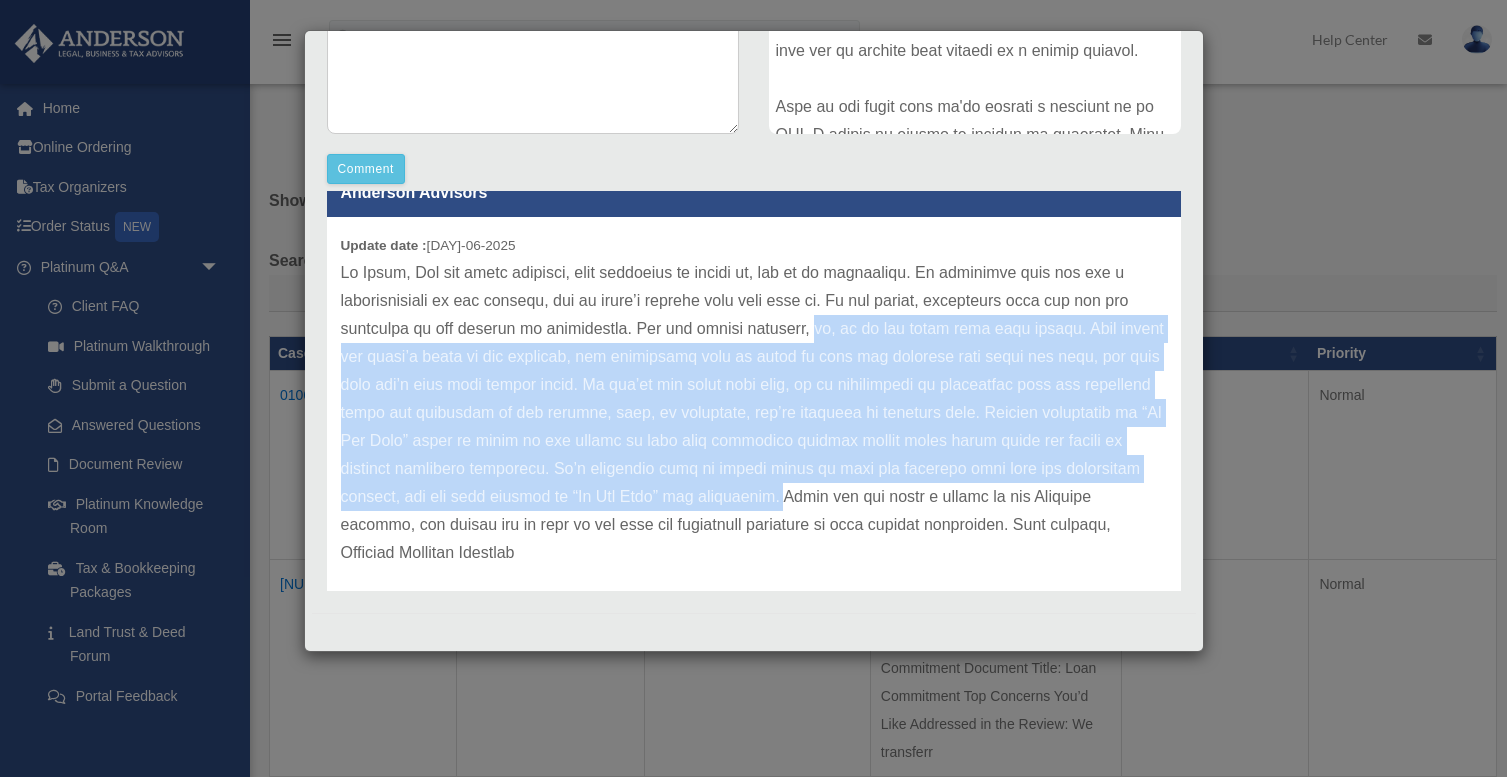 drag, startPoint x: 831, startPoint y: 326, endPoint x: 782, endPoint y: 497, distance: 177.88199 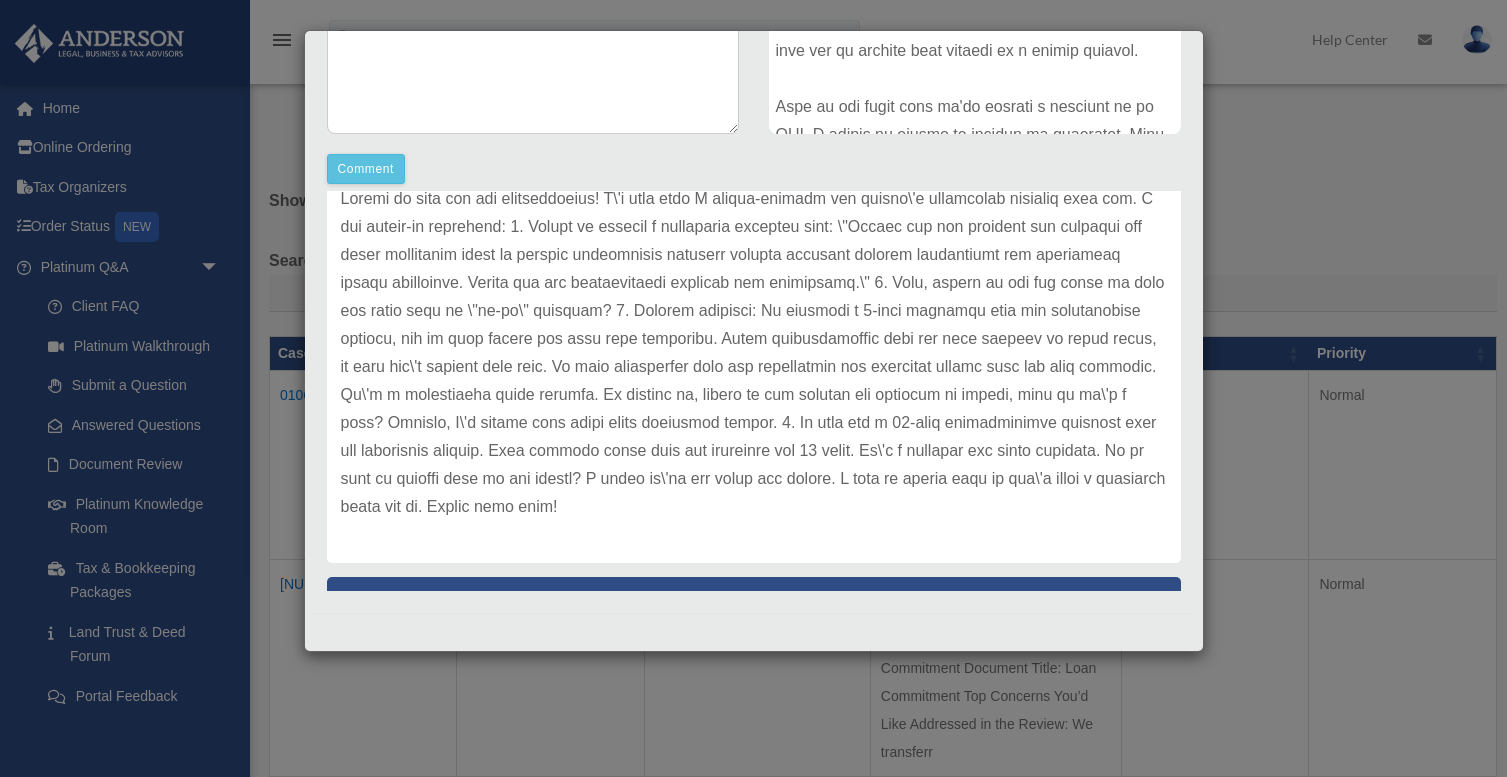 scroll, scrollTop: 78, scrollLeft: 0, axis: vertical 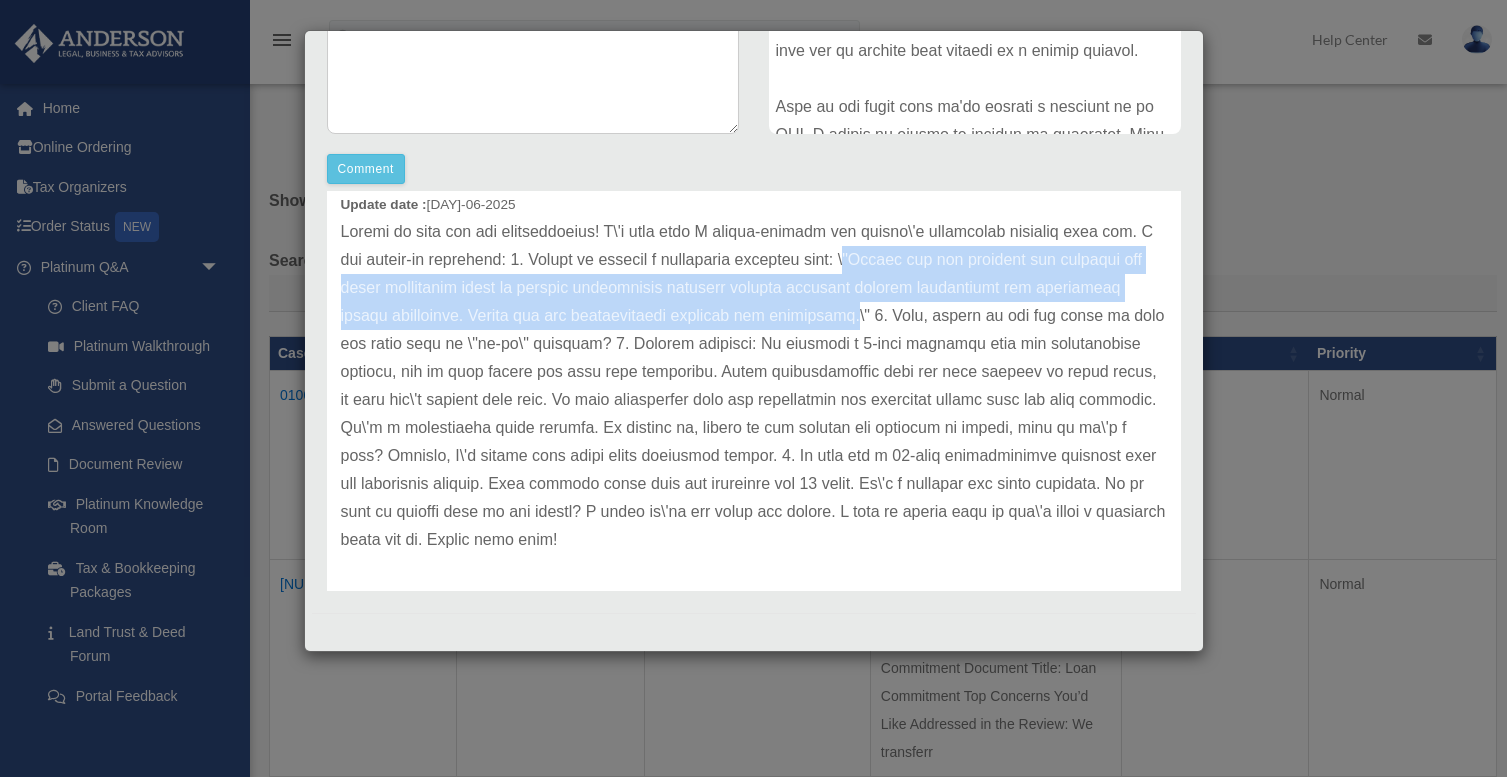 drag, startPoint x: 837, startPoint y: 259, endPoint x: 784, endPoint y: 316, distance: 77.83315 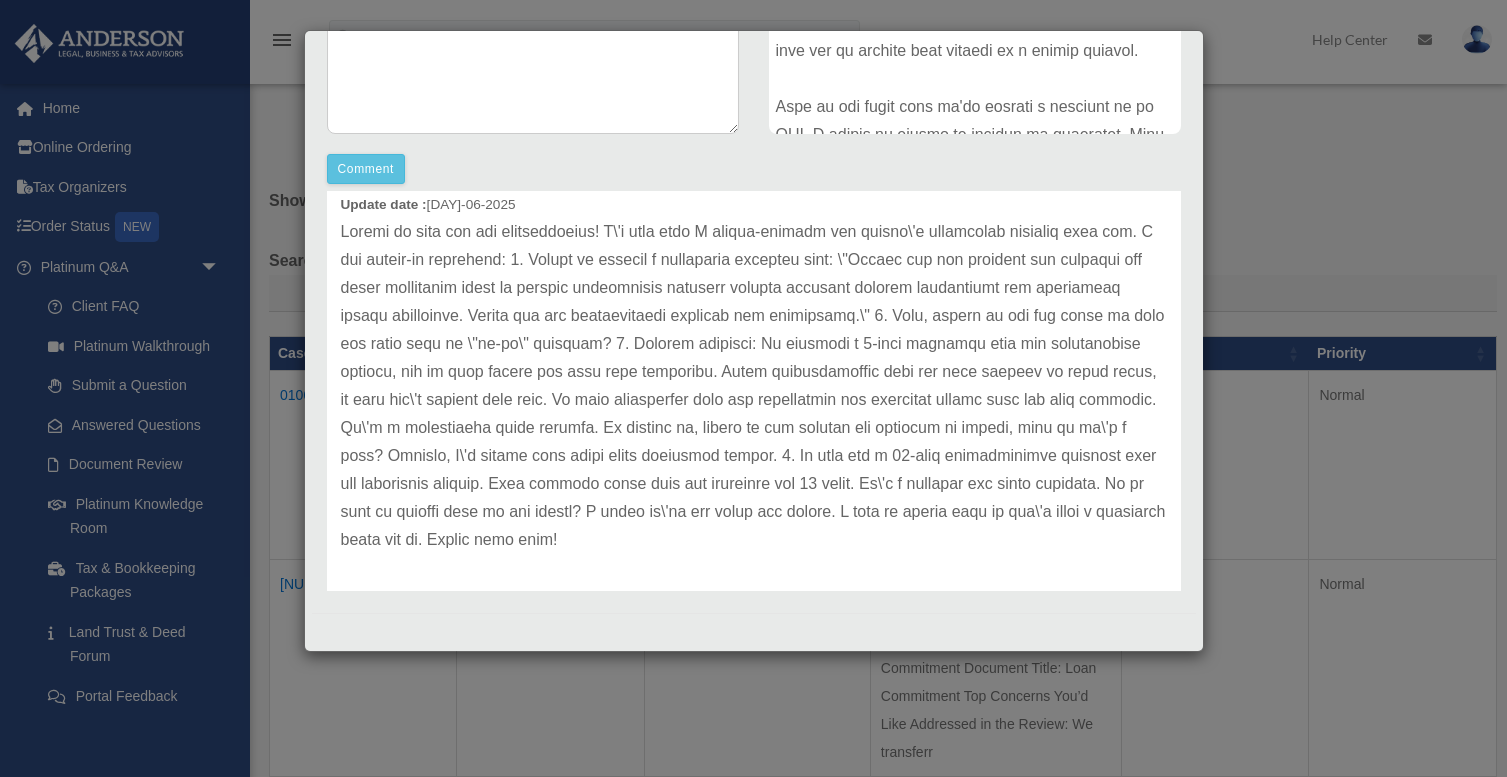 click on "Case Detail
×
Platinum LLC Question
Case Number
01061467
Created Date
July 31, 2025
Status
Answered
Comment   Comment" at bounding box center (753, 388) 